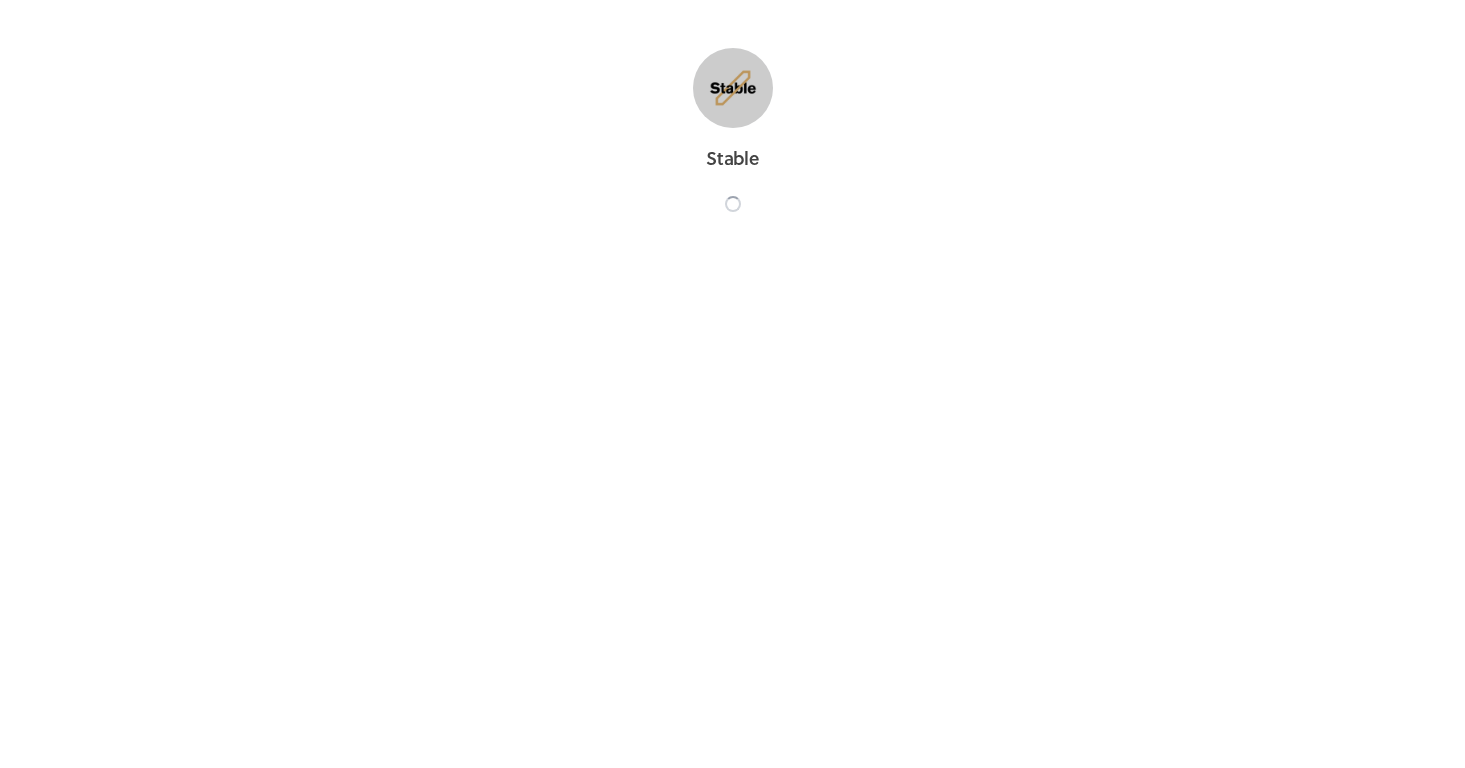 scroll, scrollTop: 0, scrollLeft: 0, axis: both 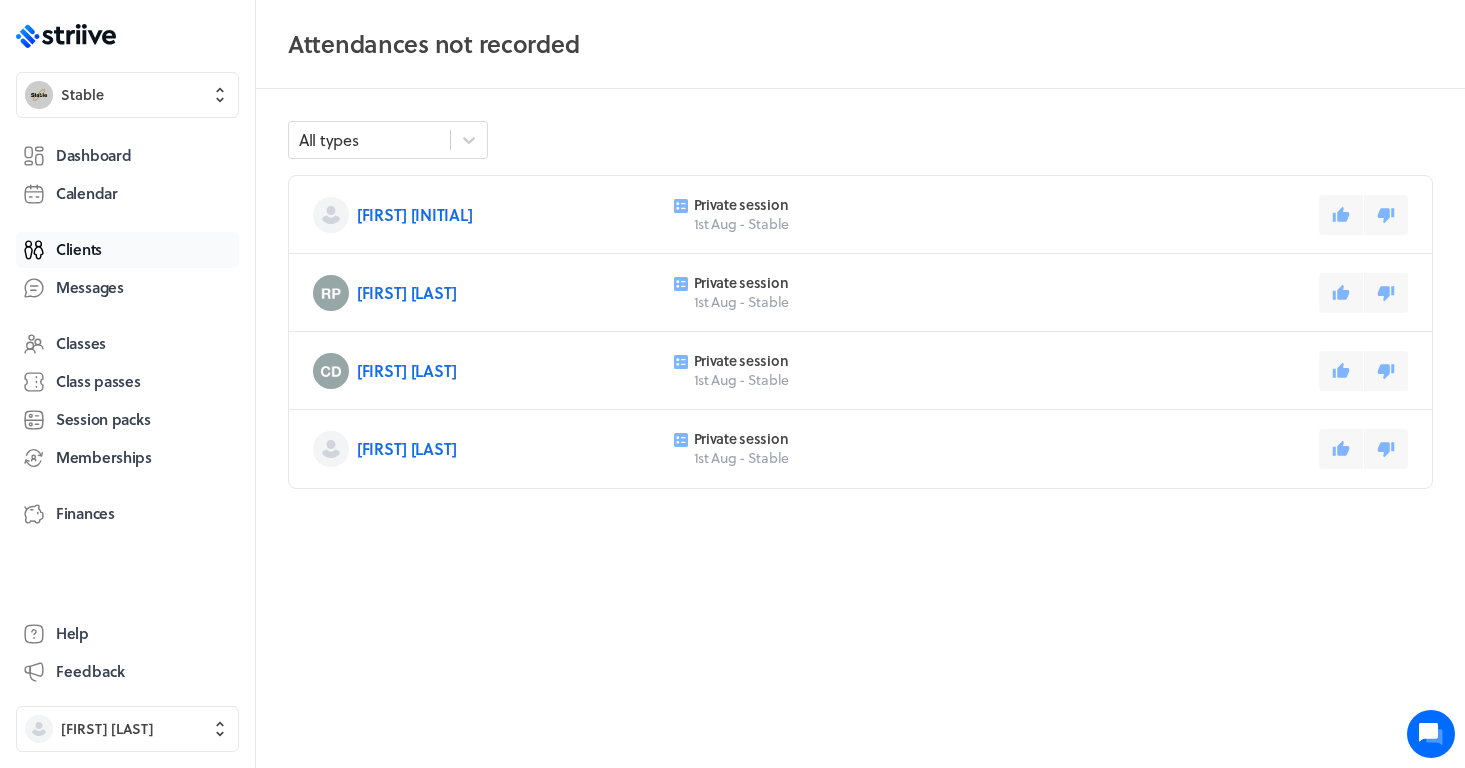 click on "Clients" at bounding box center (127, 250) 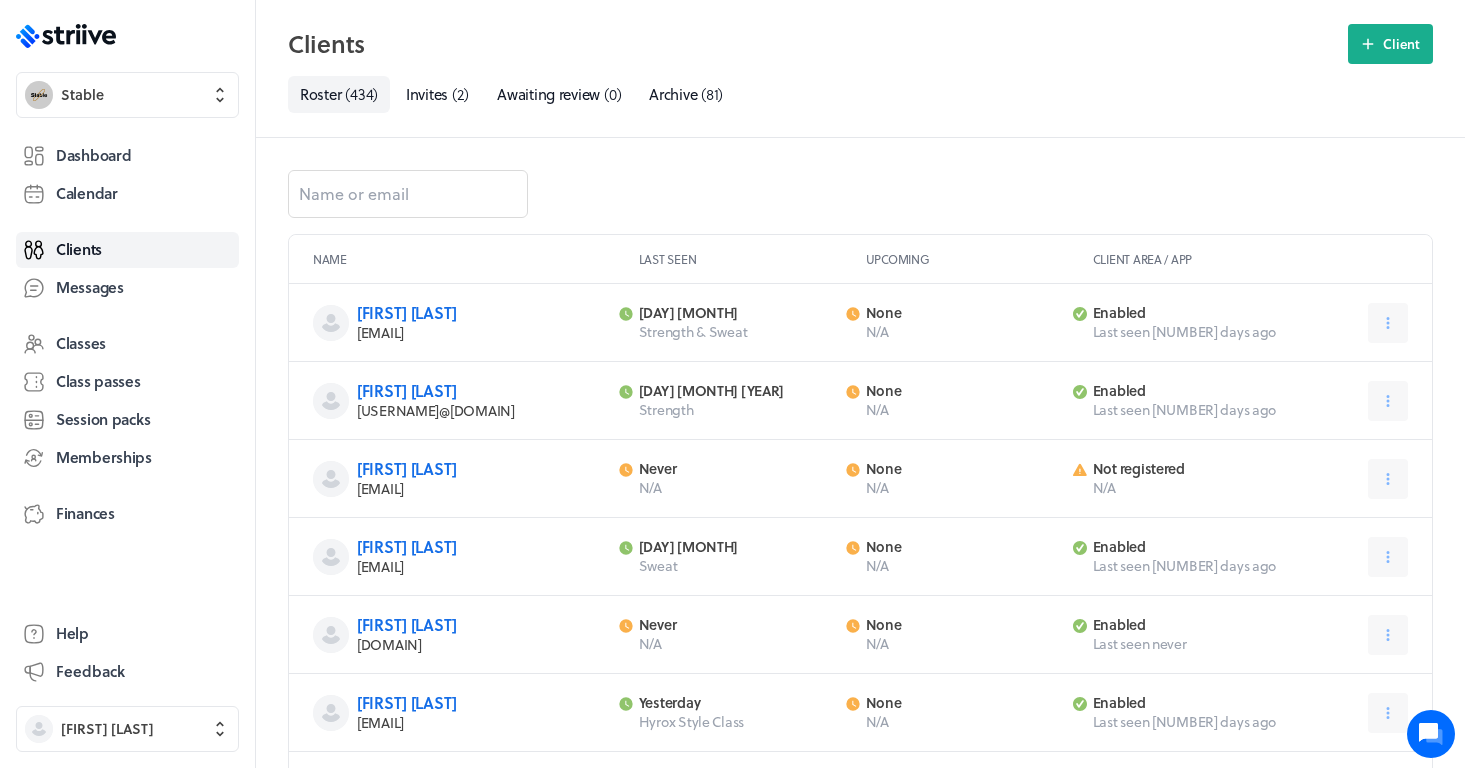 click at bounding box center (860, 202) 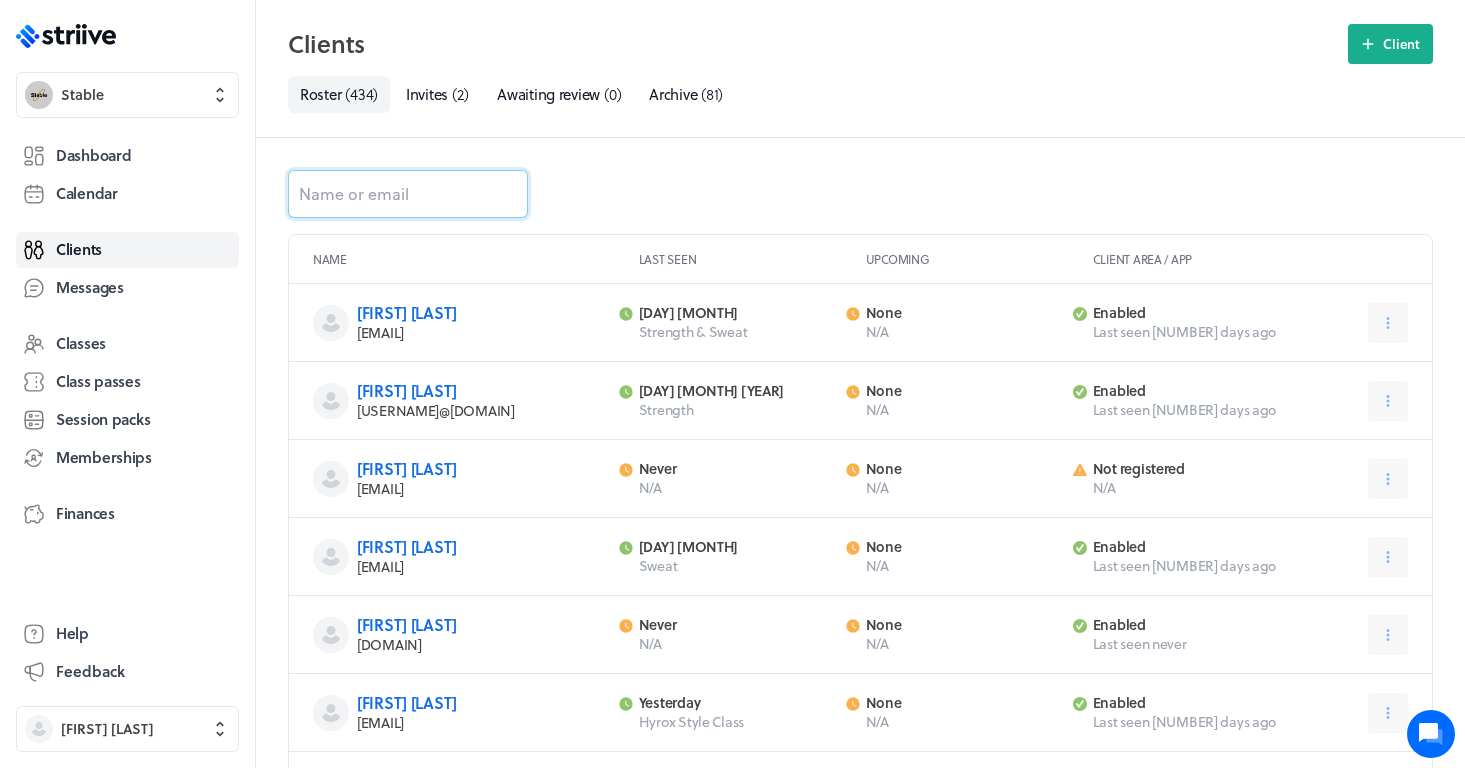 click at bounding box center [408, 194] 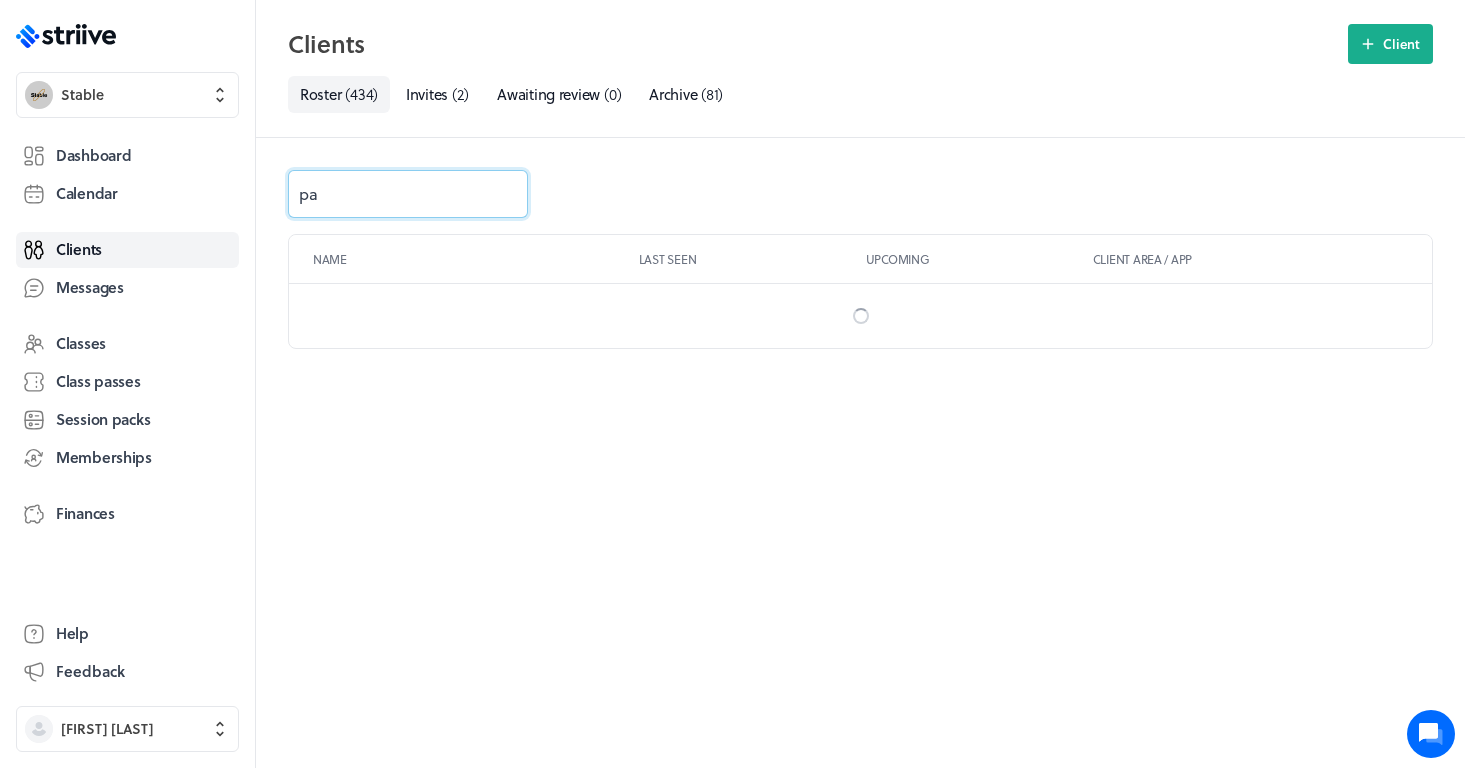type on "pam" 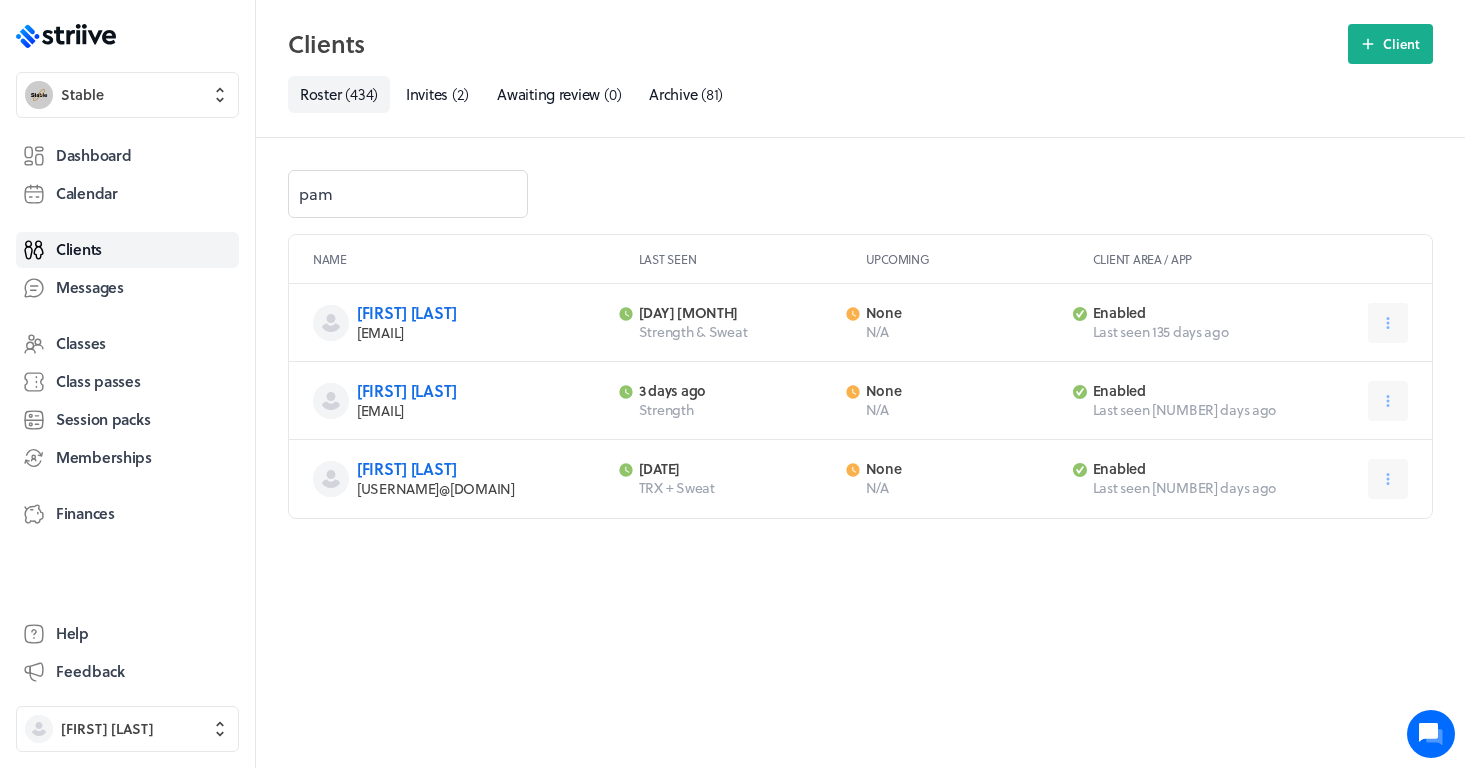 drag, startPoint x: 557, startPoint y: 411, endPoint x: 359, endPoint y: 415, distance: 198.0404 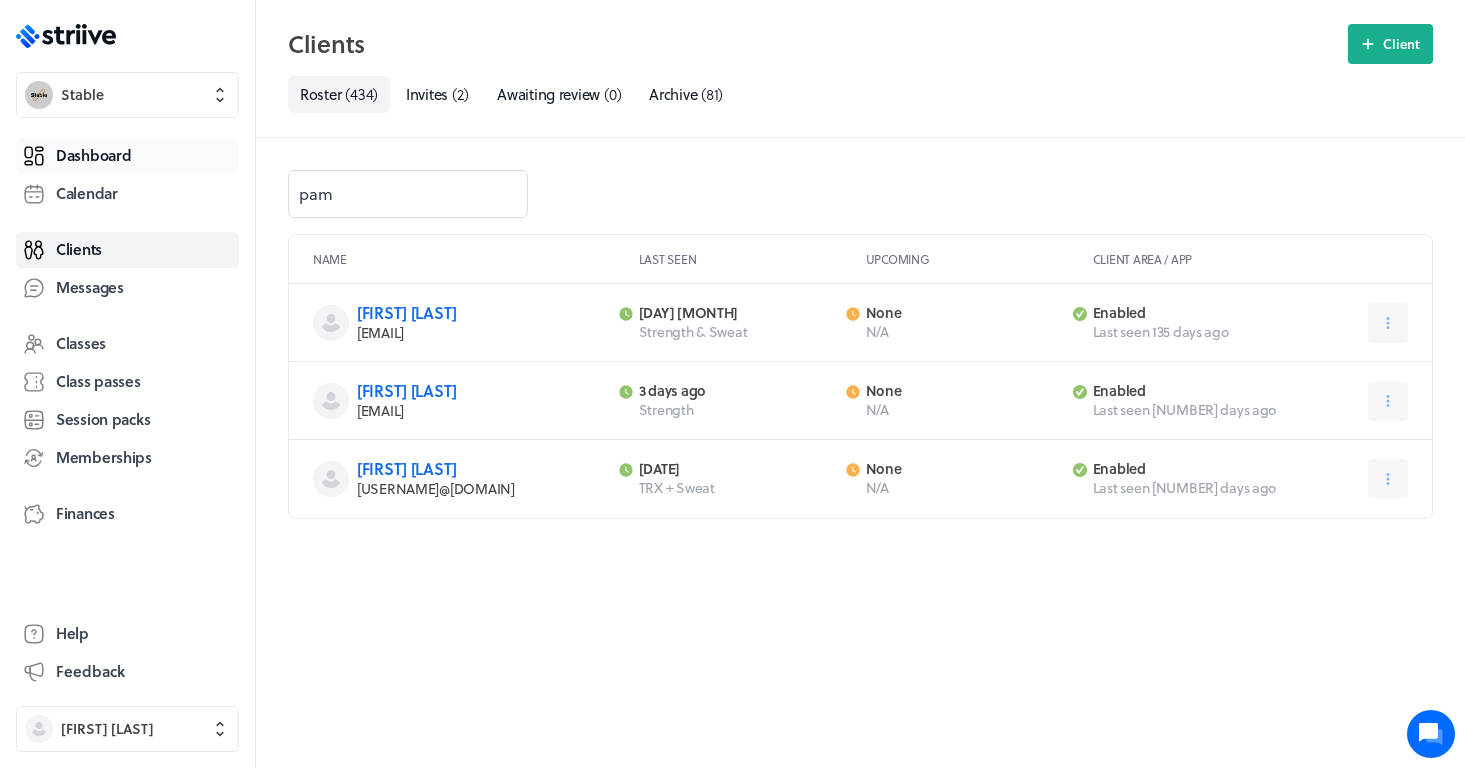 click on "Dashboard" at bounding box center (127, 156) 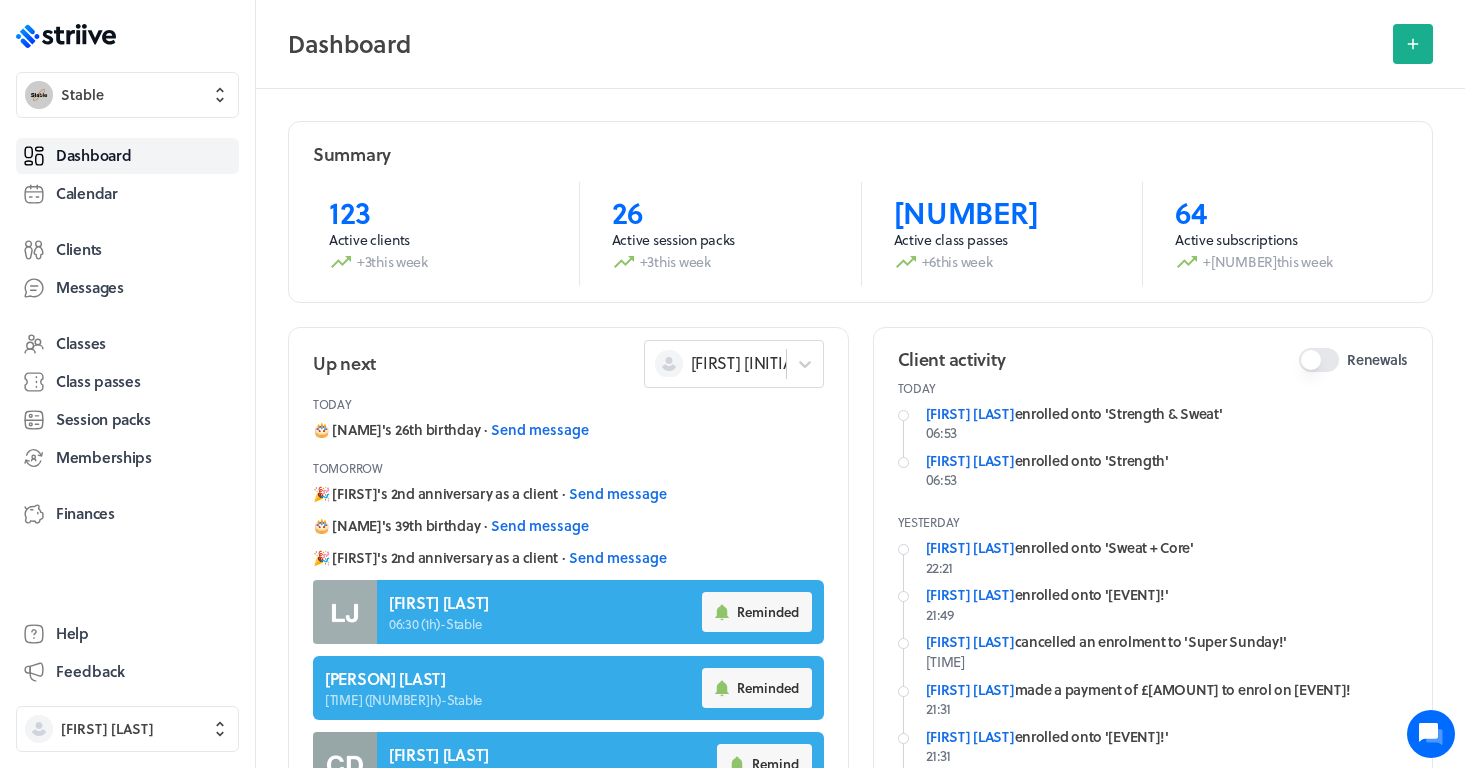 scroll, scrollTop: 17, scrollLeft: 0, axis: vertical 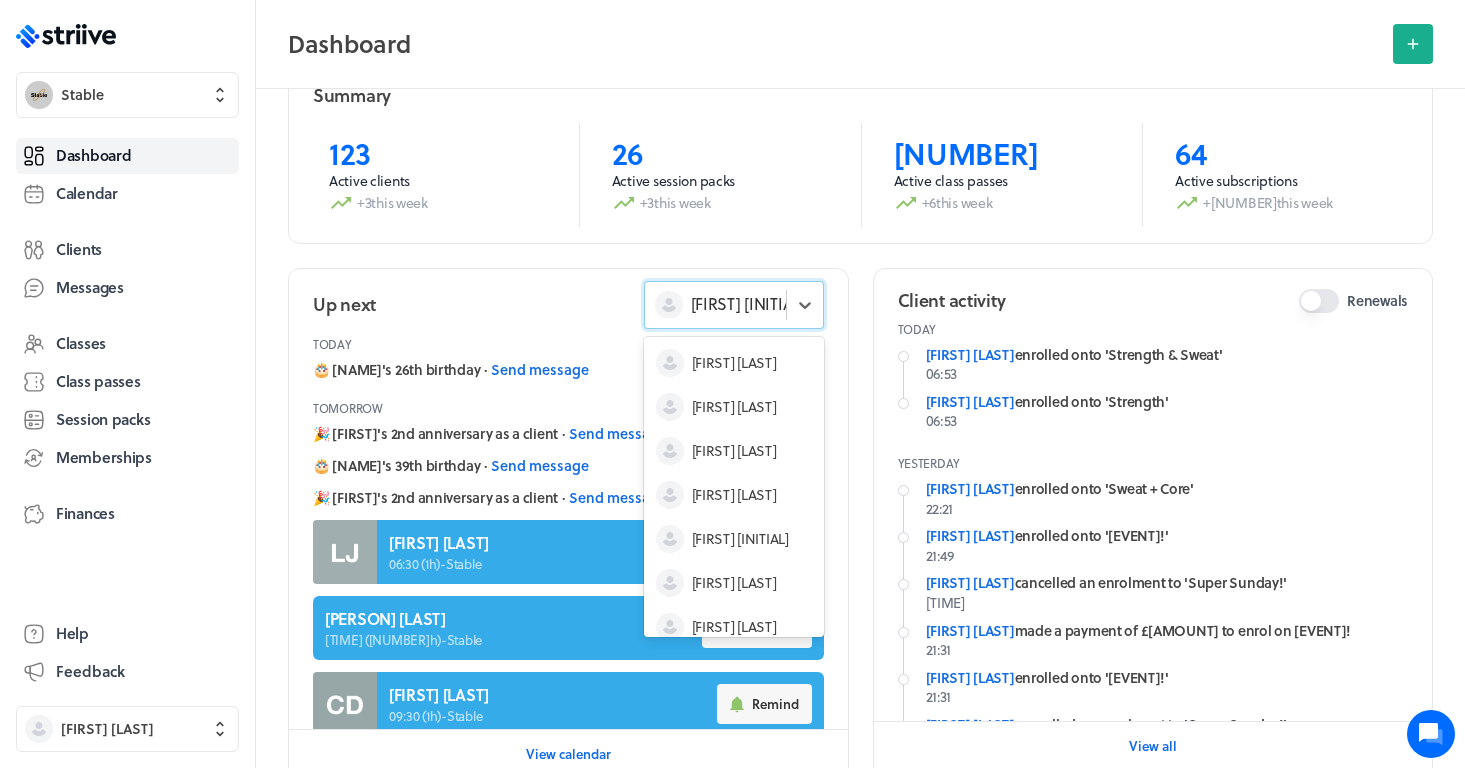 click on "[FIRST] [INITIAL]" at bounding box center [715, 304] 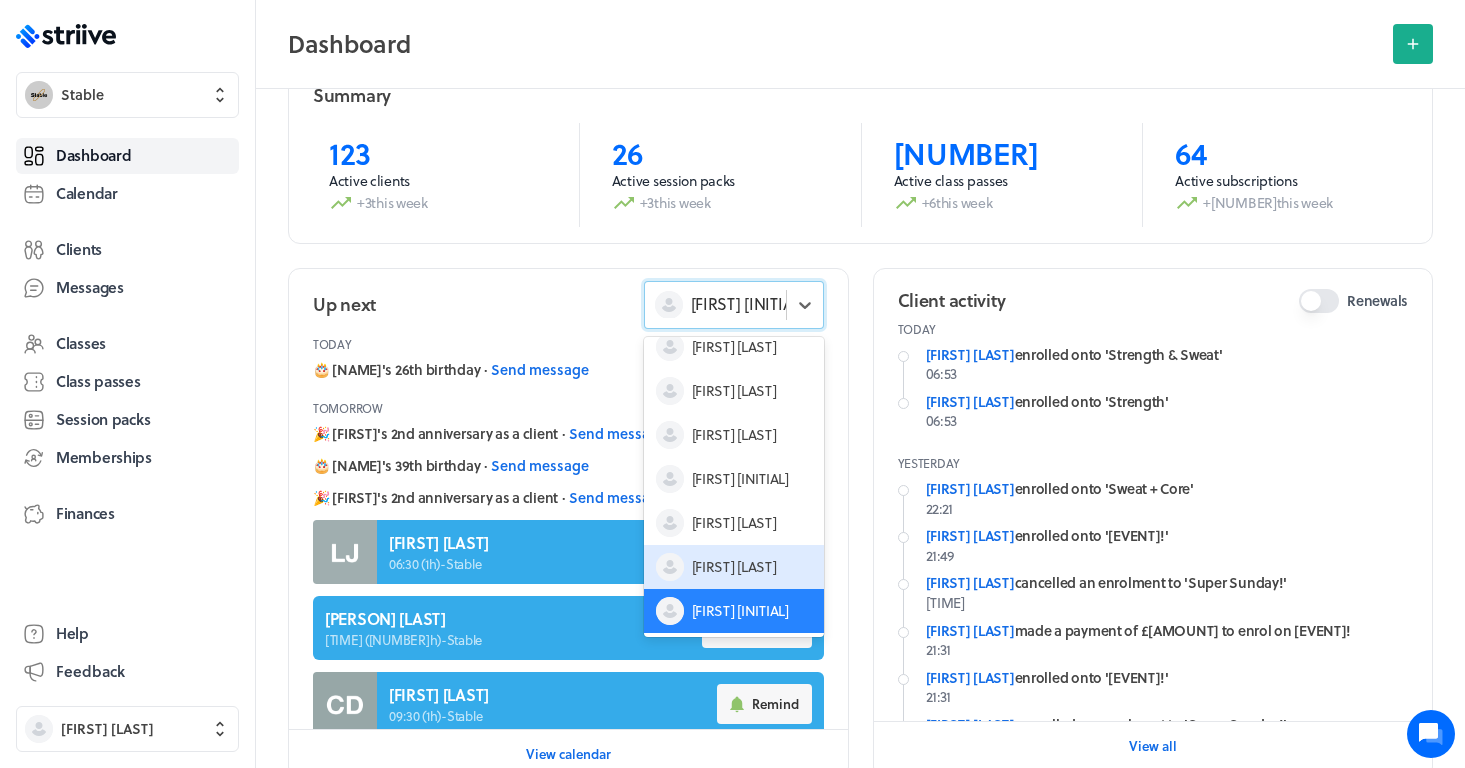 click on "[FIRST] [LAST]" at bounding box center [734, 567] 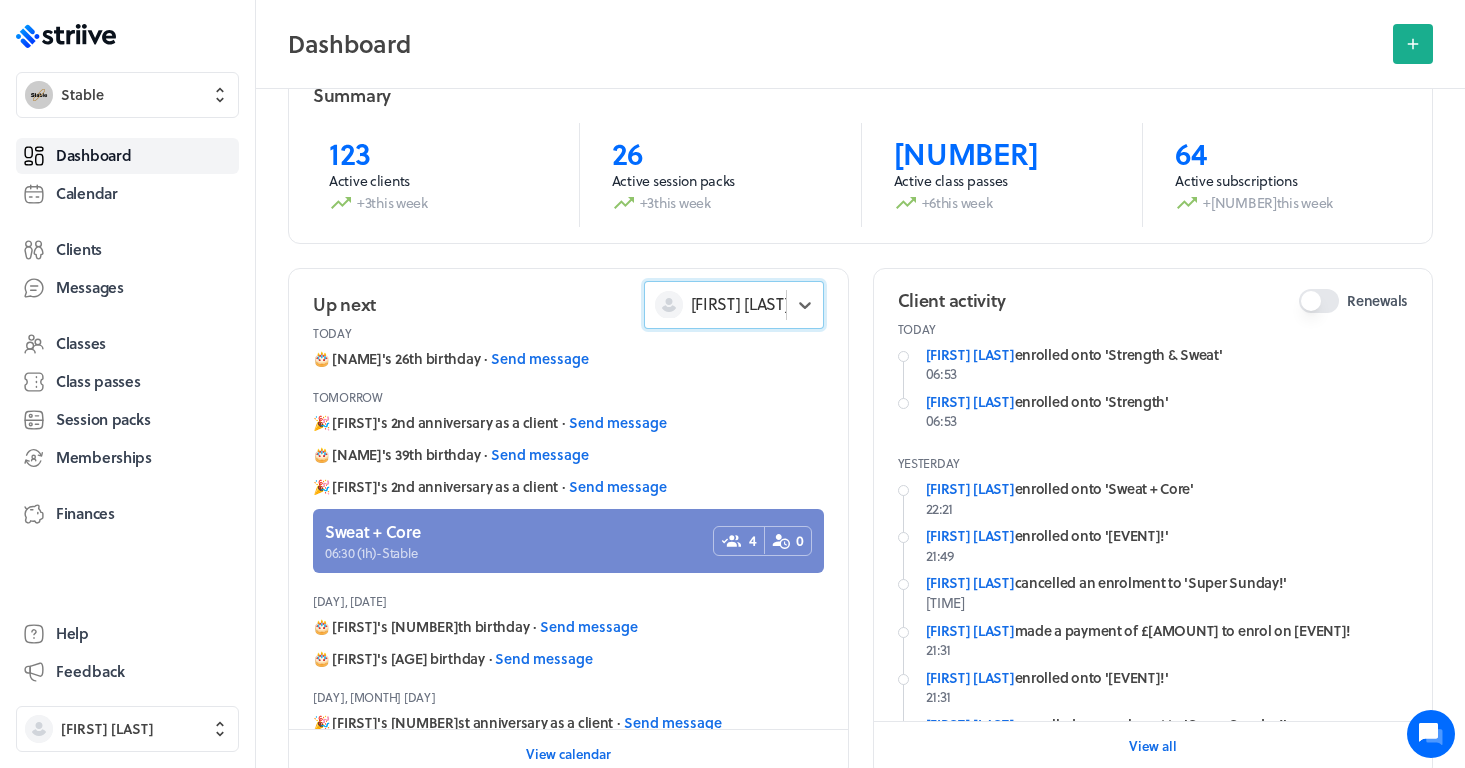 scroll, scrollTop: 0, scrollLeft: 0, axis: both 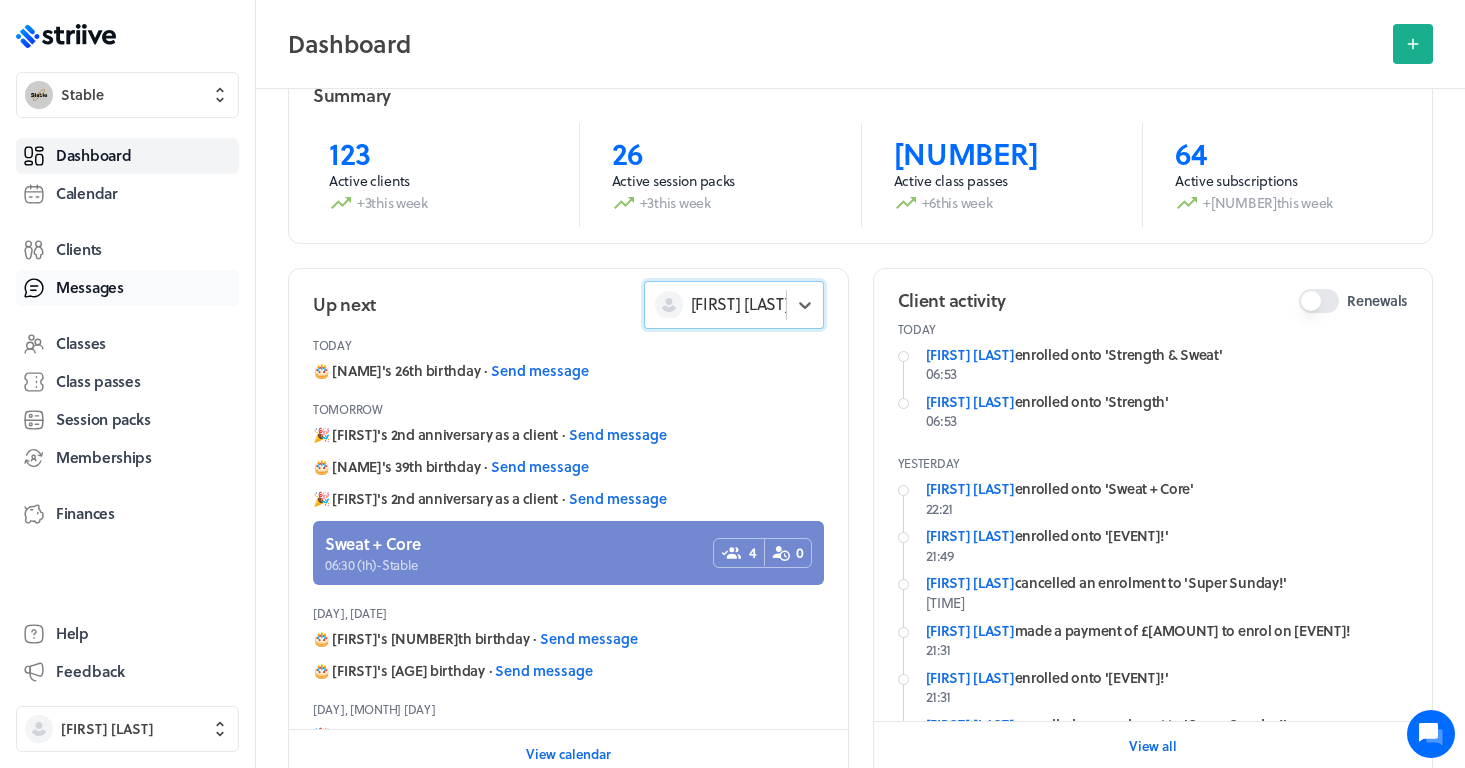 click on "Messages" at bounding box center [90, 287] 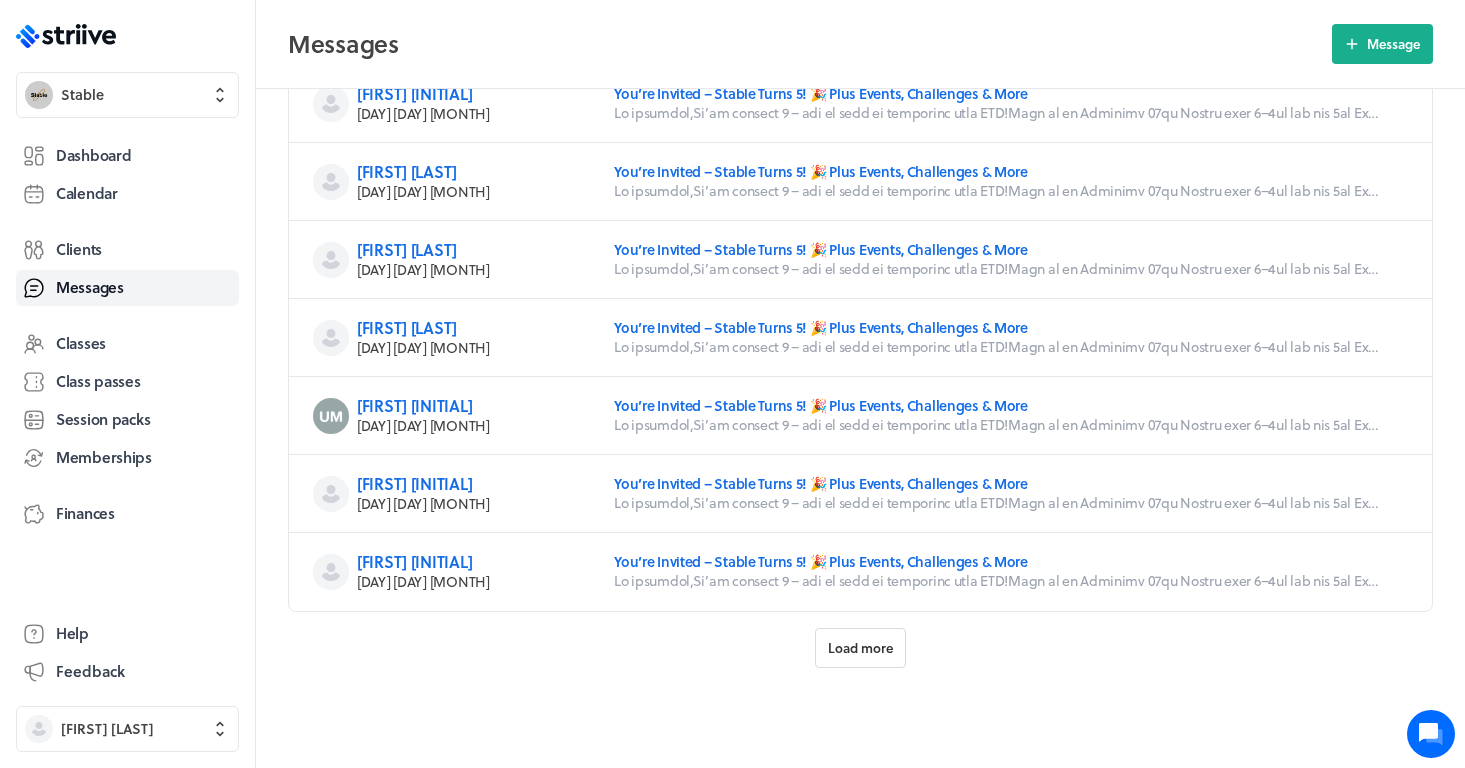 scroll, scrollTop: 784, scrollLeft: 0, axis: vertical 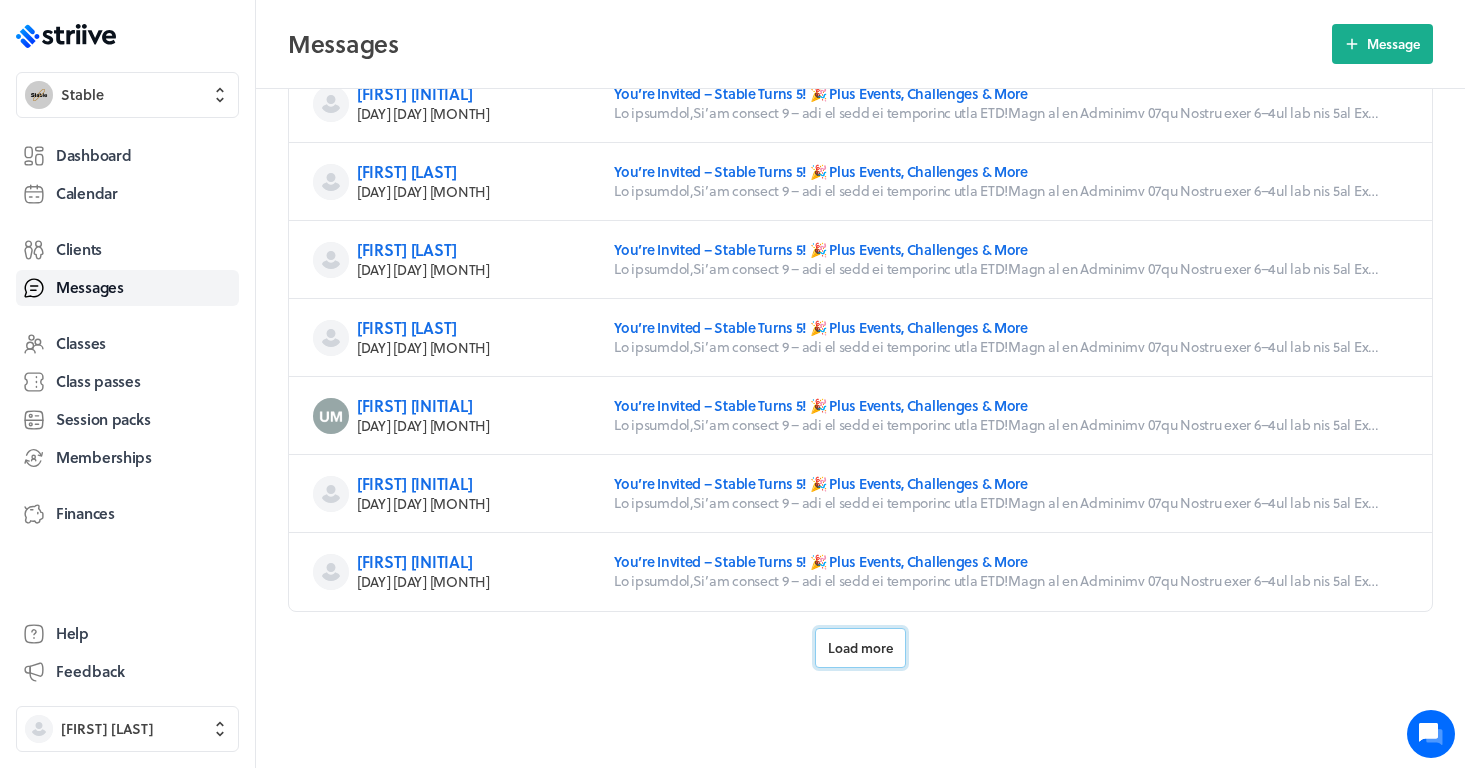 click on "Load more" at bounding box center (860, 648) 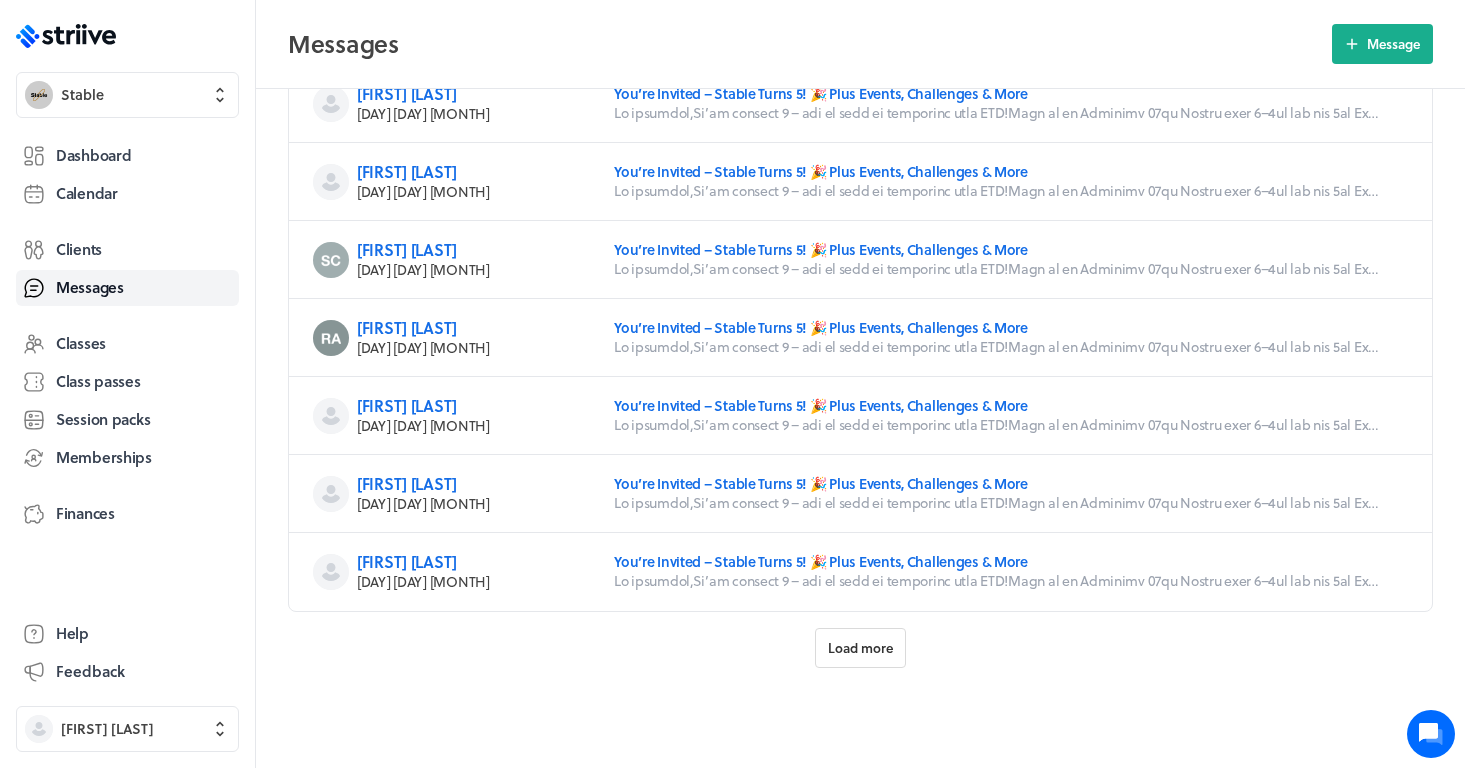 scroll, scrollTop: 1954, scrollLeft: 0, axis: vertical 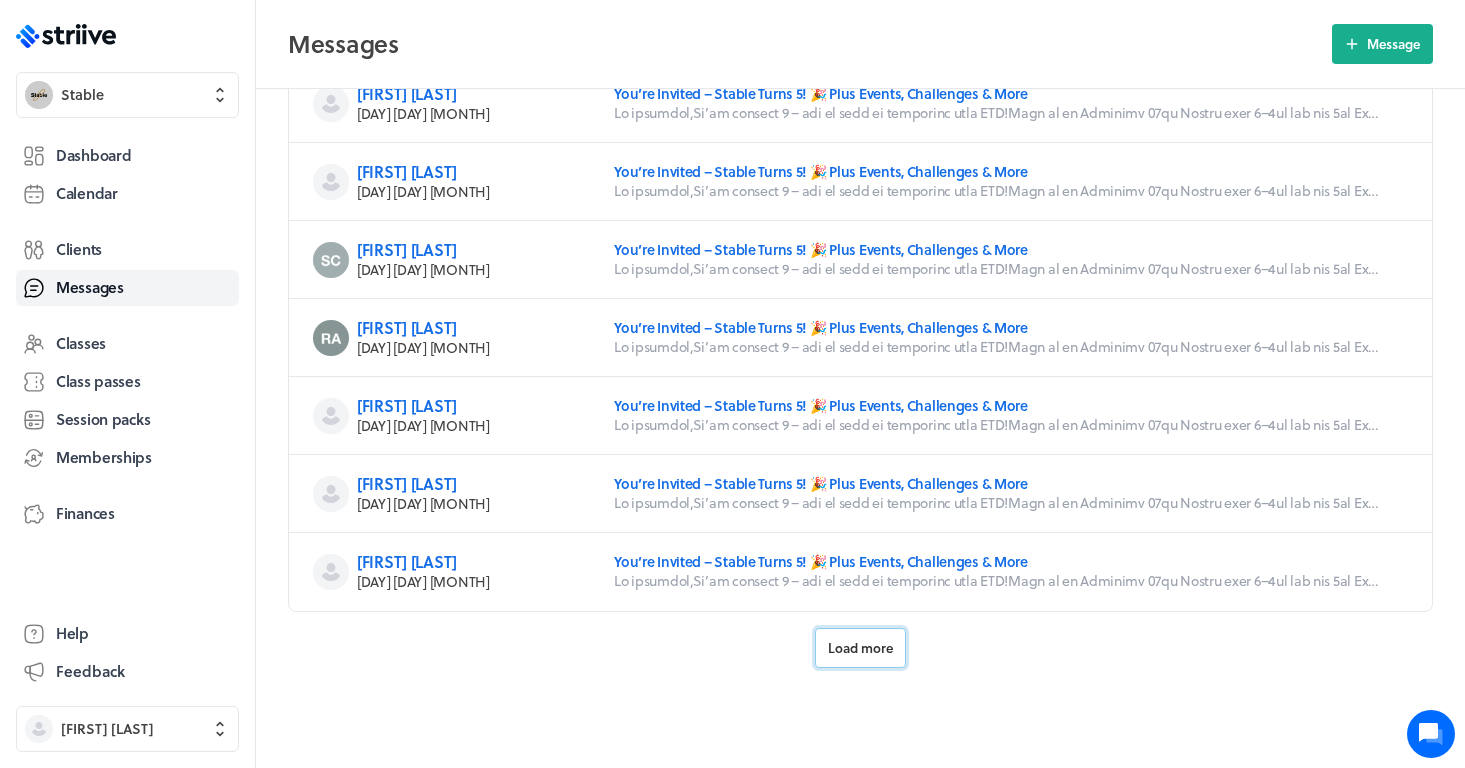 click on "Load more" at bounding box center (860, 648) 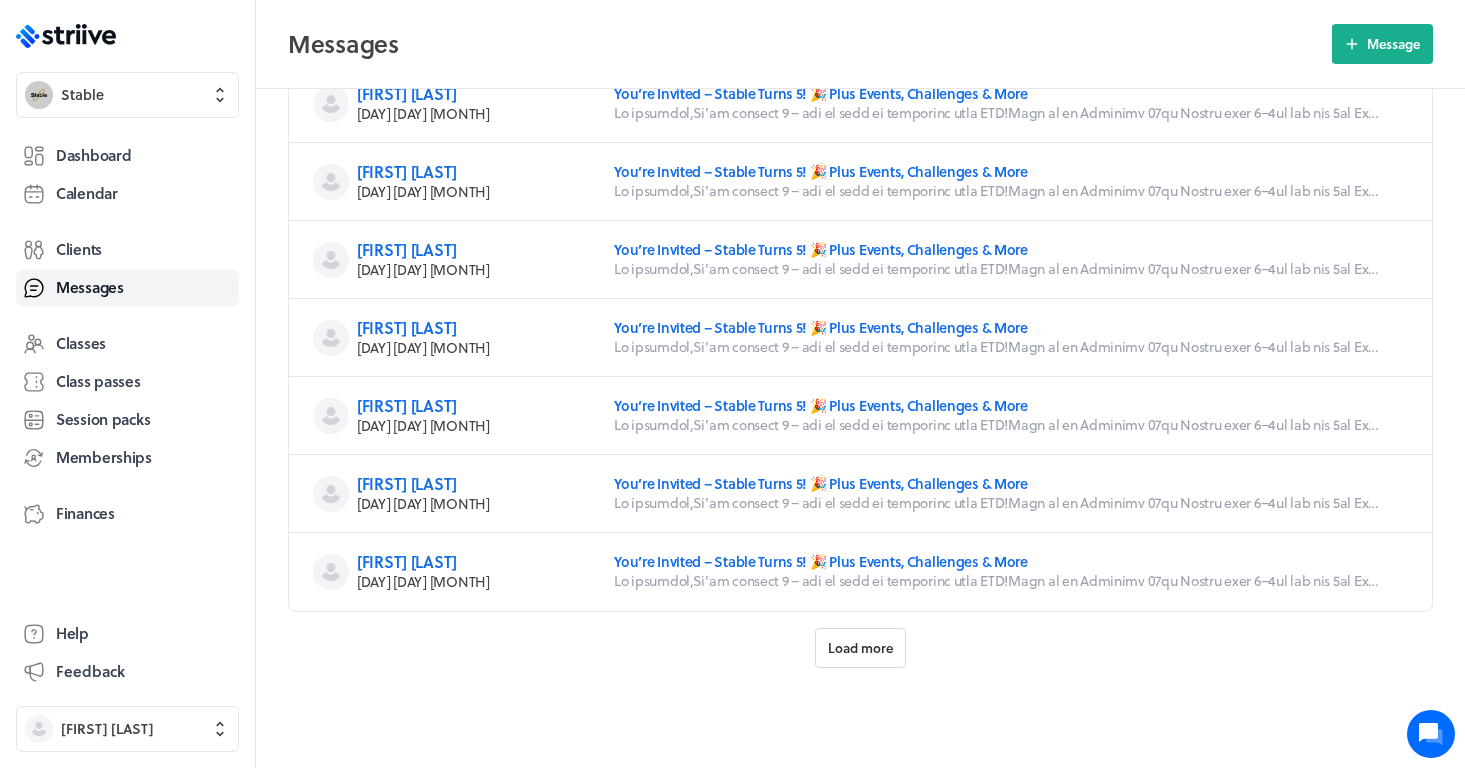 scroll, scrollTop: 3124, scrollLeft: 0, axis: vertical 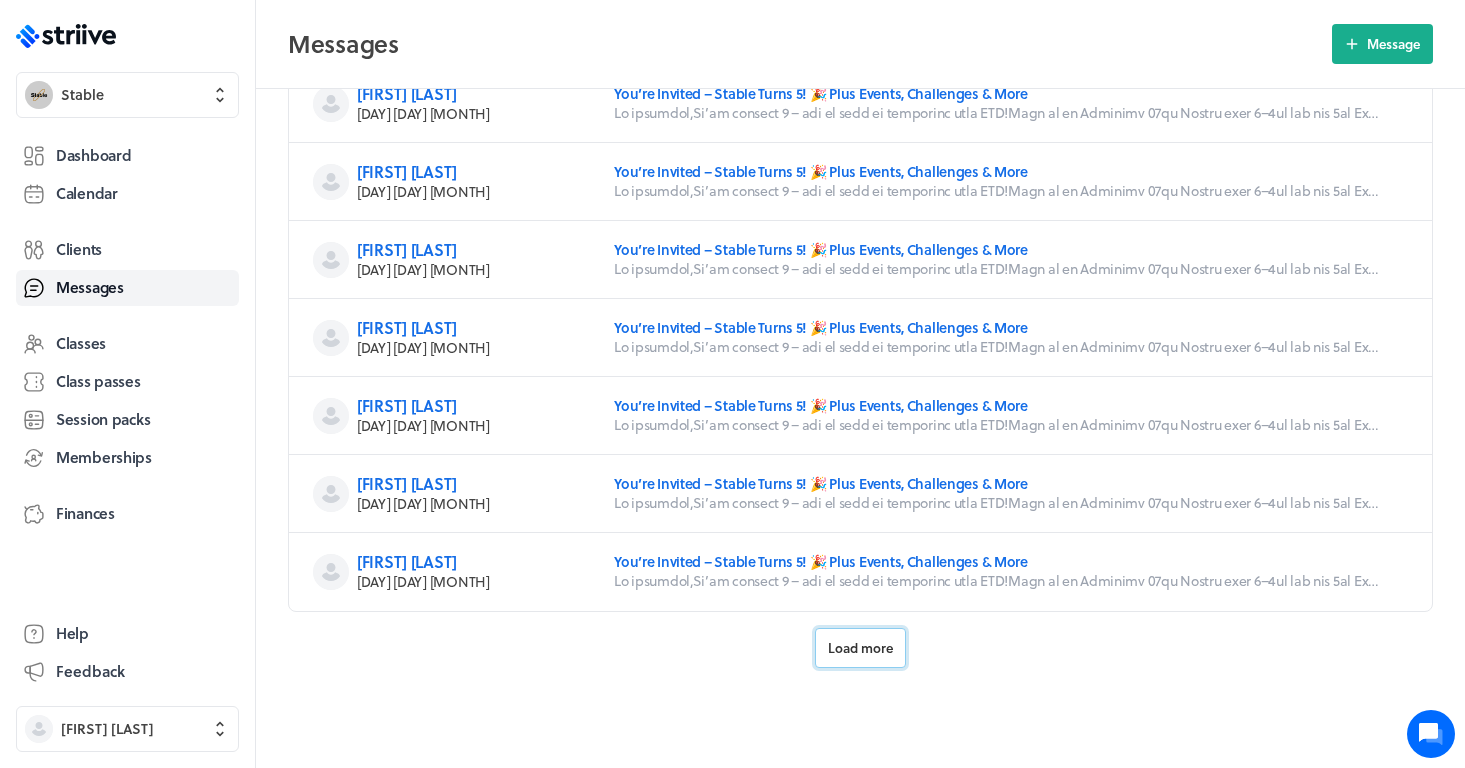 click on "Load more" at bounding box center (860, 648) 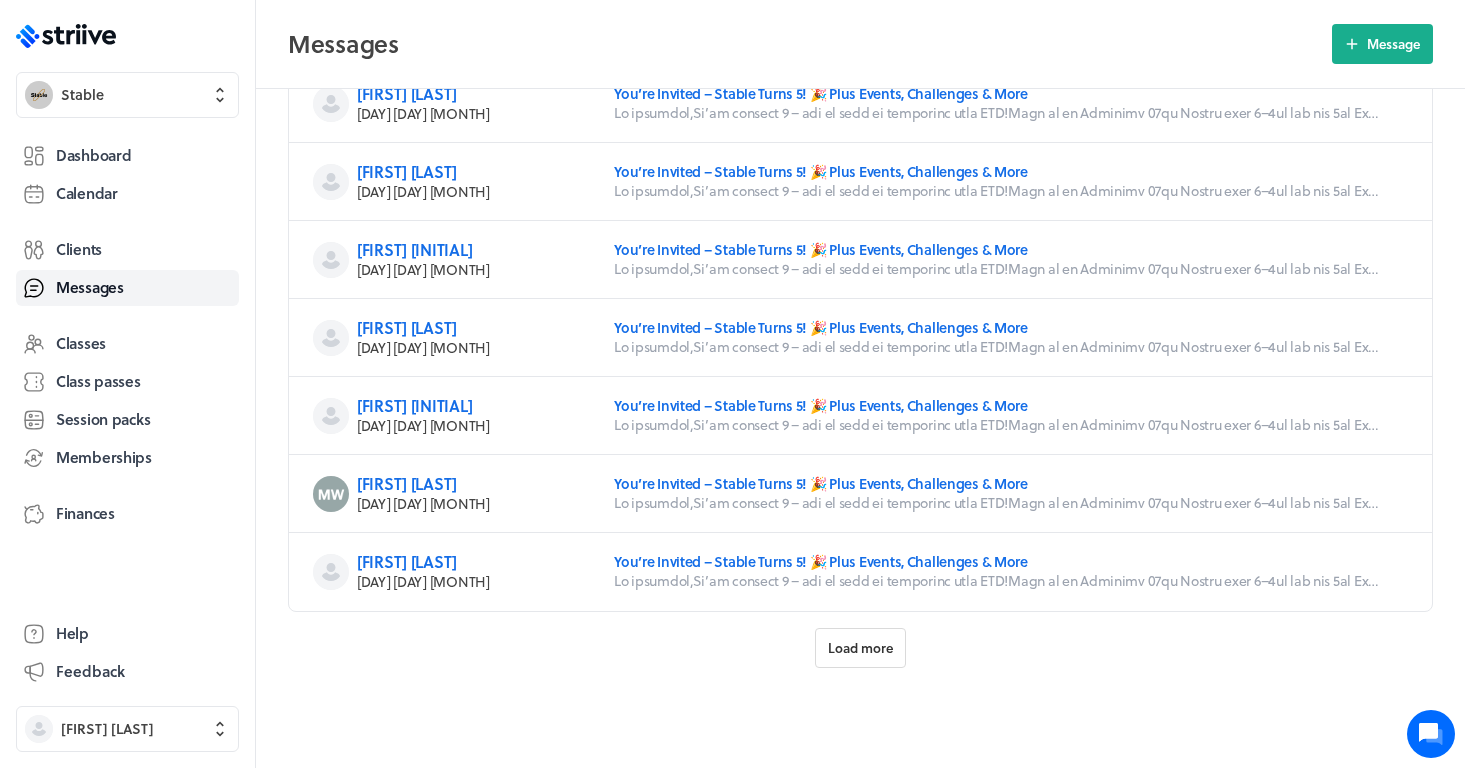 scroll, scrollTop: 4294, scrollLeft: 0, axis: vertical 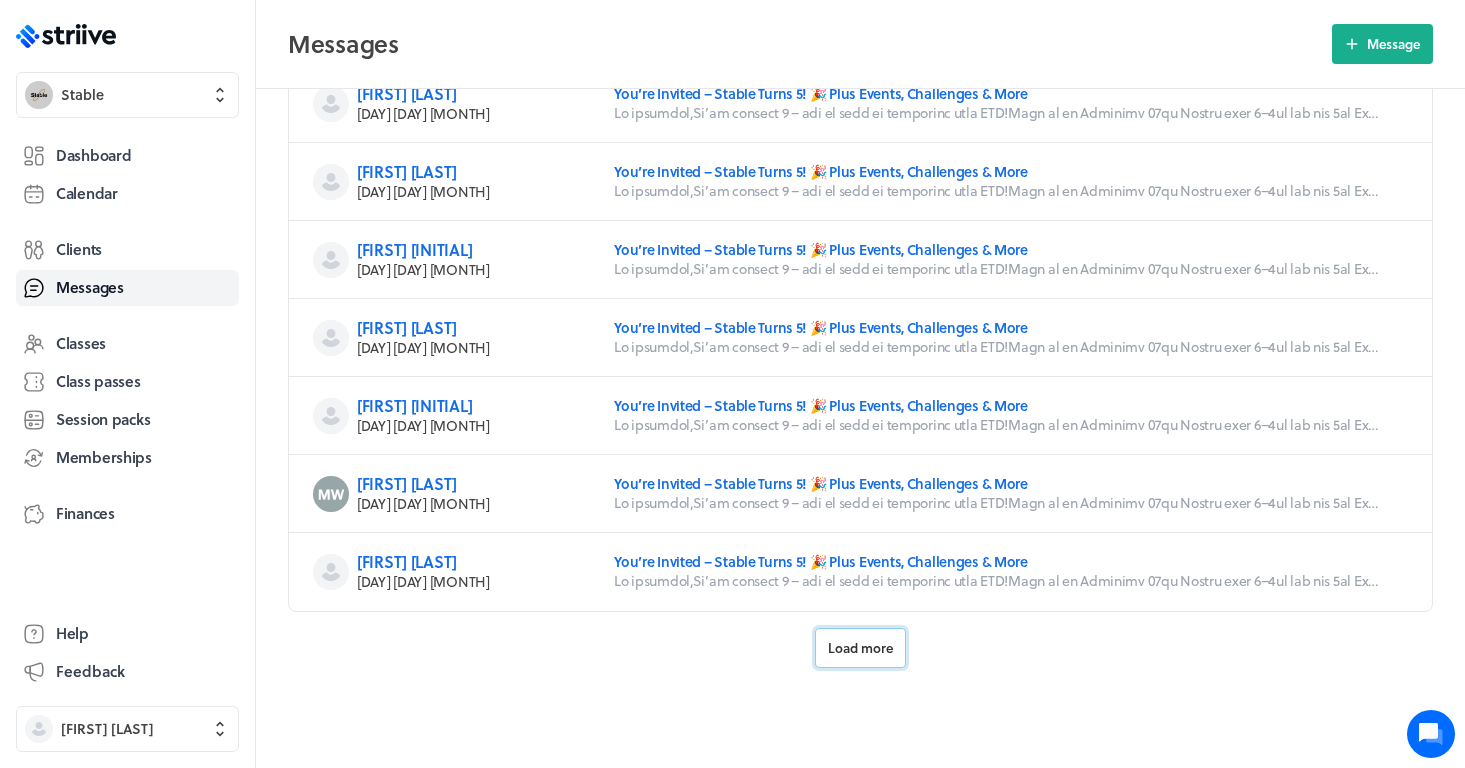 click on "Load more" at bounding box center (860, 648) 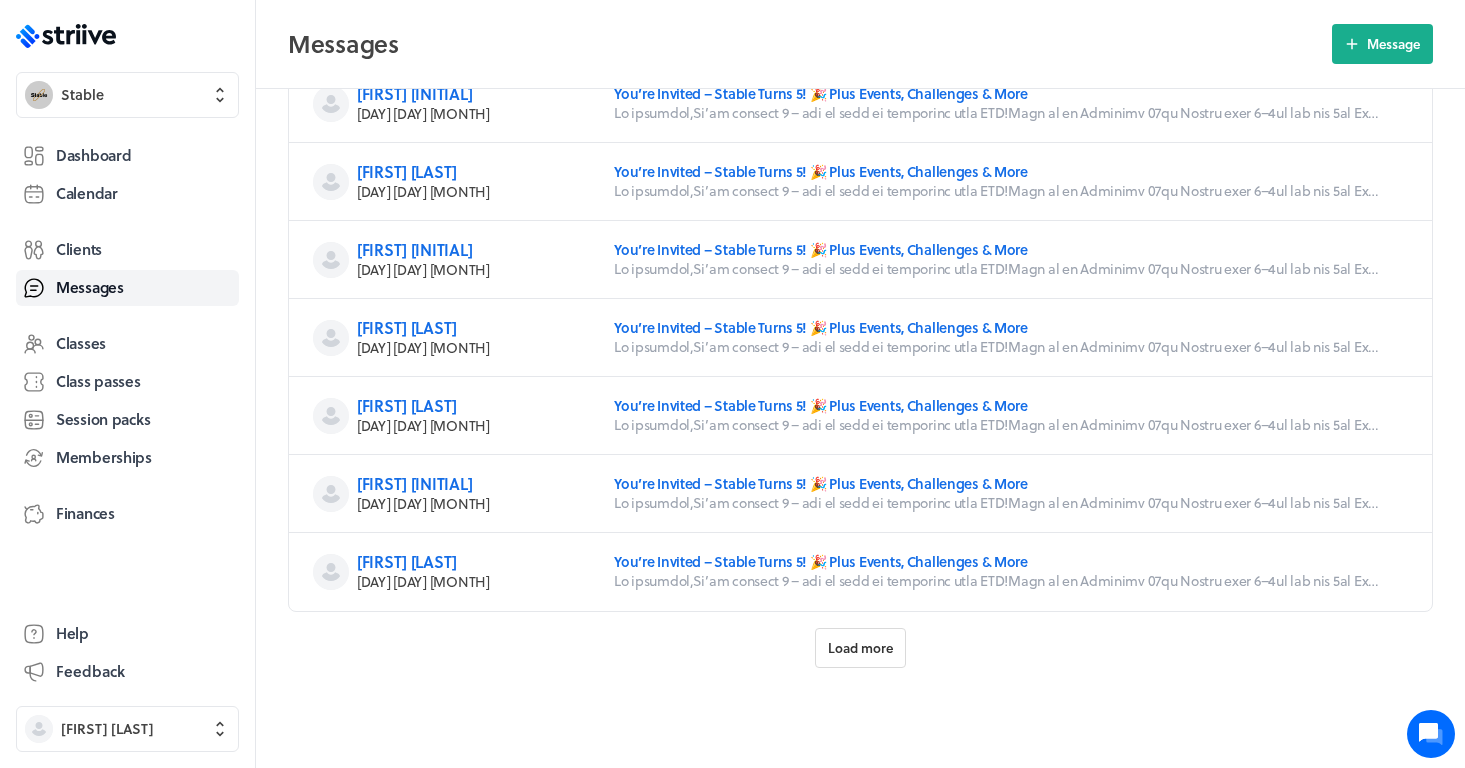 scroll, scrollTop: 5464, scrollLeft: 0, axis: vertical 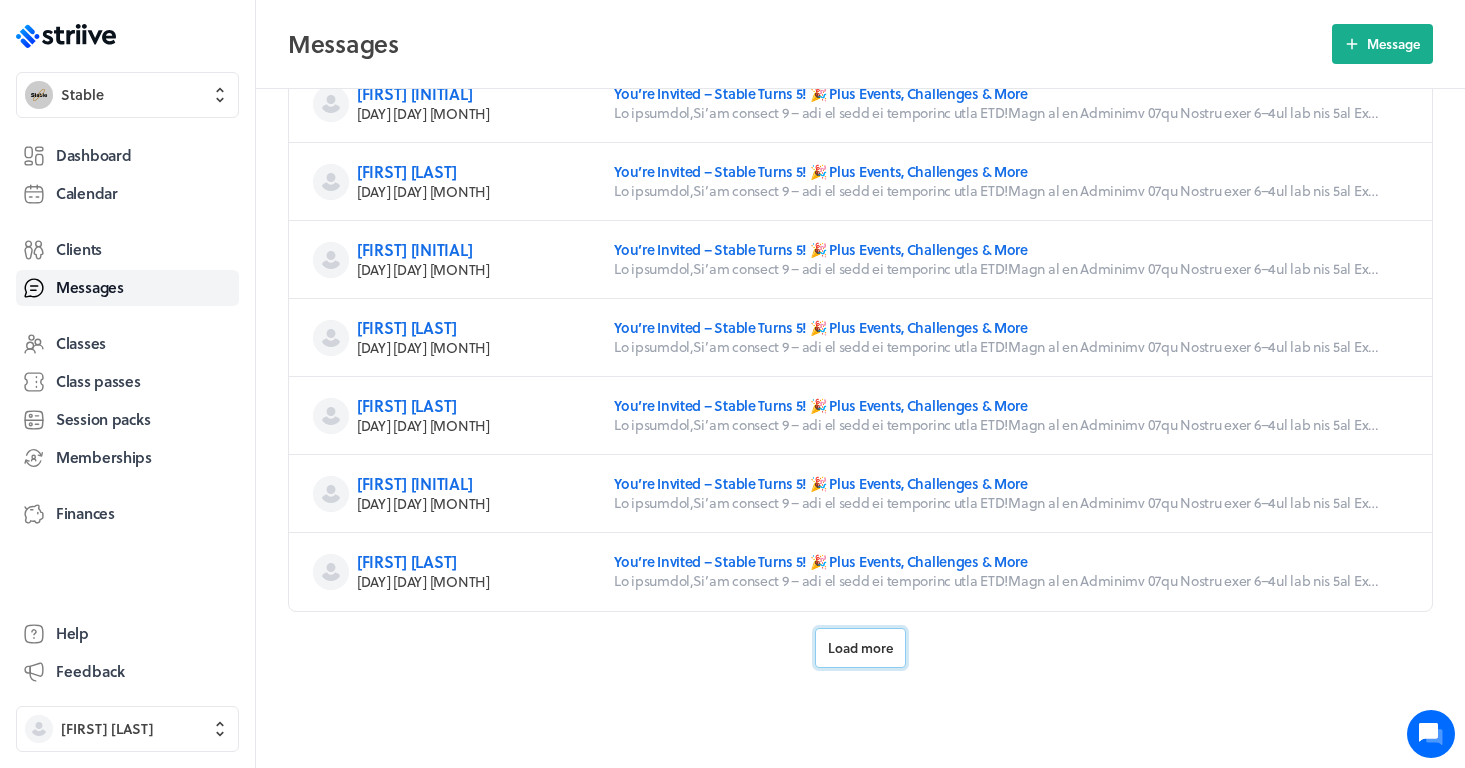 click on "Load more" at bounding box center [860, 648] 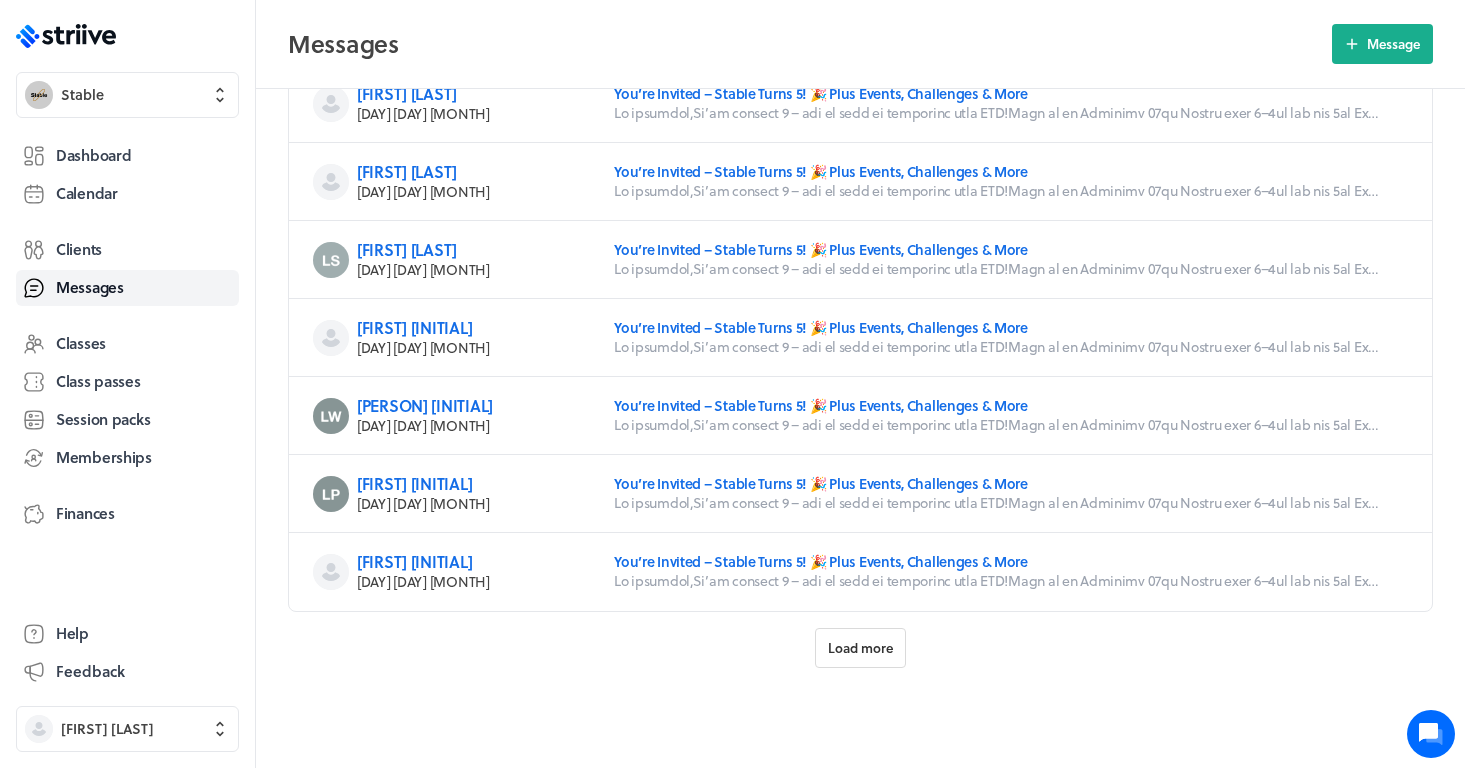 scroll, scrollTop: 6634, scrollLeft: 0, axis: vertical 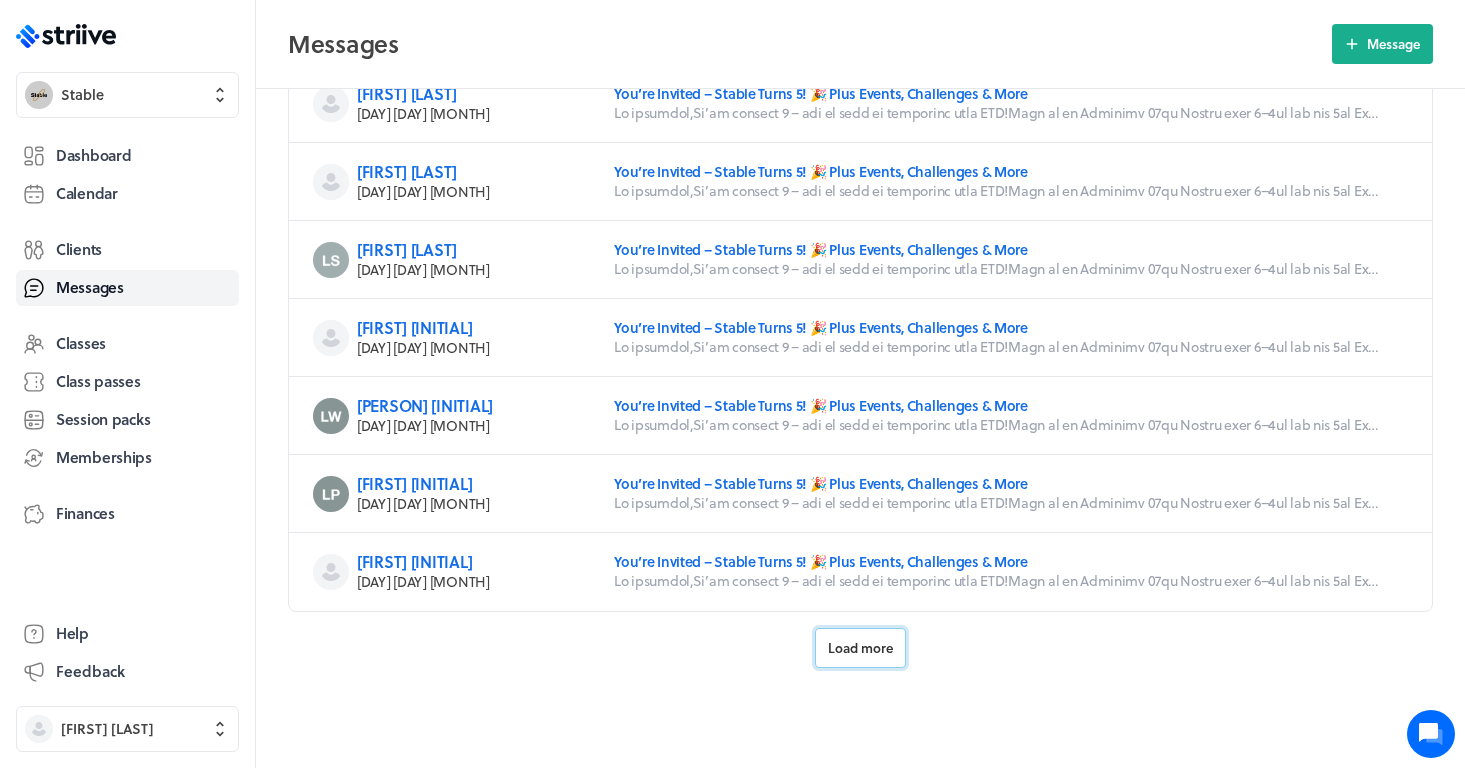 click on "Load more" at bounding box center [860, 648] 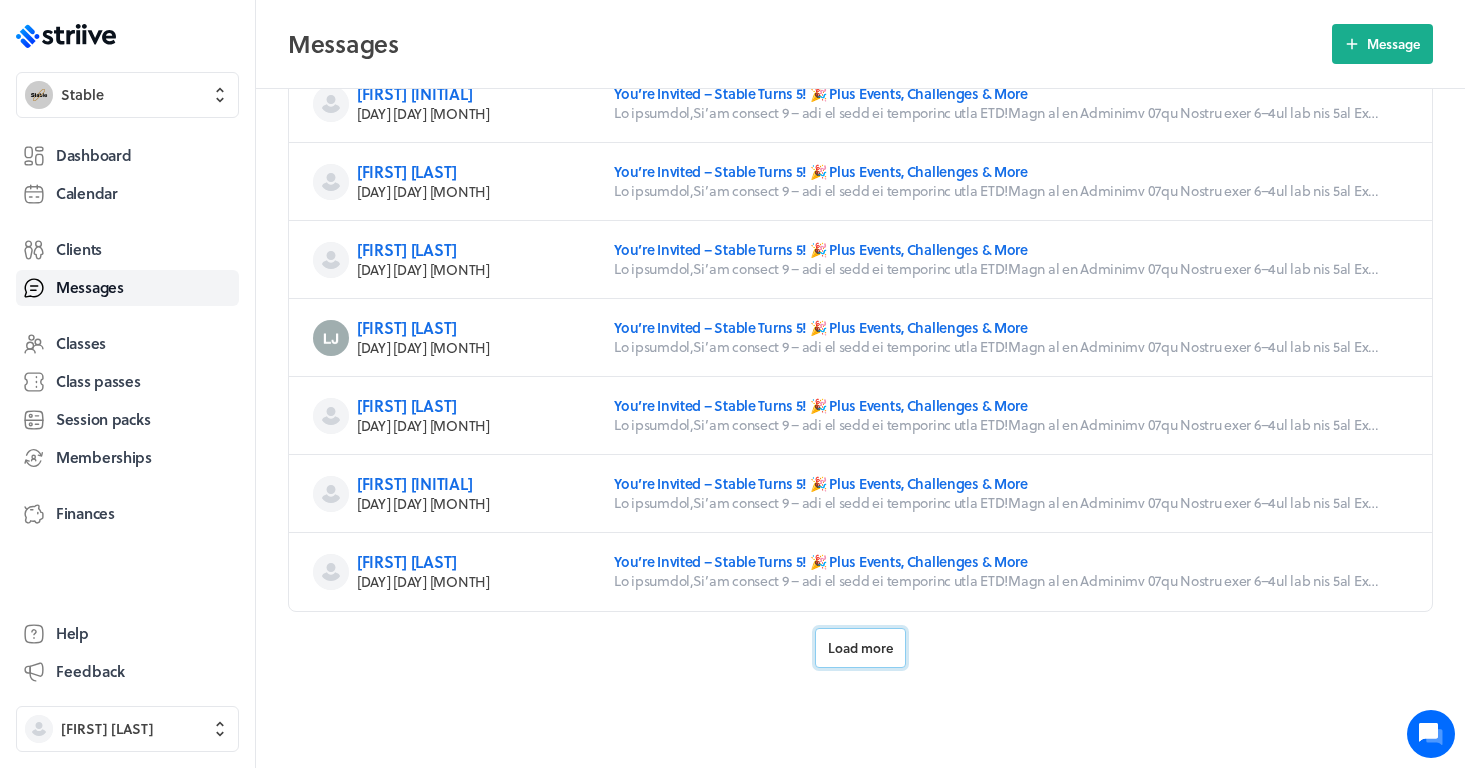 scroll, scrollTop: 7804, scrollLeft: 0, axis: vertical 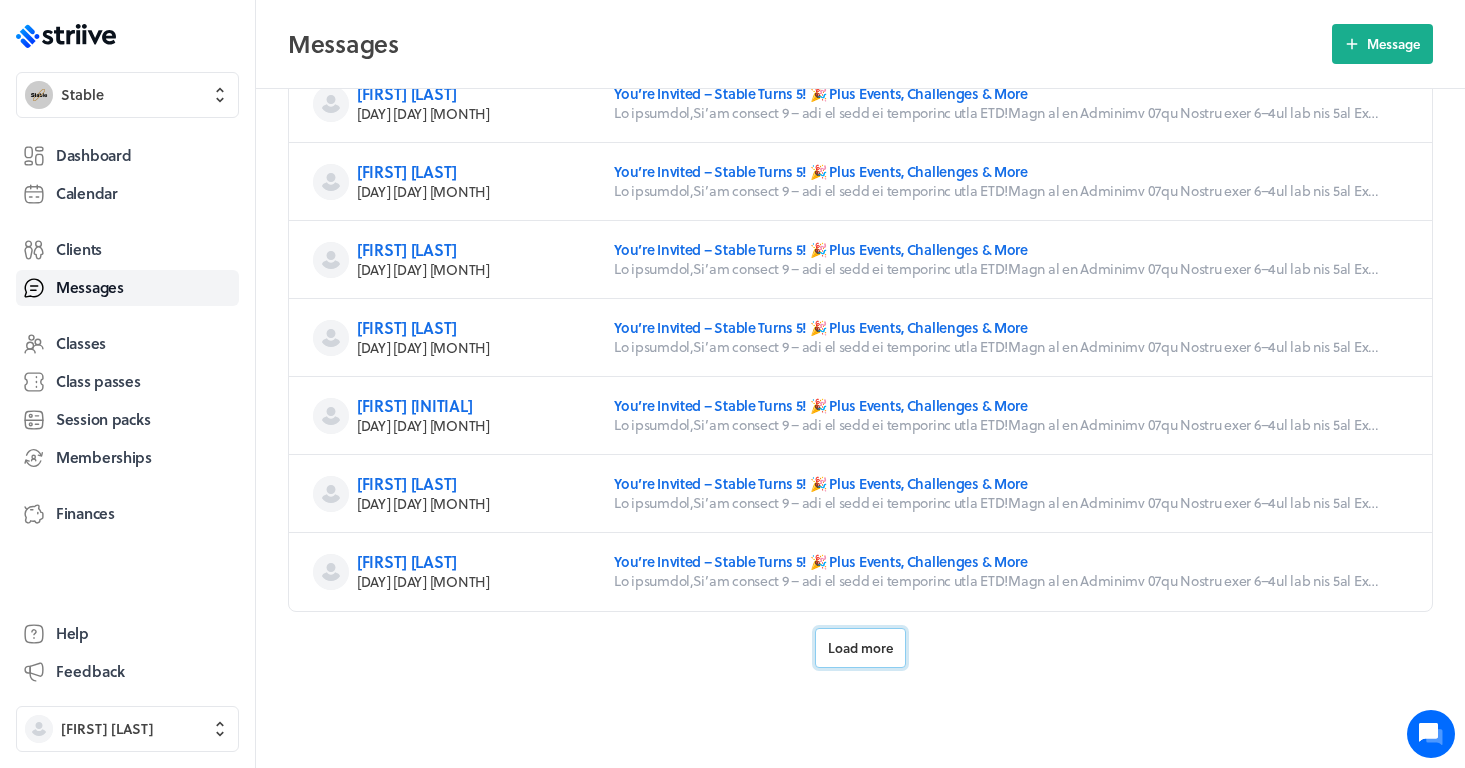 click on "Load more" at bounding box center (860, 648) 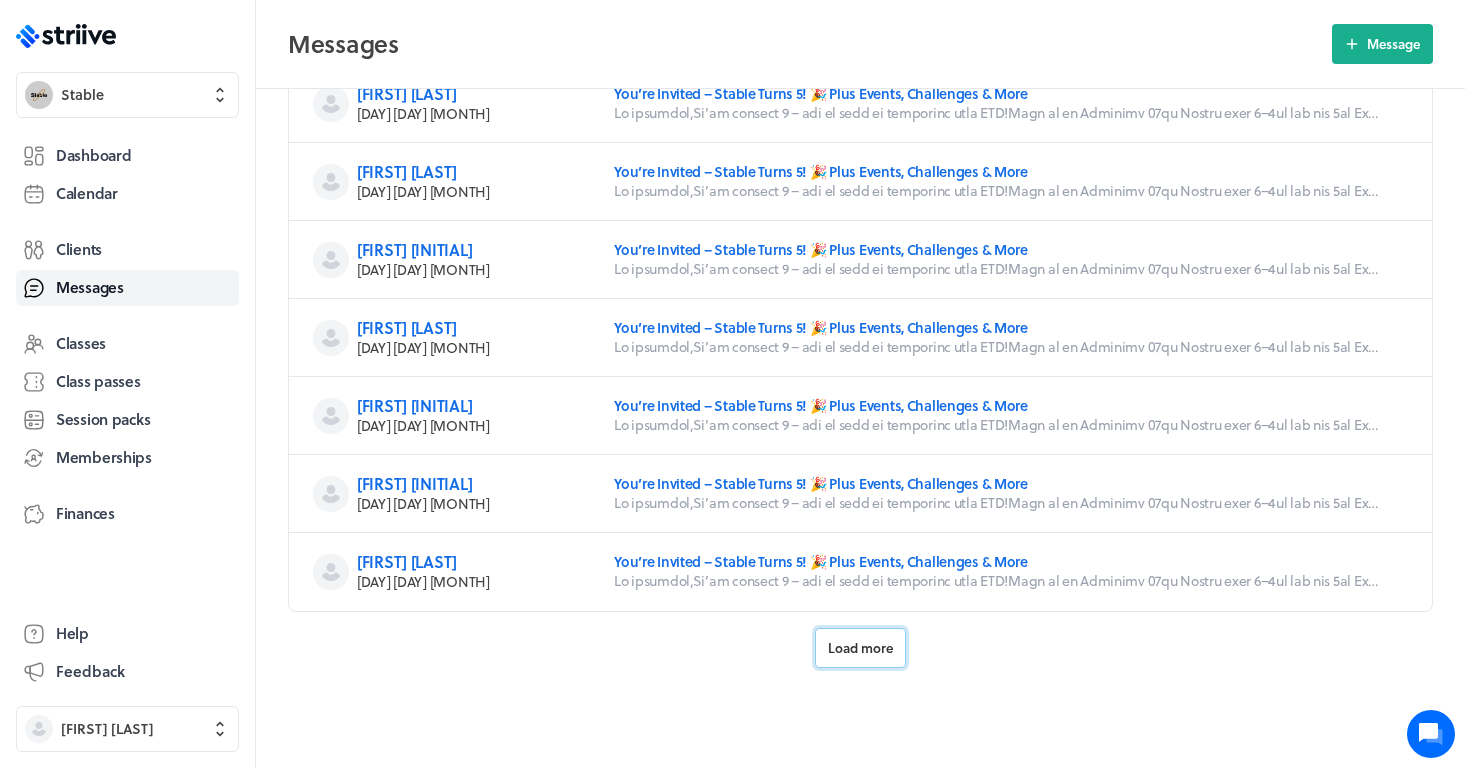 scroll, scrollTop: 10144, scrollLeft: 0, axis: vertical 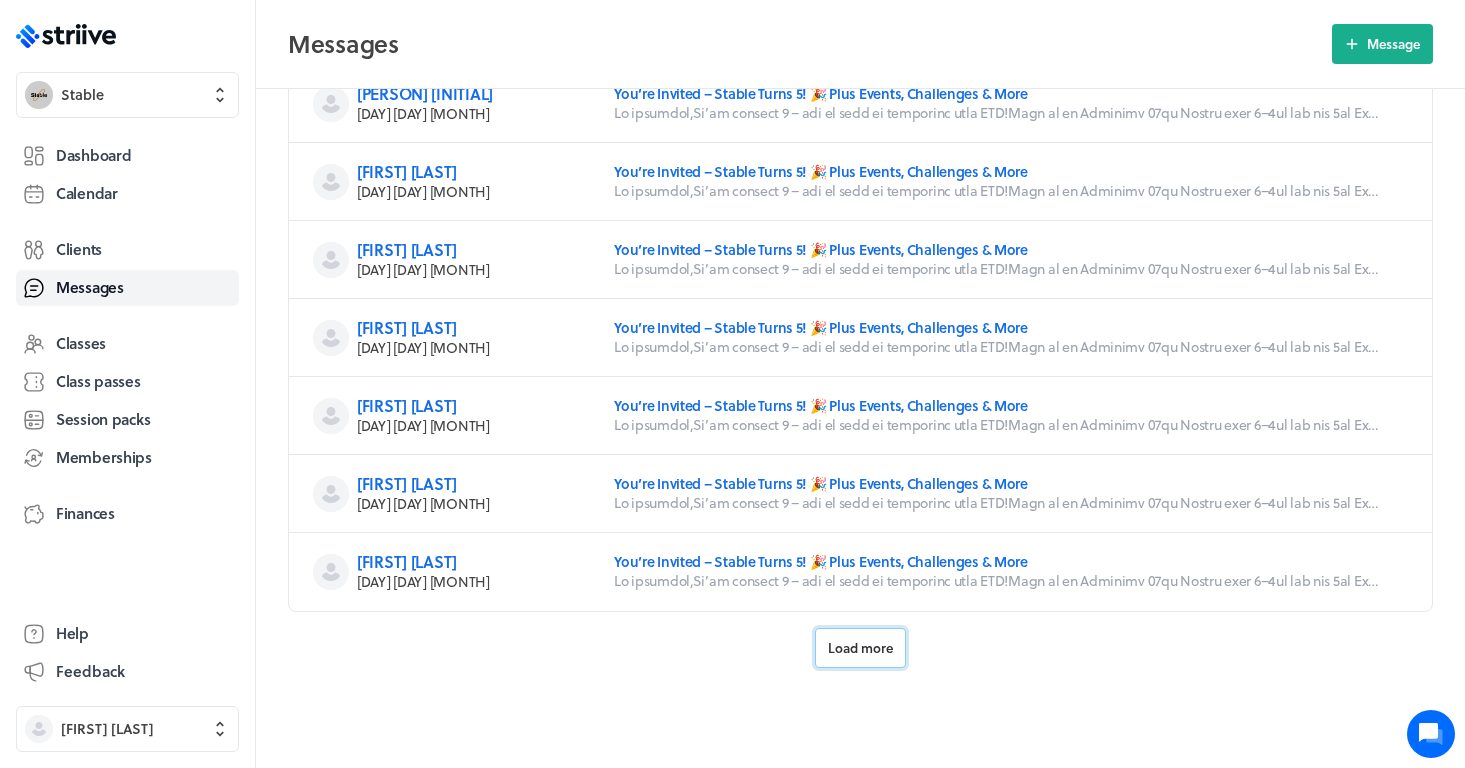 click on "Load more" at bounding box center (860, 648) 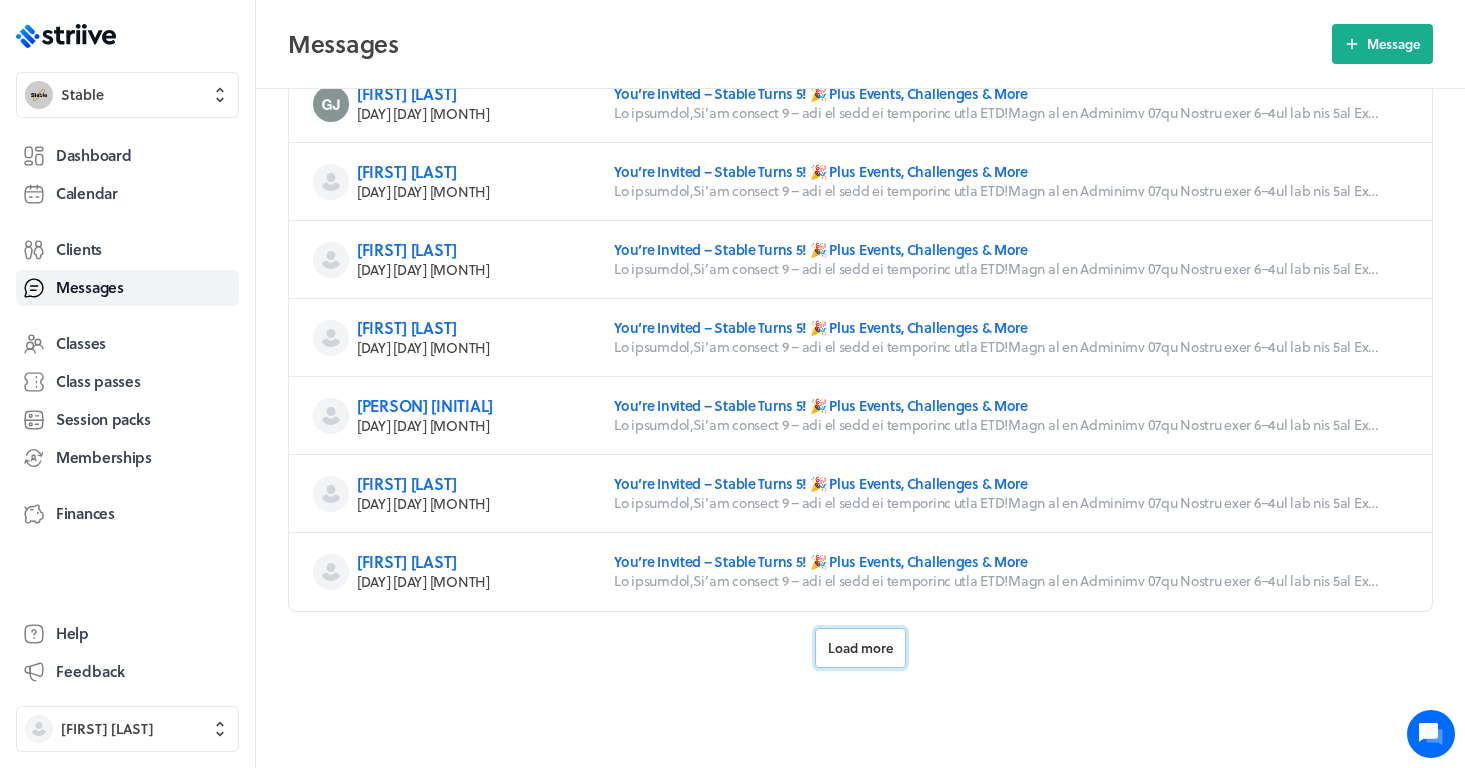 scroll, scrollTop: 12484, scrollLeft: 0, axis: vertical 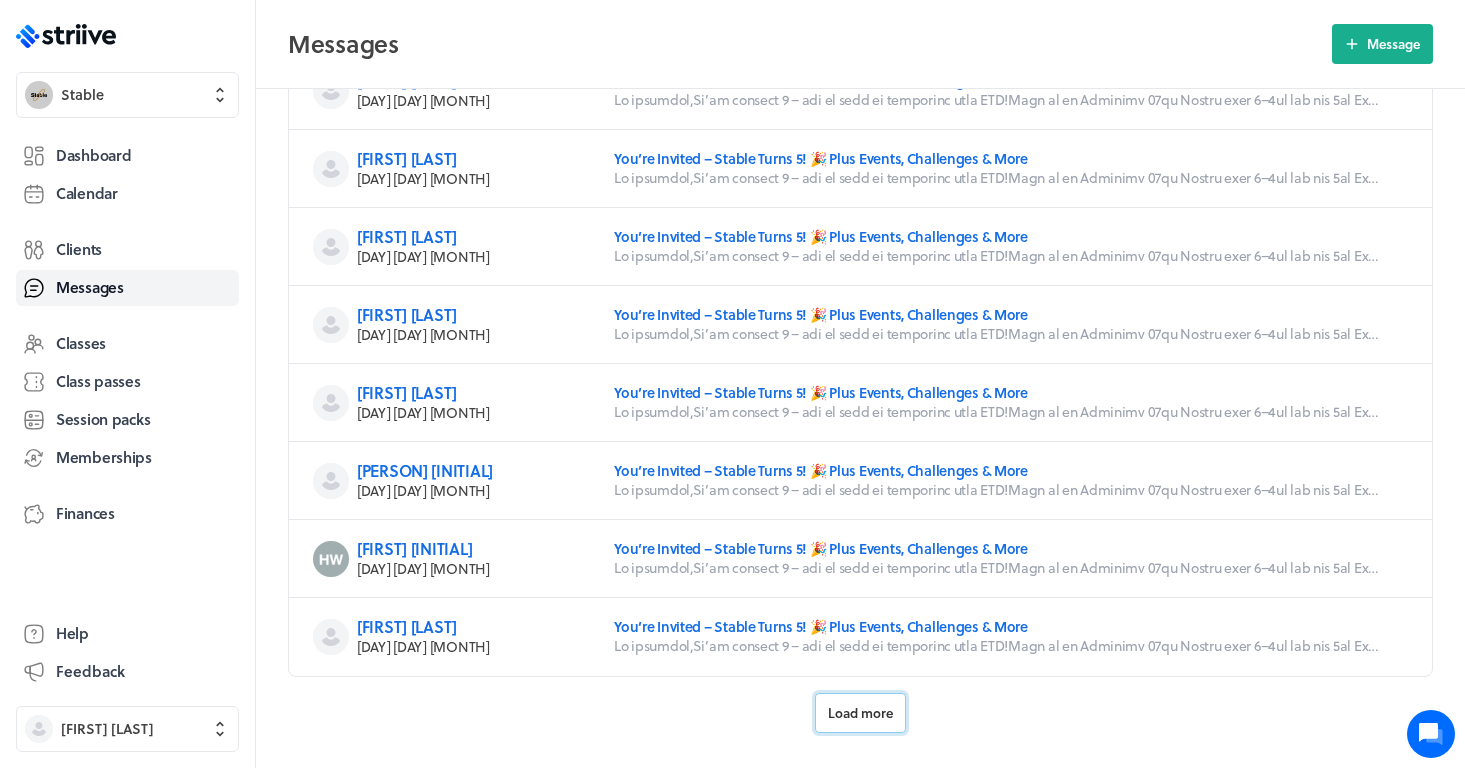 click on "Load more" at bounding box center [860, 713] 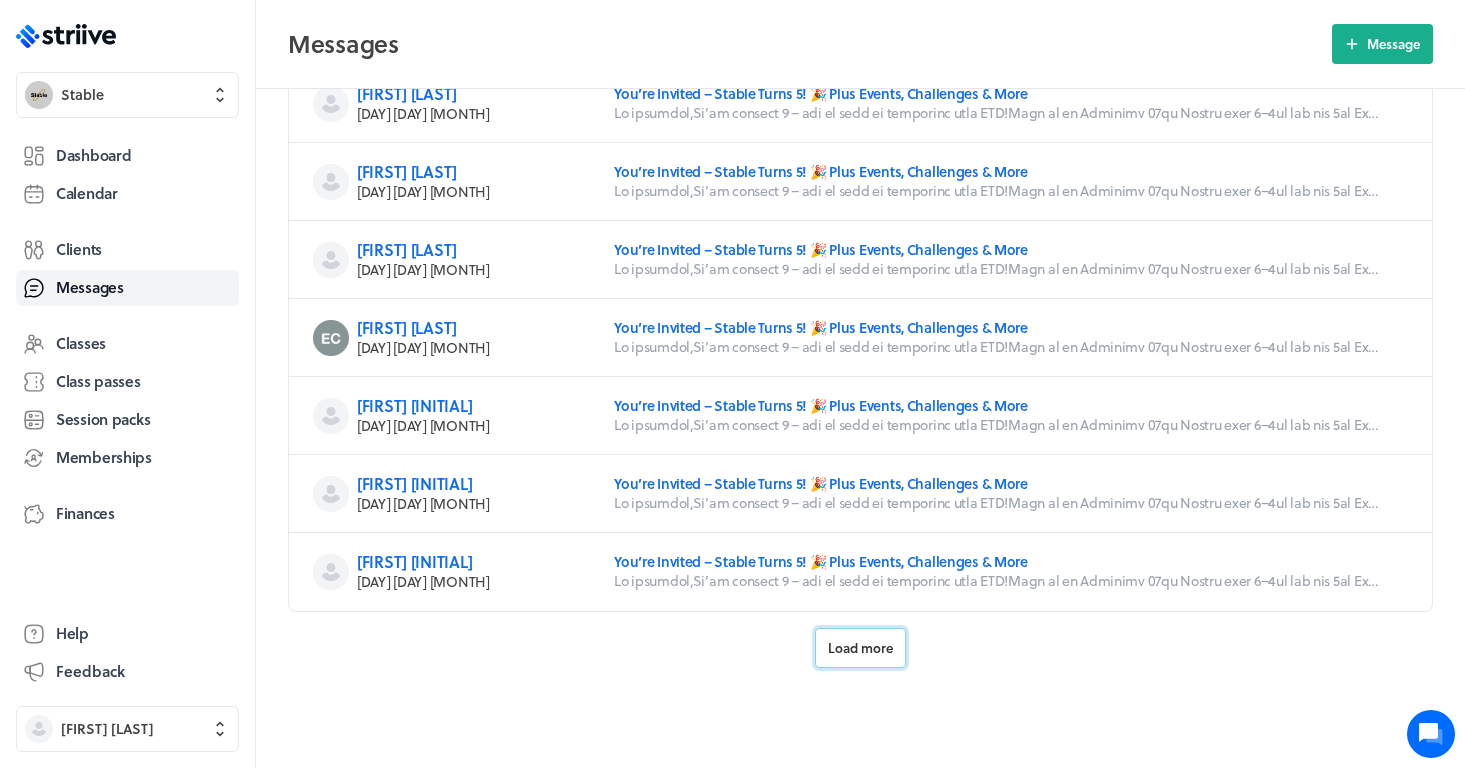 scroll, scrollTop: 14824, scrollLeft: 0, axis: vertical 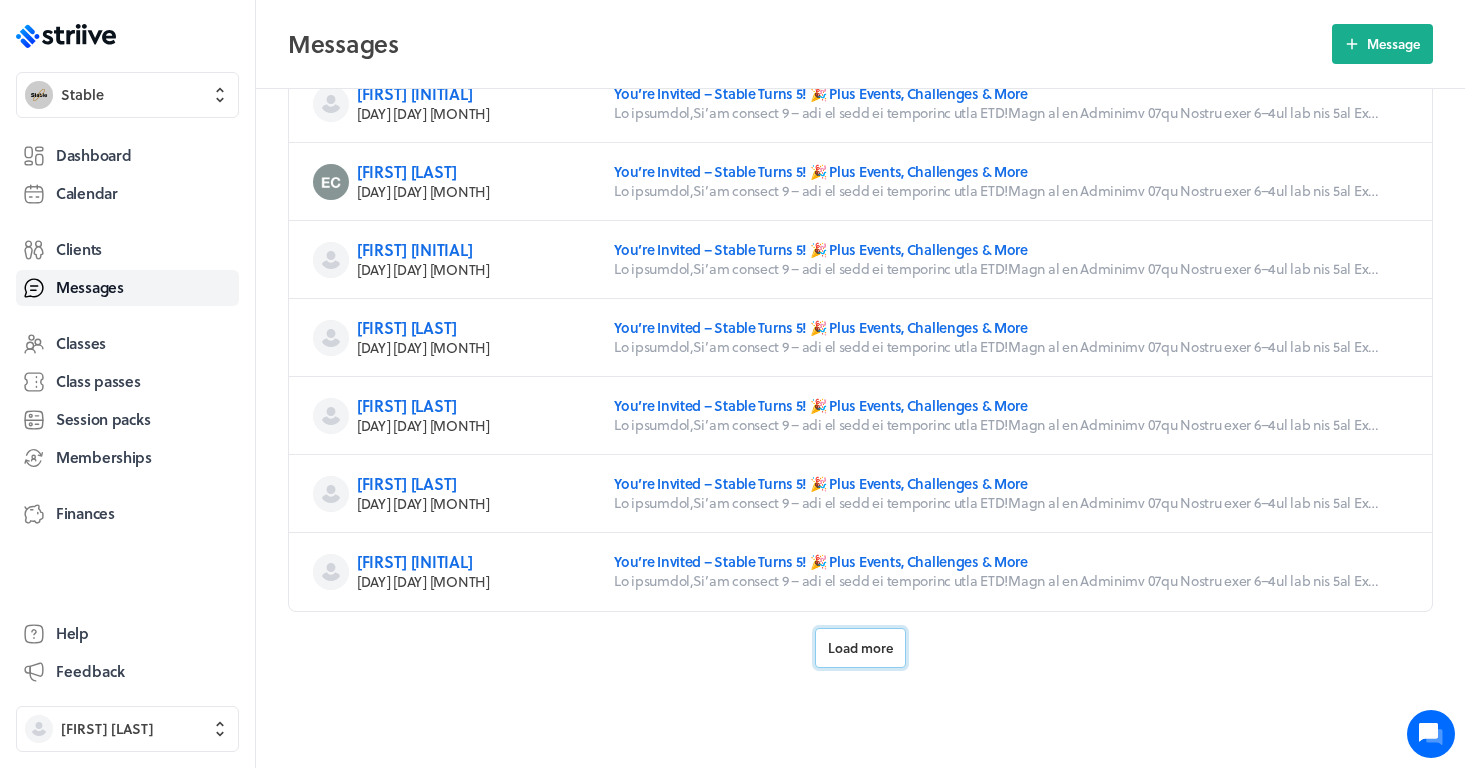 click on "Load more" at bounding box center (860, 648) 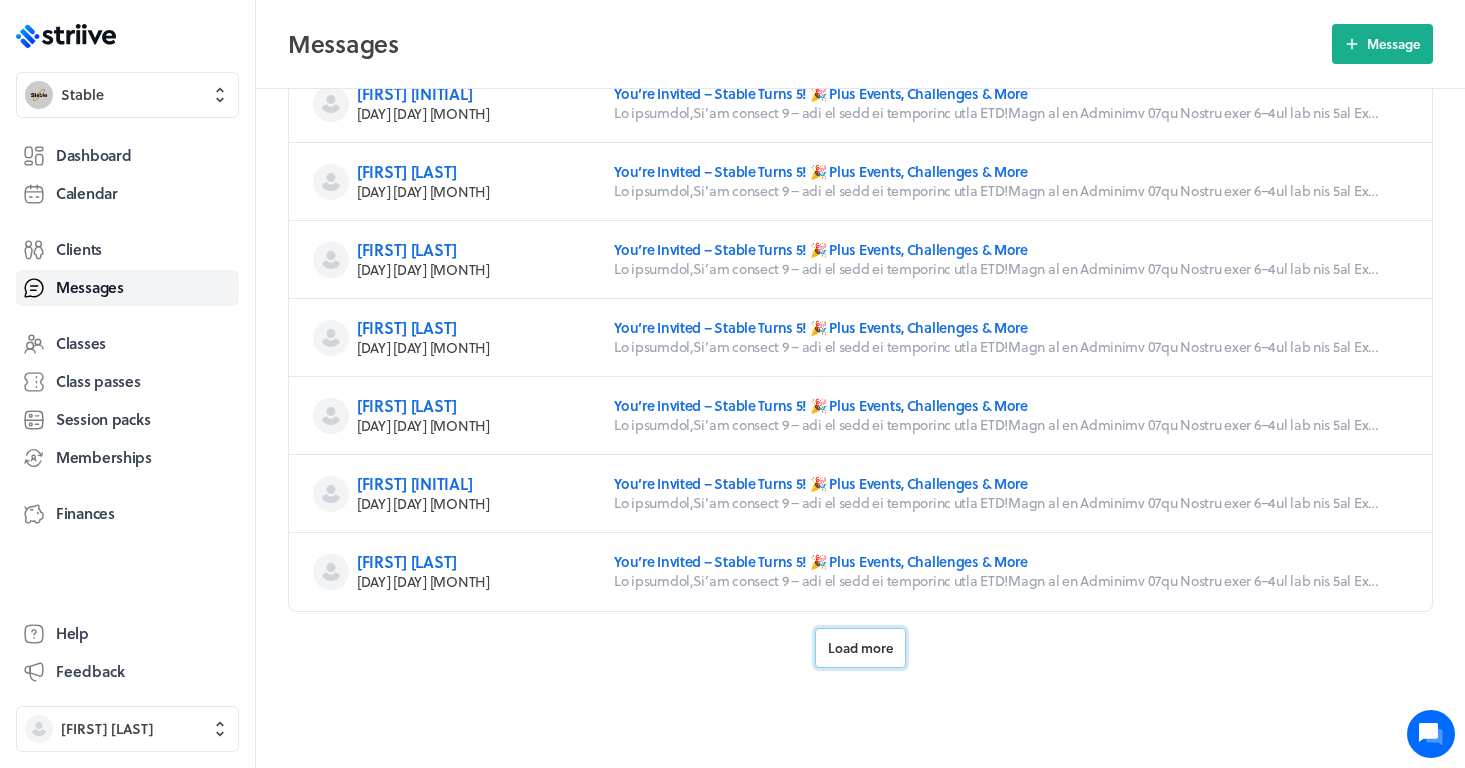 scroll, scrollTop: 17164, scrollLeft: 0, axis: vertical 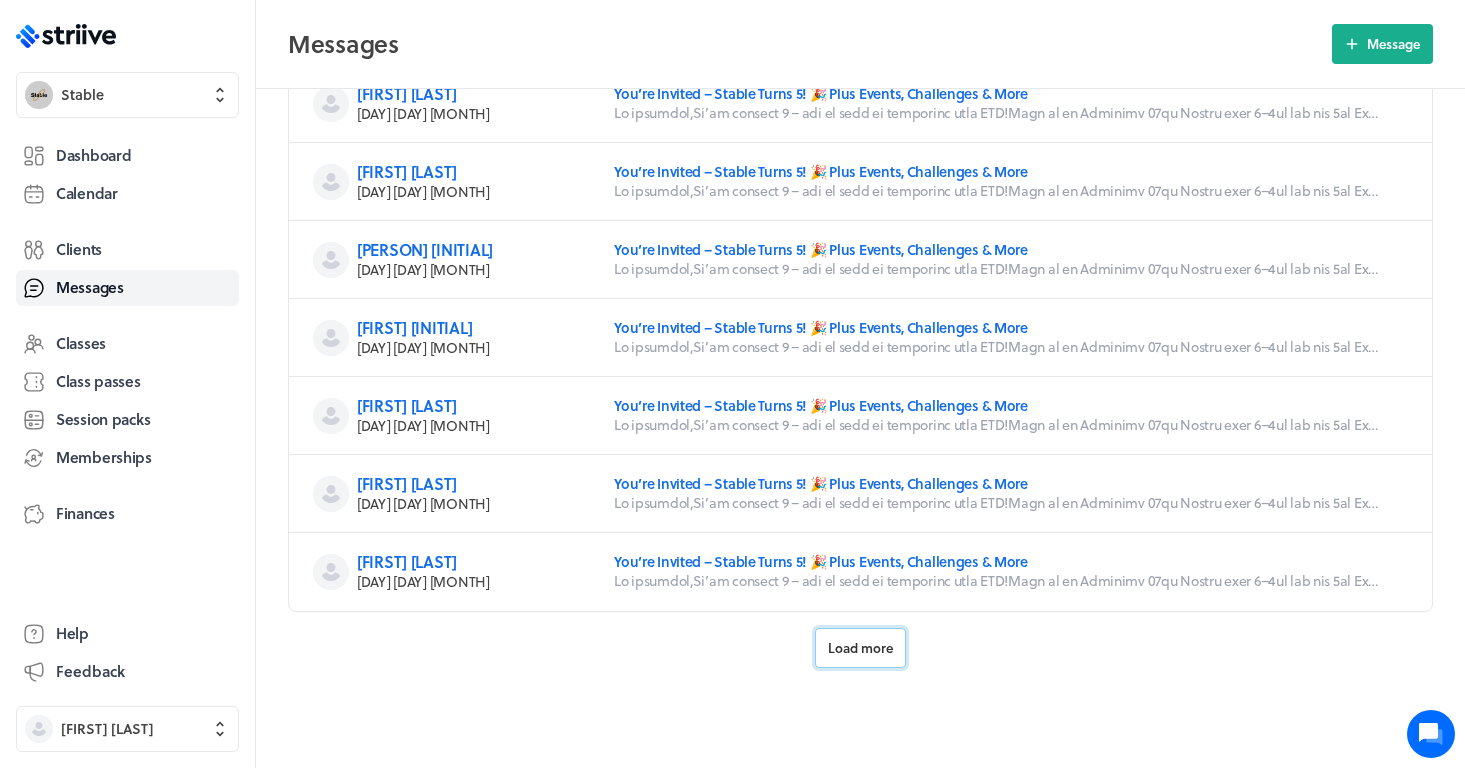 click on "Load more" at bounding box center (860, 648) 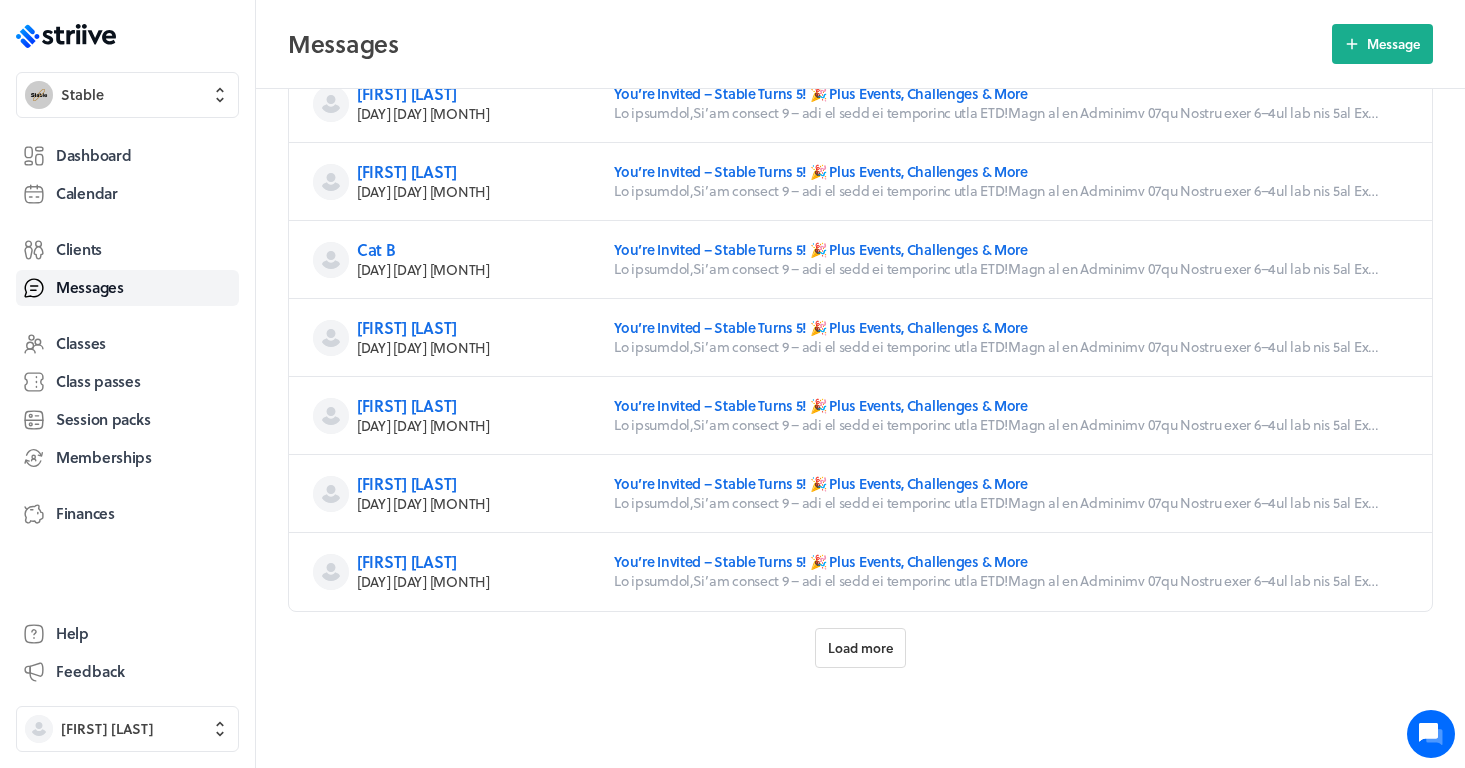 scroll, scrollTop: 19504, scrollLeft: 0, axis: vertical 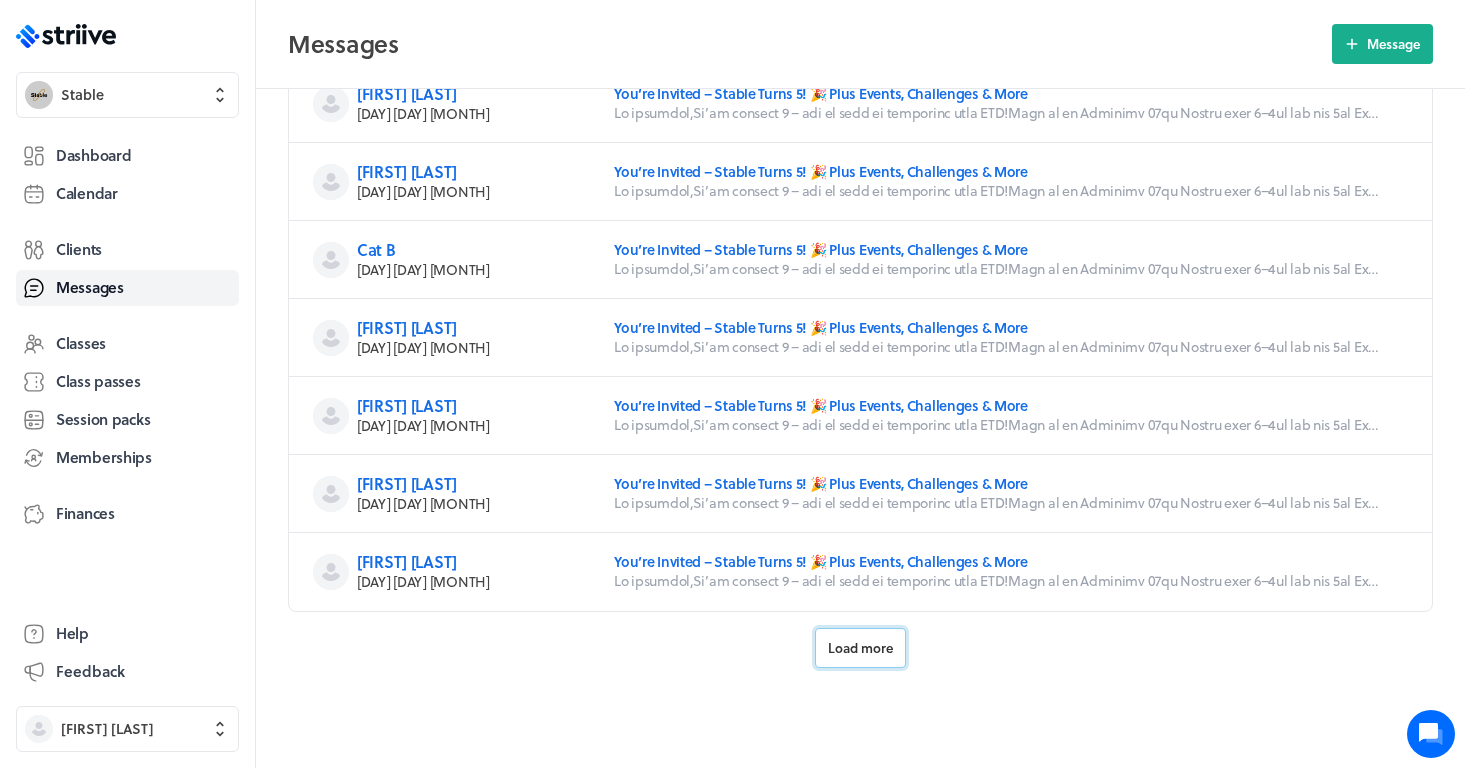 click on "Load more" at bounding box center (860, 648) 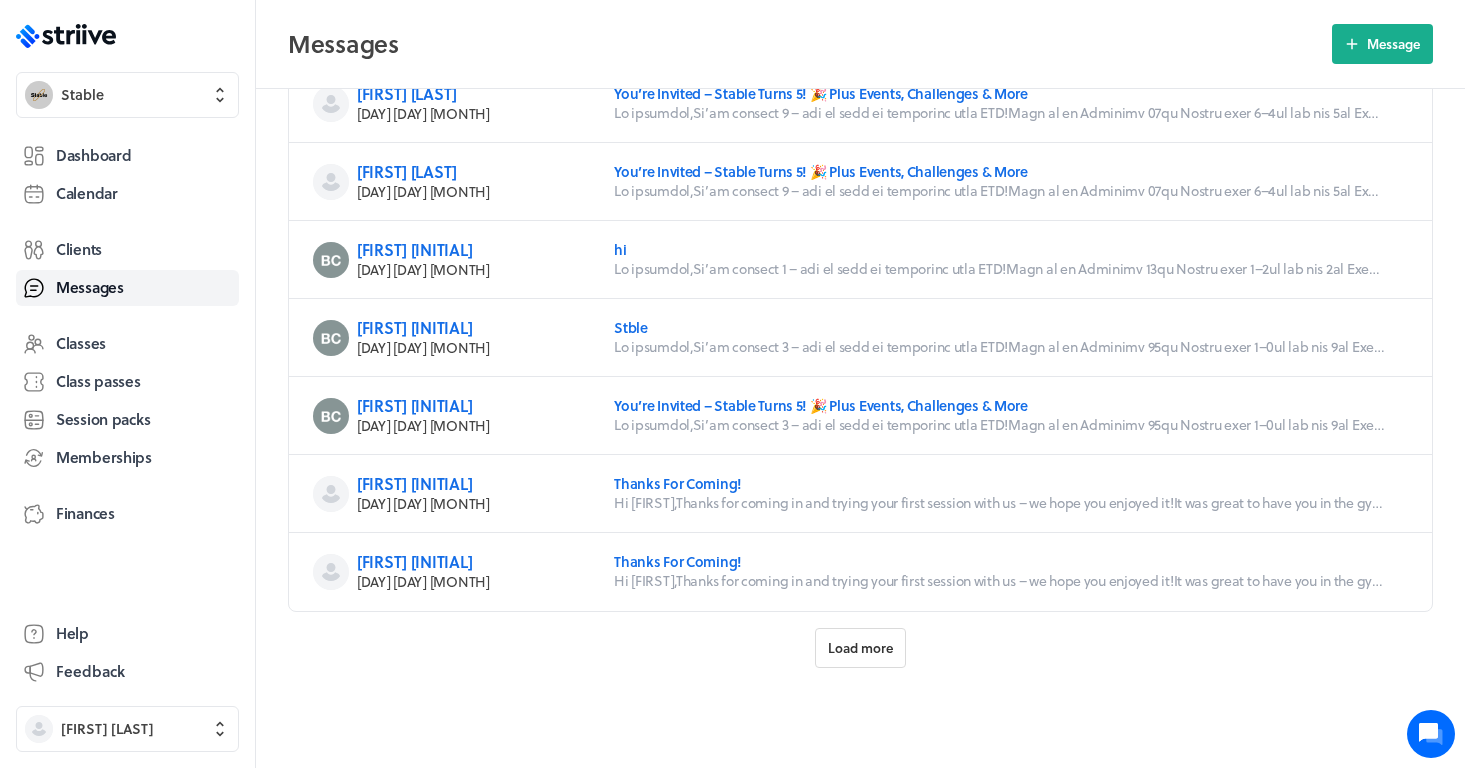scroll, scrollTop: 20674, scrollLeft: 0, axis: vertical 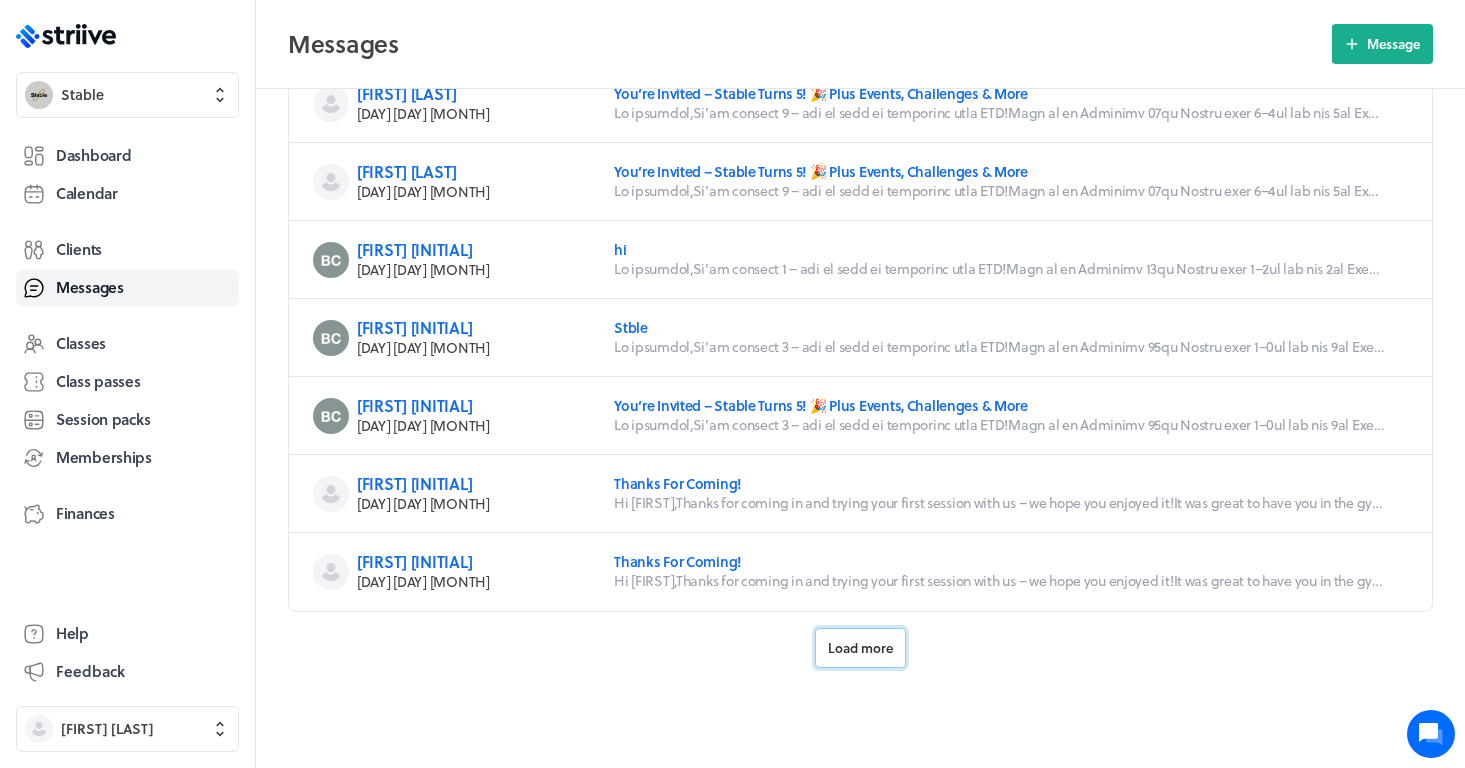 click on "Load more" at bounding box center [860, 648] 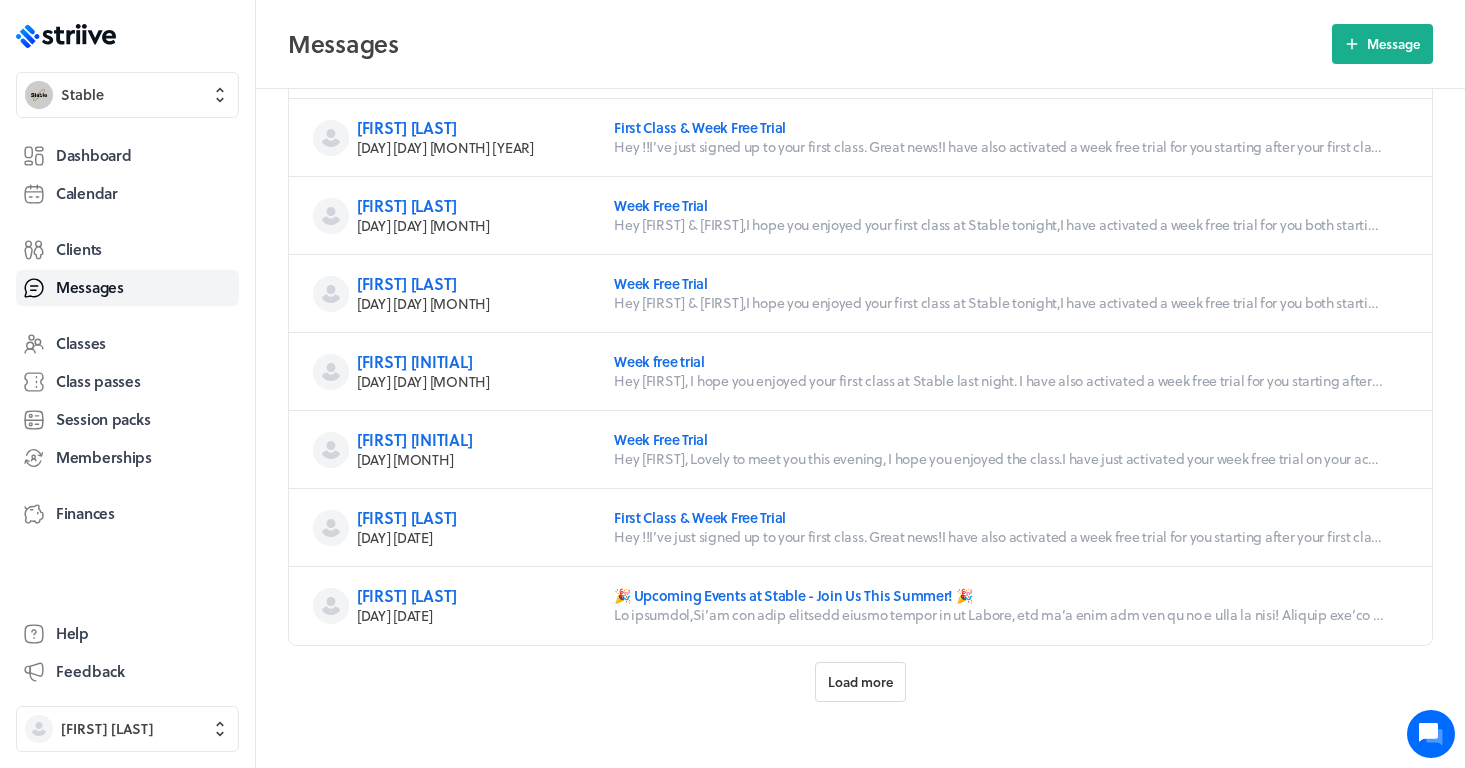 scroll, scrollTop: 21828, scrollLeft: 0, axis: vertical 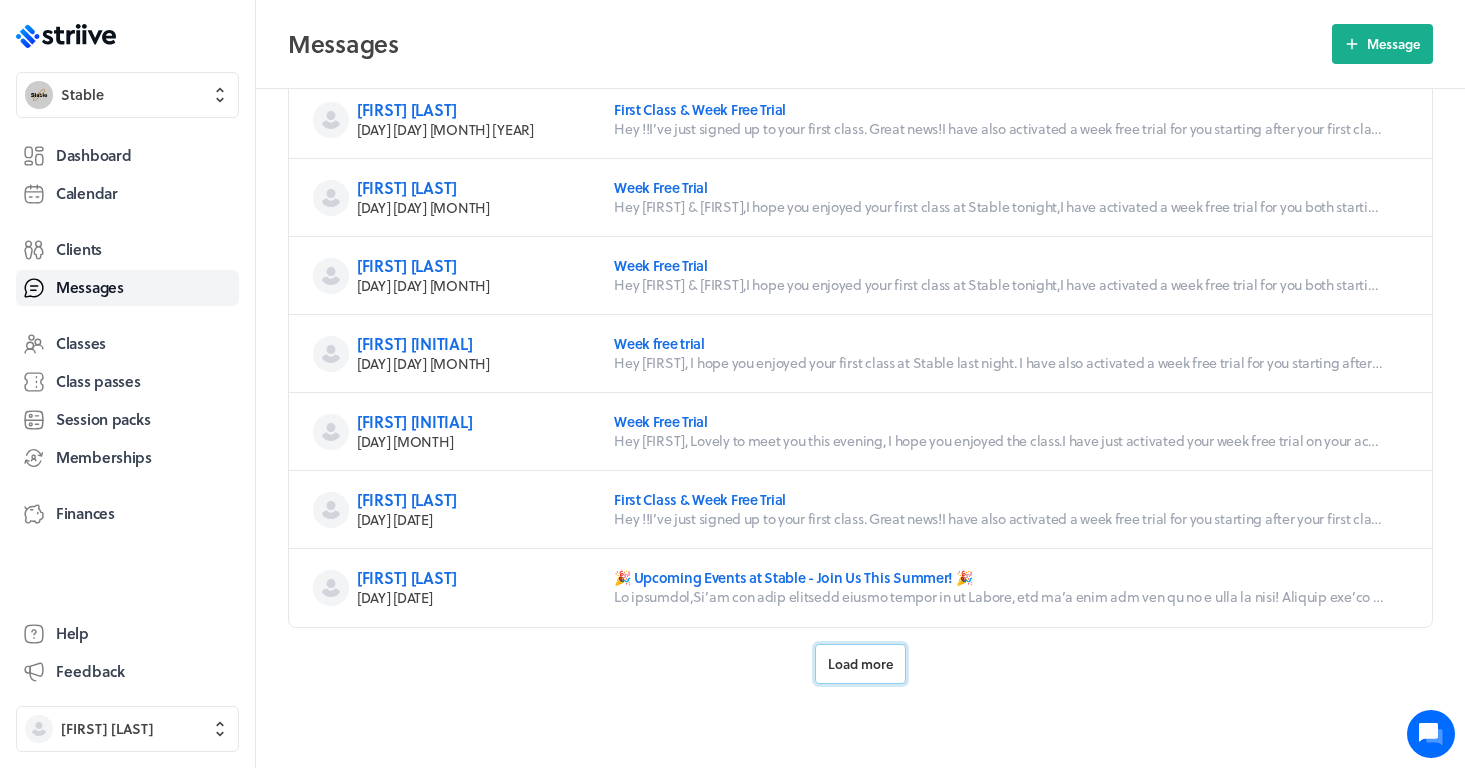 click on "Load more" at bounding box center (860, 664) 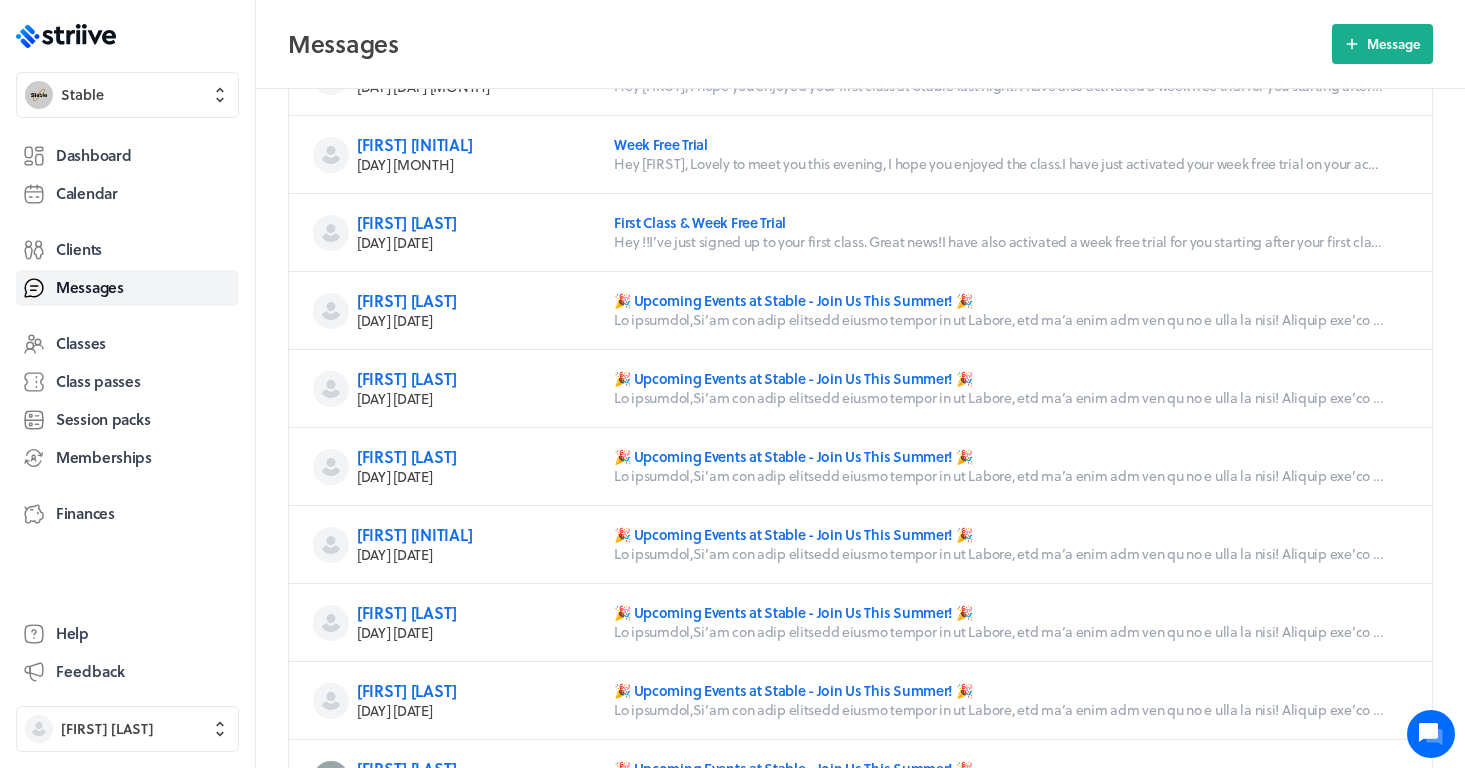 scroll, scrollTop: 22106, scrollLeft: 0, axis: vertical 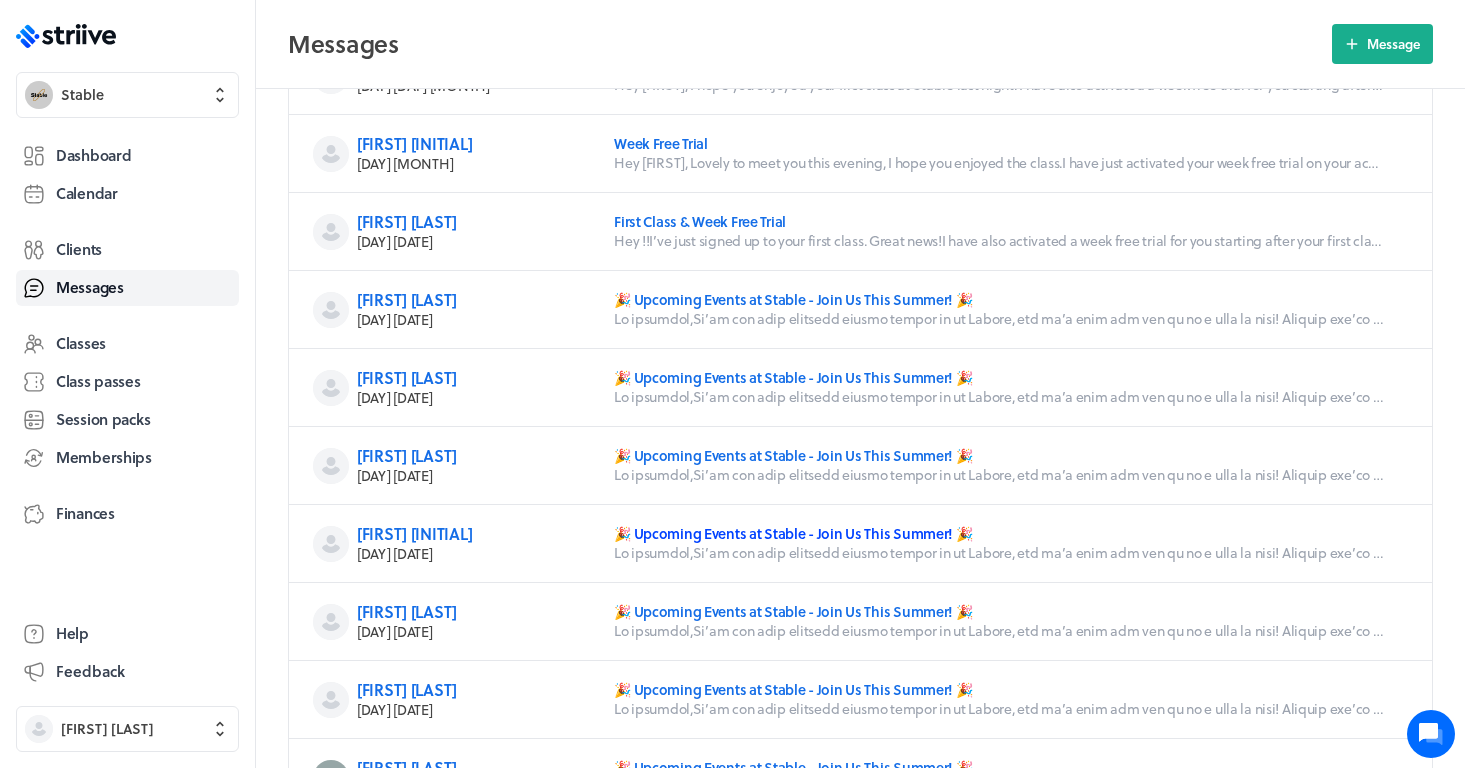 click on "🎉 Upcoming Events at Stable - Join Us This Summer! 🎉" at bounding box center (793, 533) 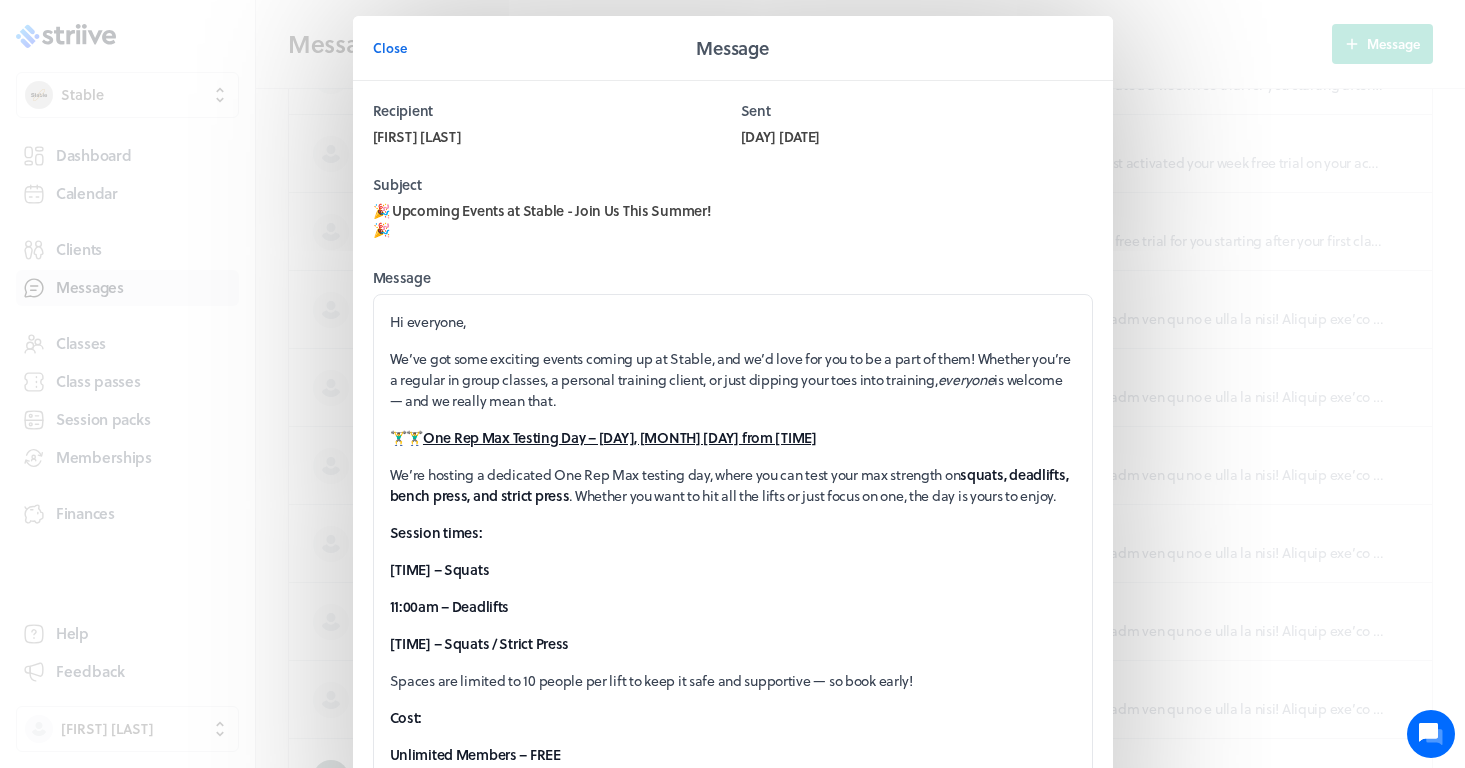 scroll, scrollTop: 0, scrollLeft: 0, axis: both 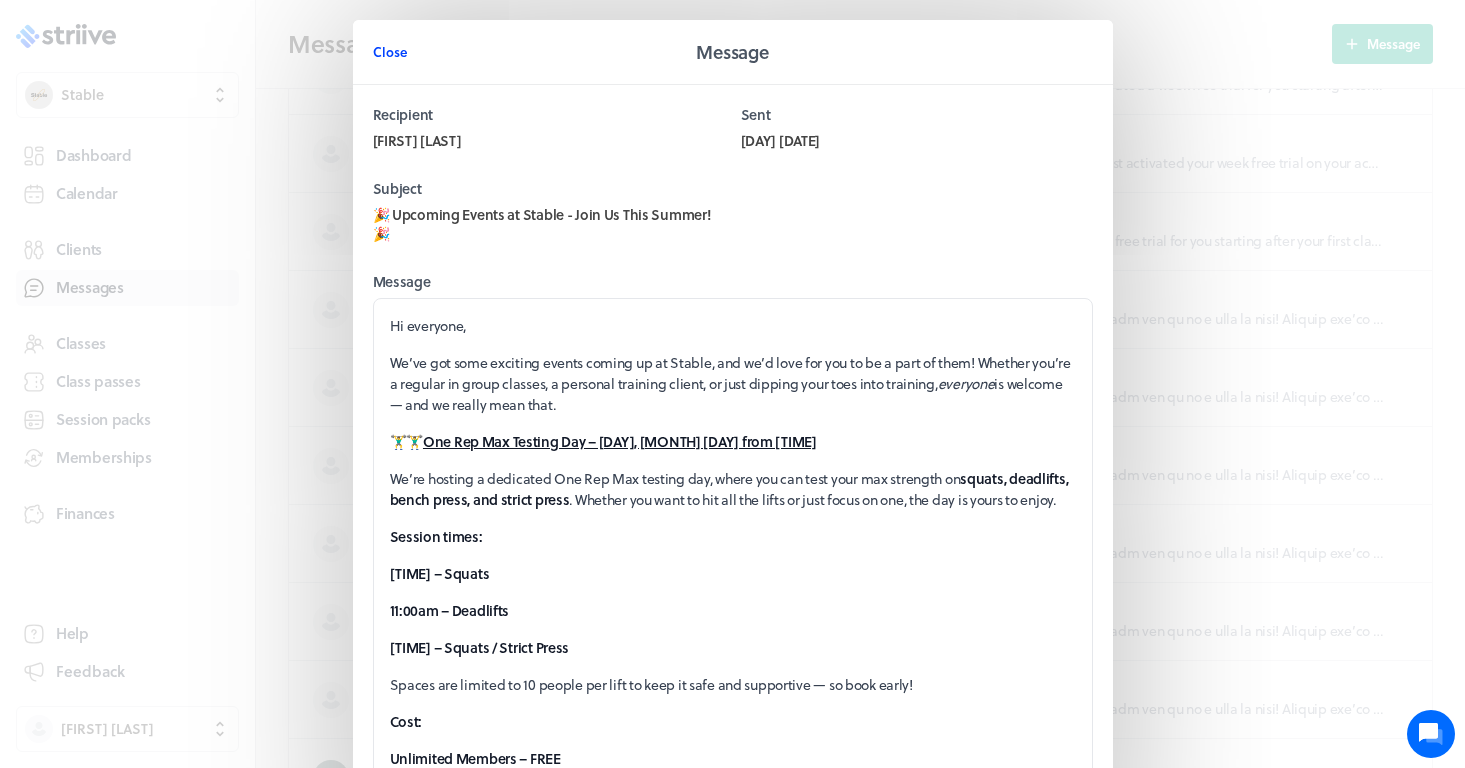click on "Close" at bounding box center (390, 52) 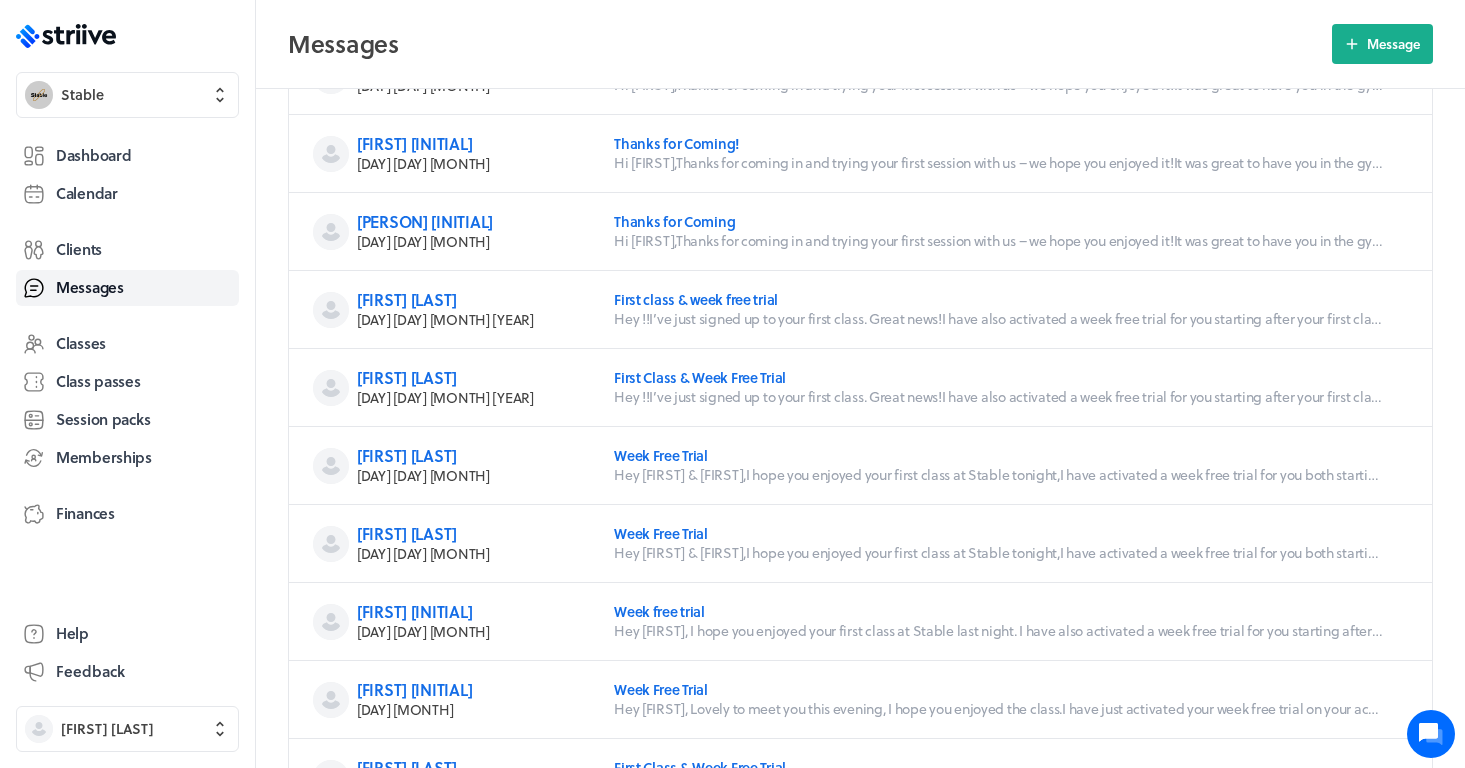 scroll, scrollTop: 21535, scrollLeft: 0, axis: vertical 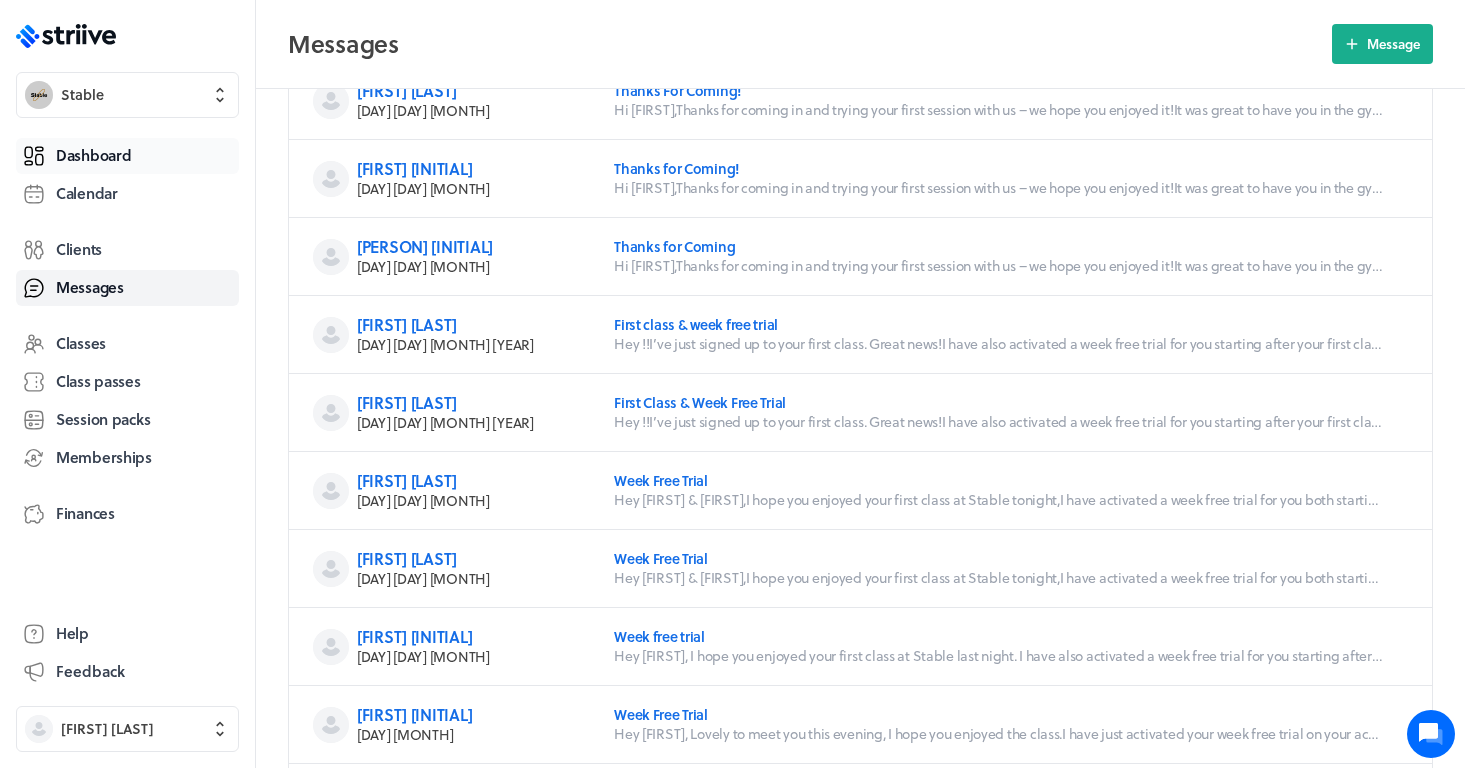 click on "Dashboard" at bounding box center (93, 155) 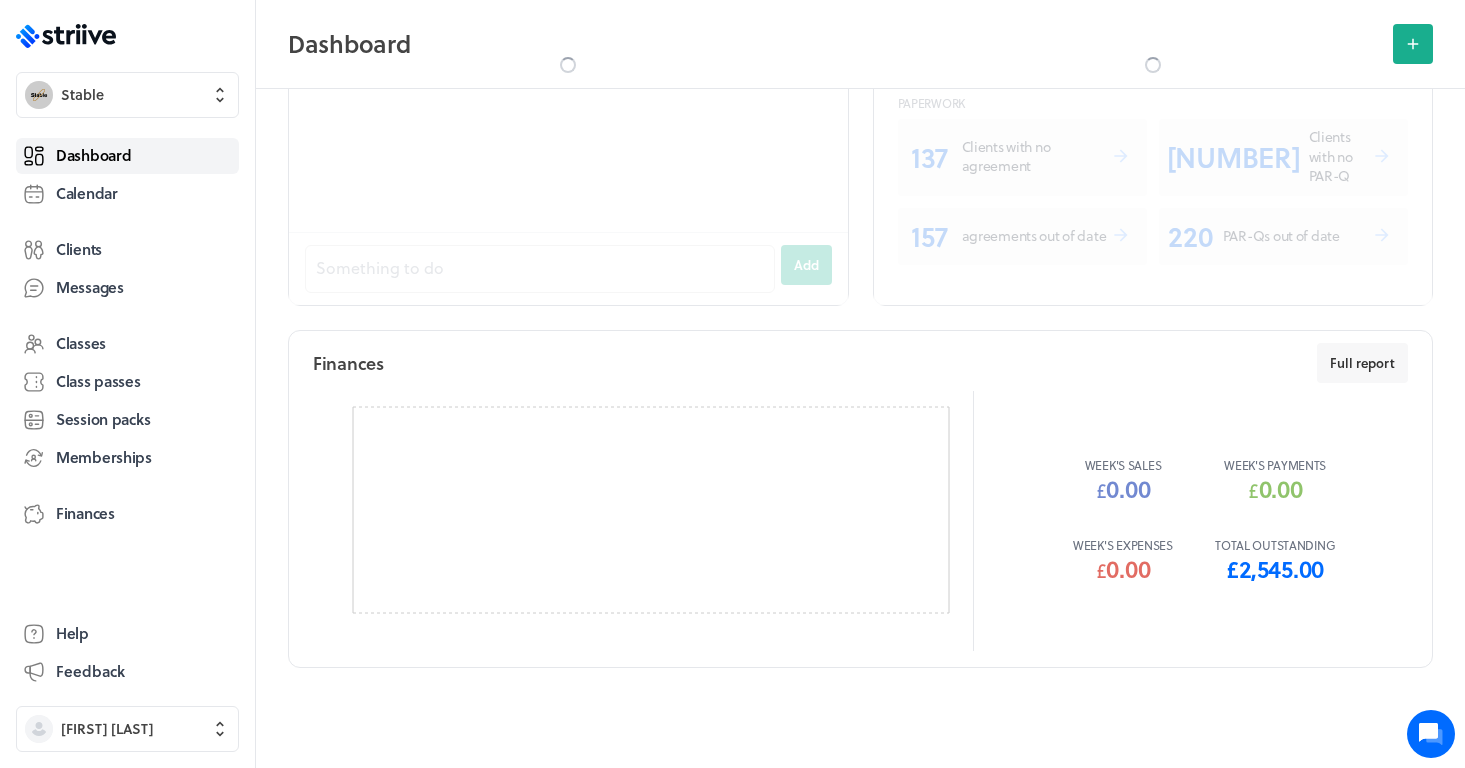 scroll, scrollTop: 0, scrollLeft: 0, axis: both 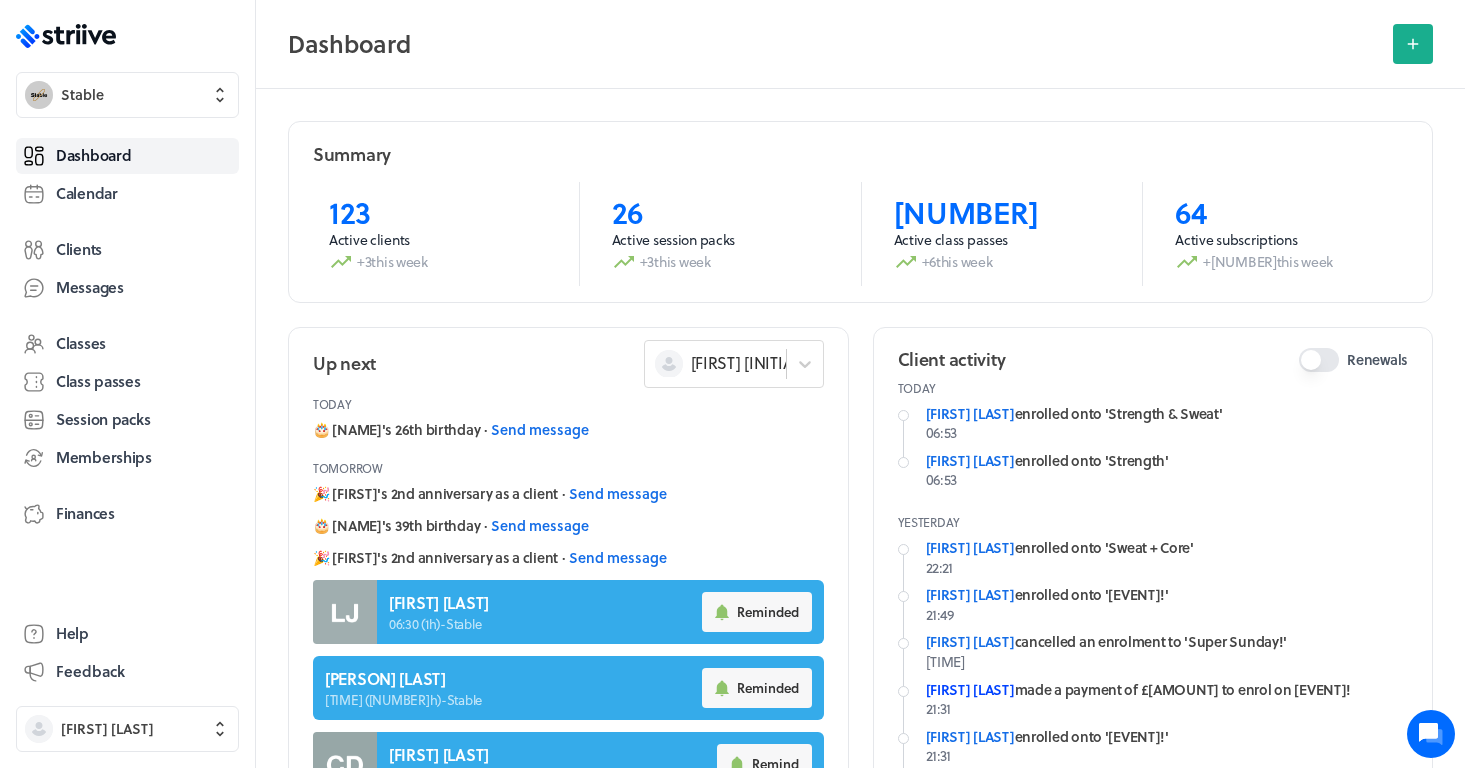click on "[FIRST] [LAST]" at bounding box center (970, 689) 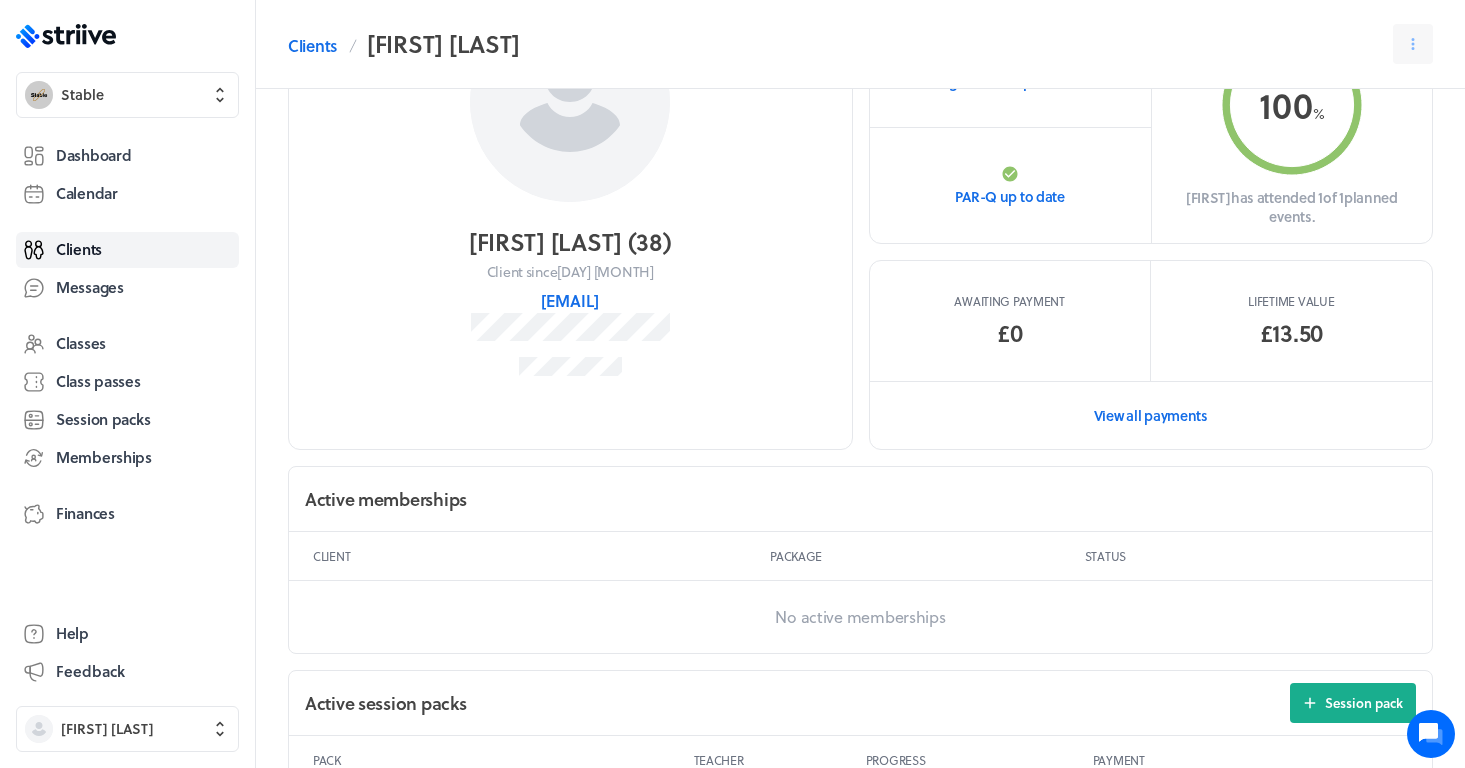 scroll, scrollTop: 199, scrollLeft: 0, axis: vertical 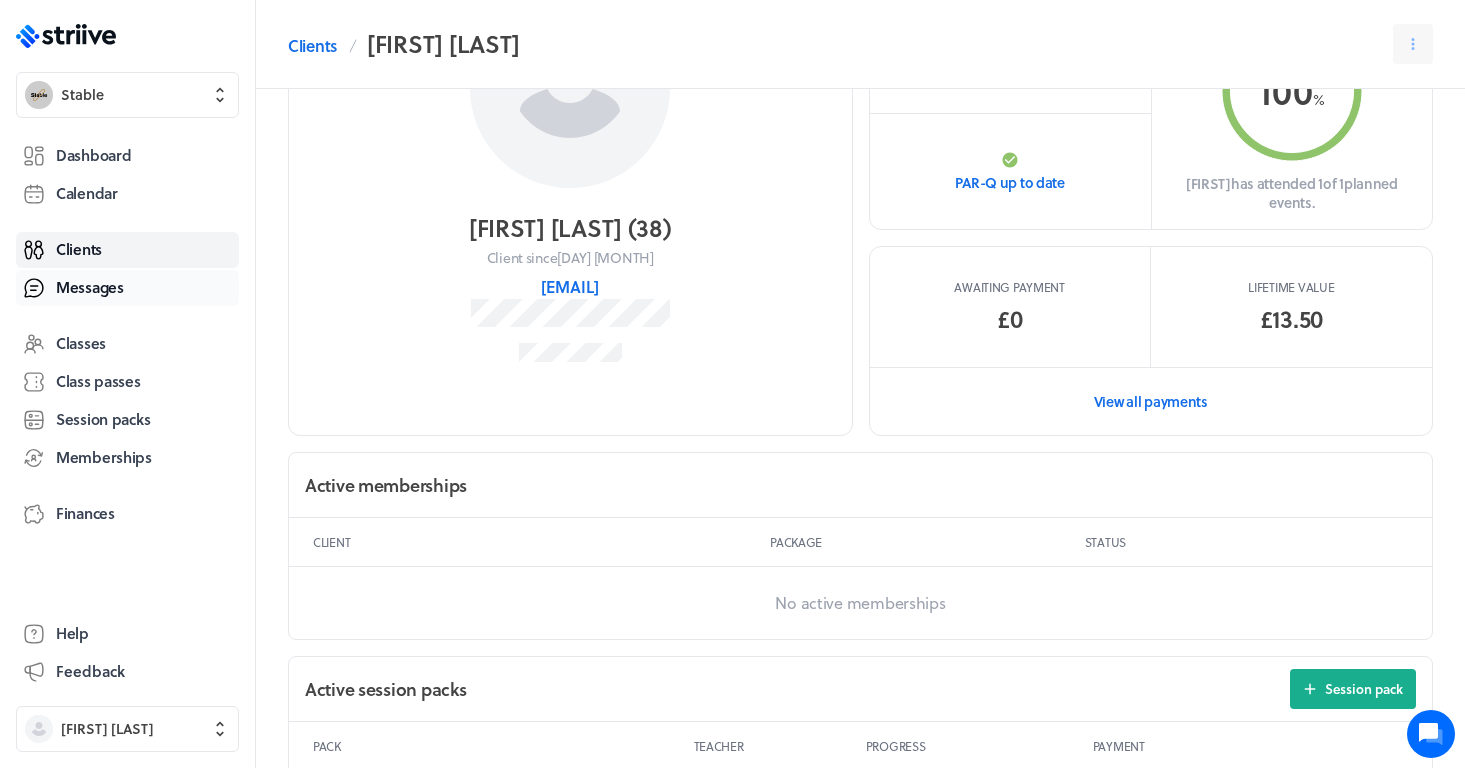 click on "Messages" at bounding box center [90, 287] 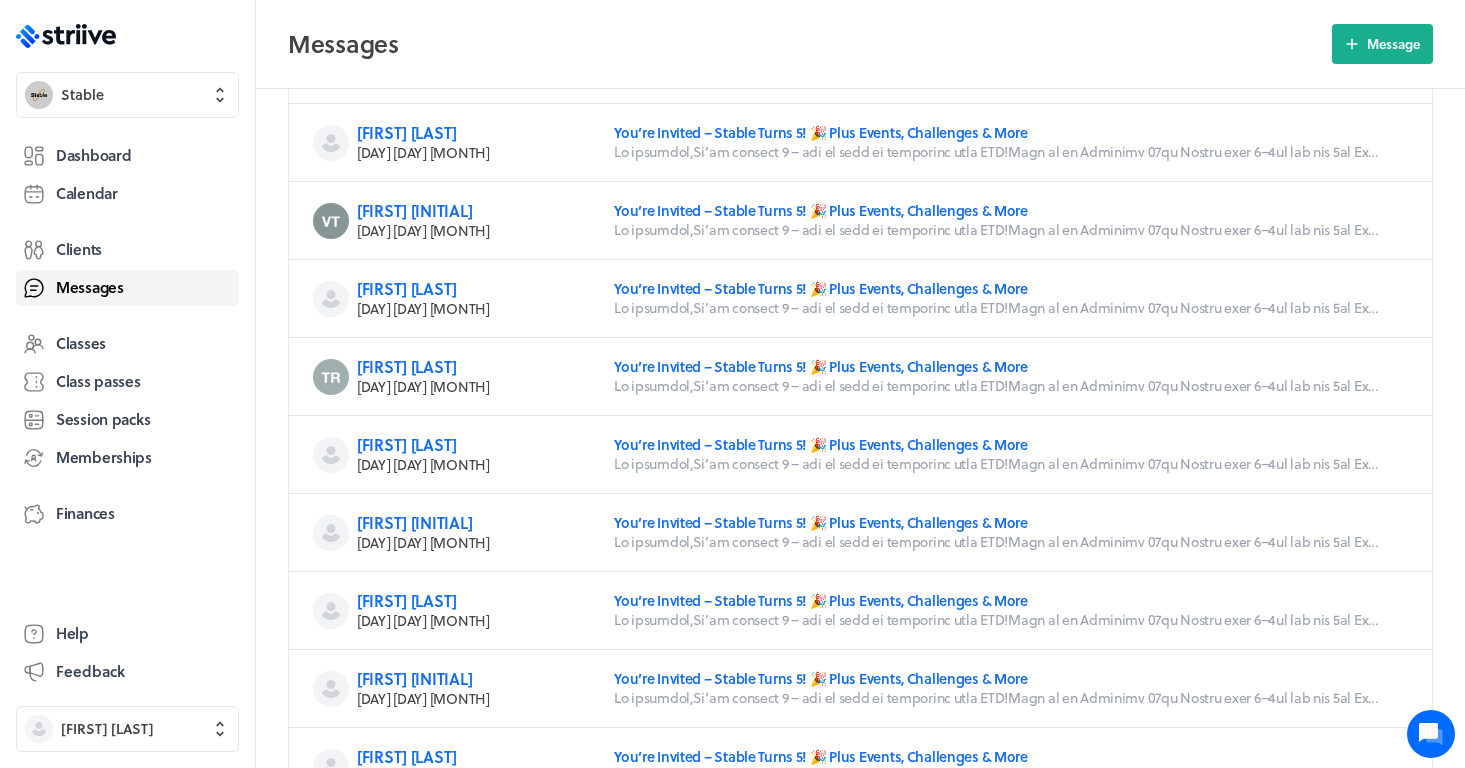 scroll, scrollTop: 0, scrollLeft: 0, axis: both 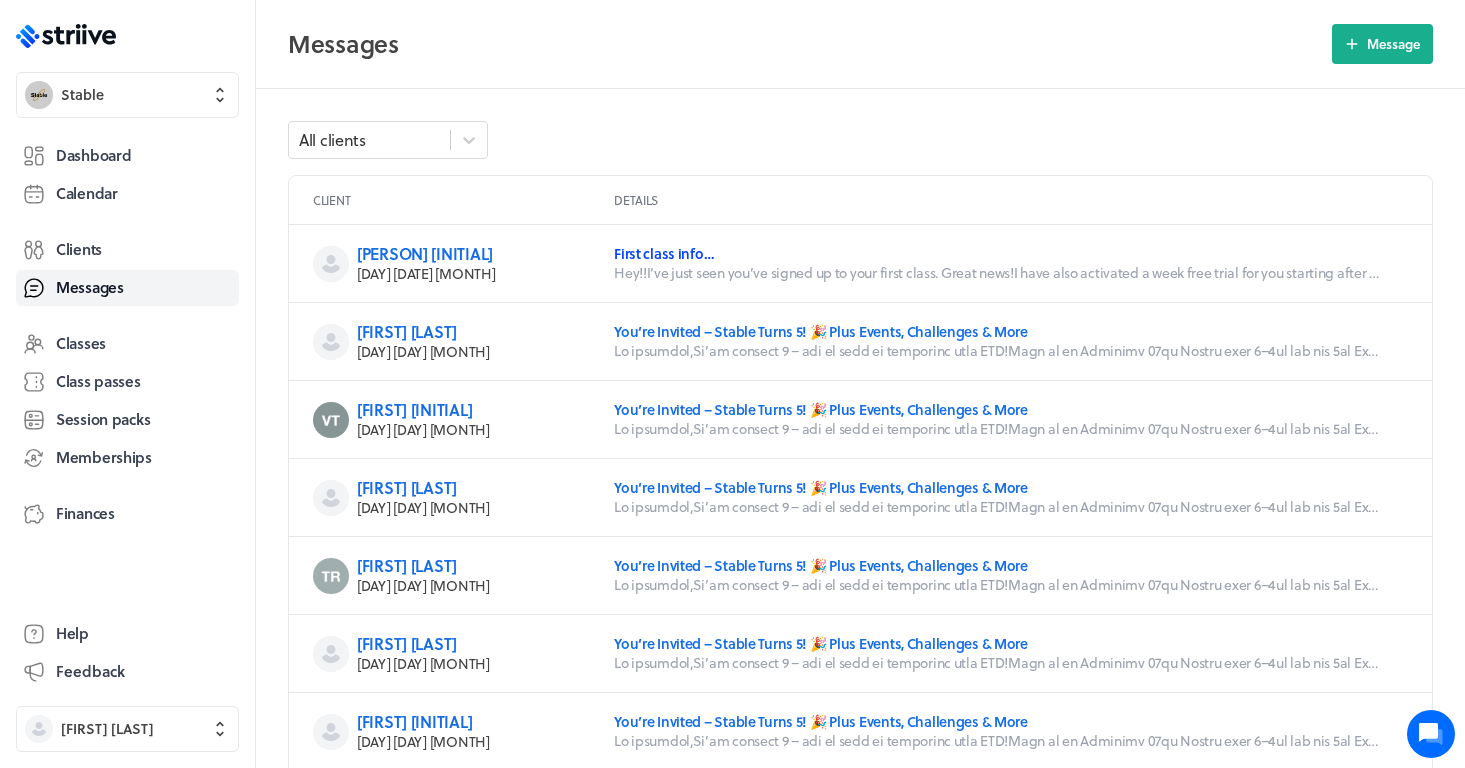 click on "First class info…" at bounding box center [663, 253] 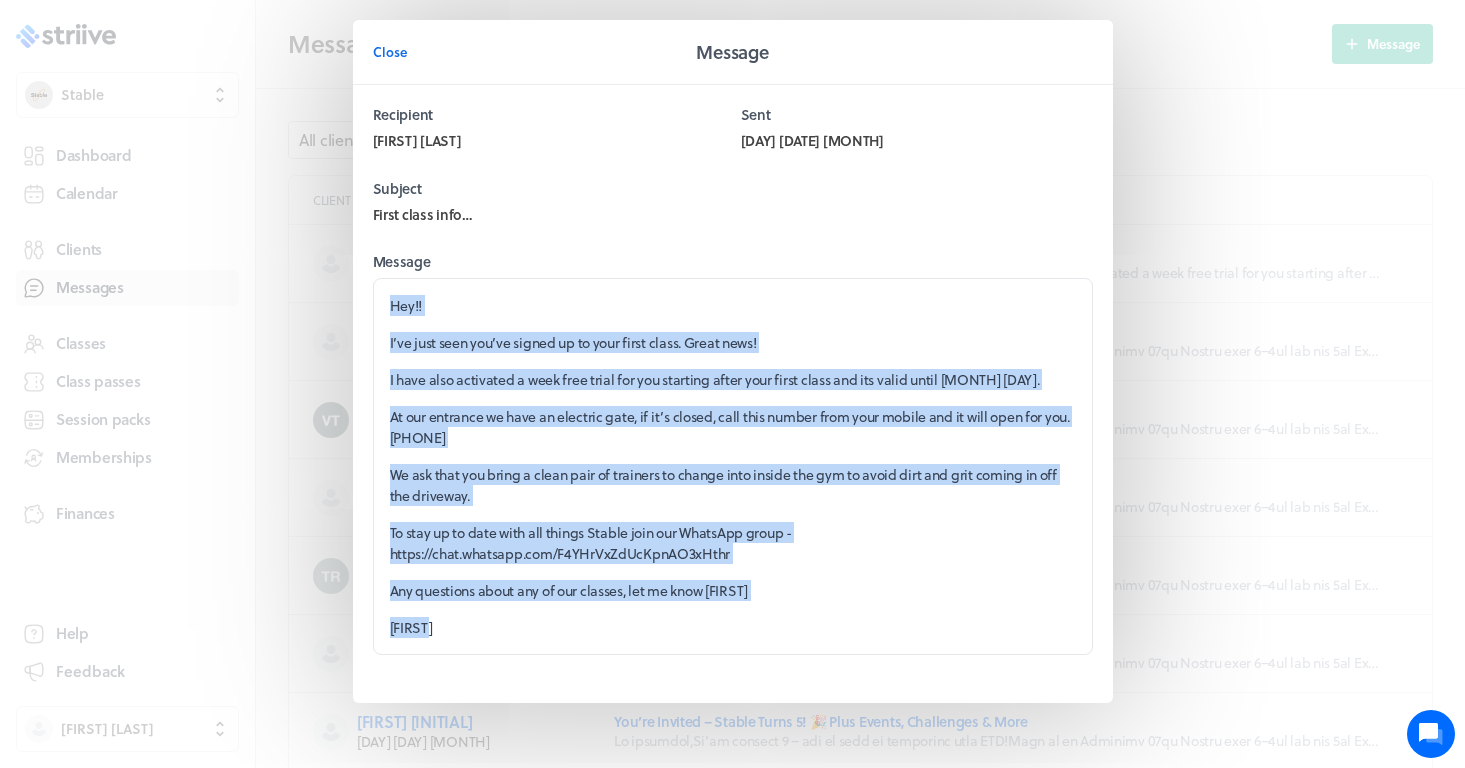 drag, startPoint x: 472, startPoint y: 634, endPoint x: 383, endPoint y: 300, distance: 345.65445 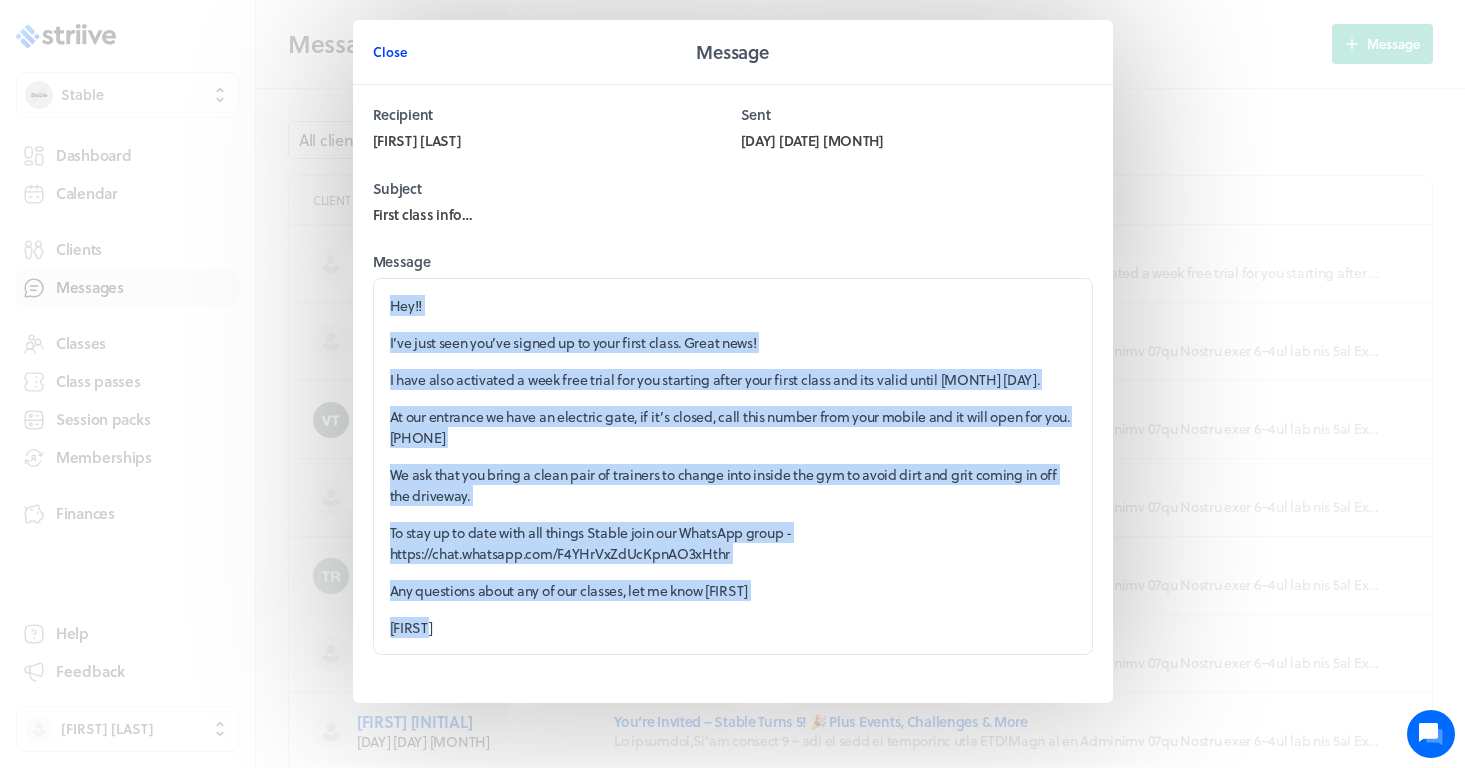 click on "Close" at bounding box center [390, 52] 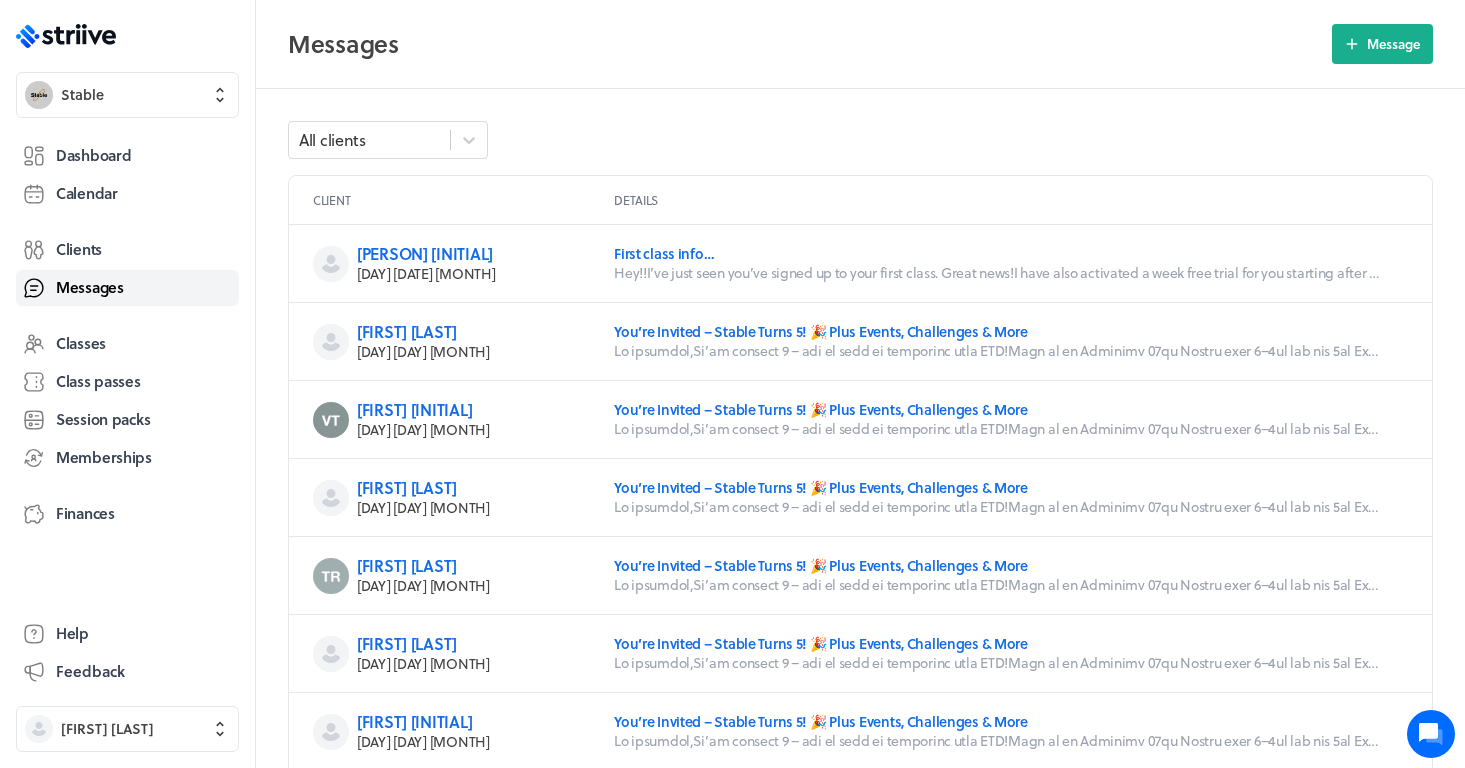 click on "Messages" at bounding box center [90, 287] 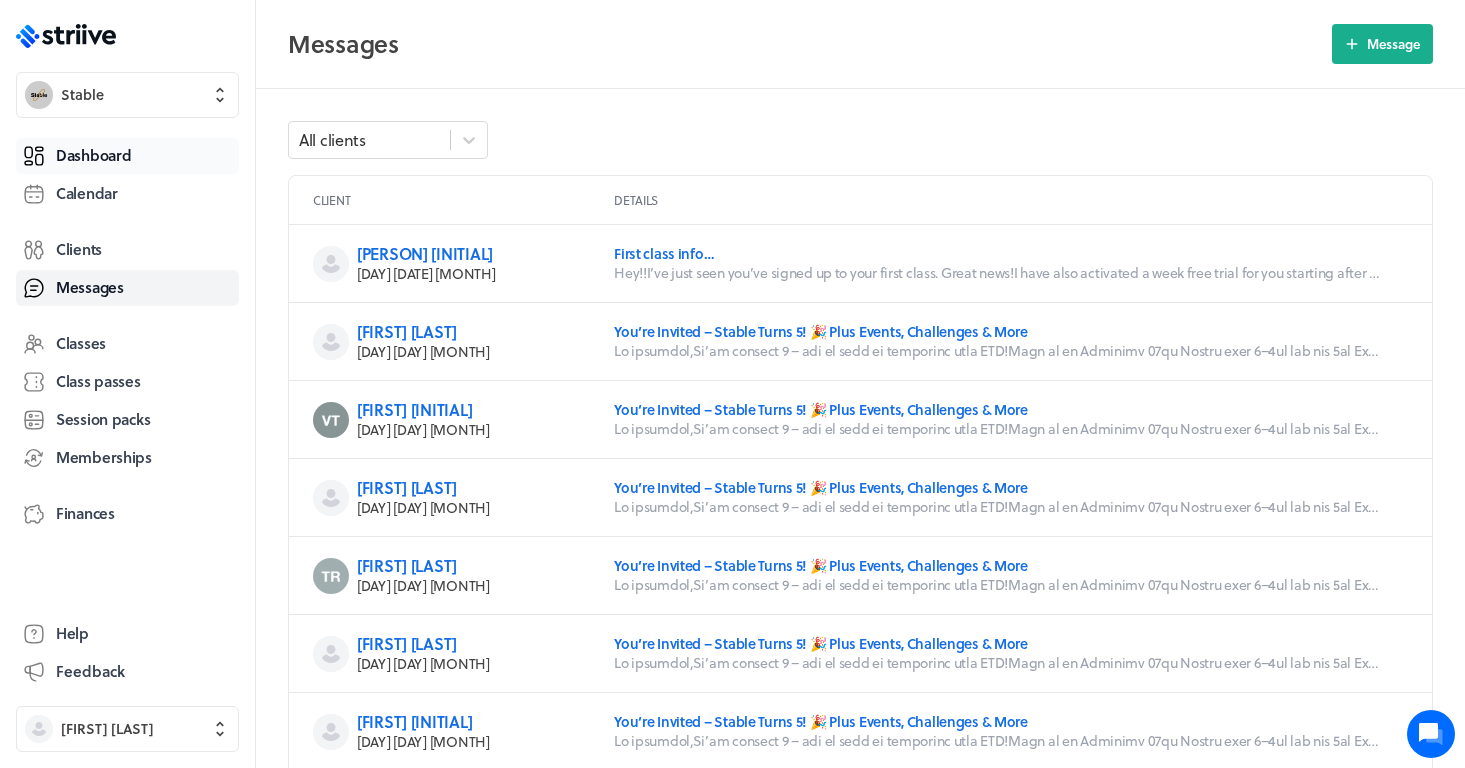 click on "Dashboard" at bounding box center (93, 155) 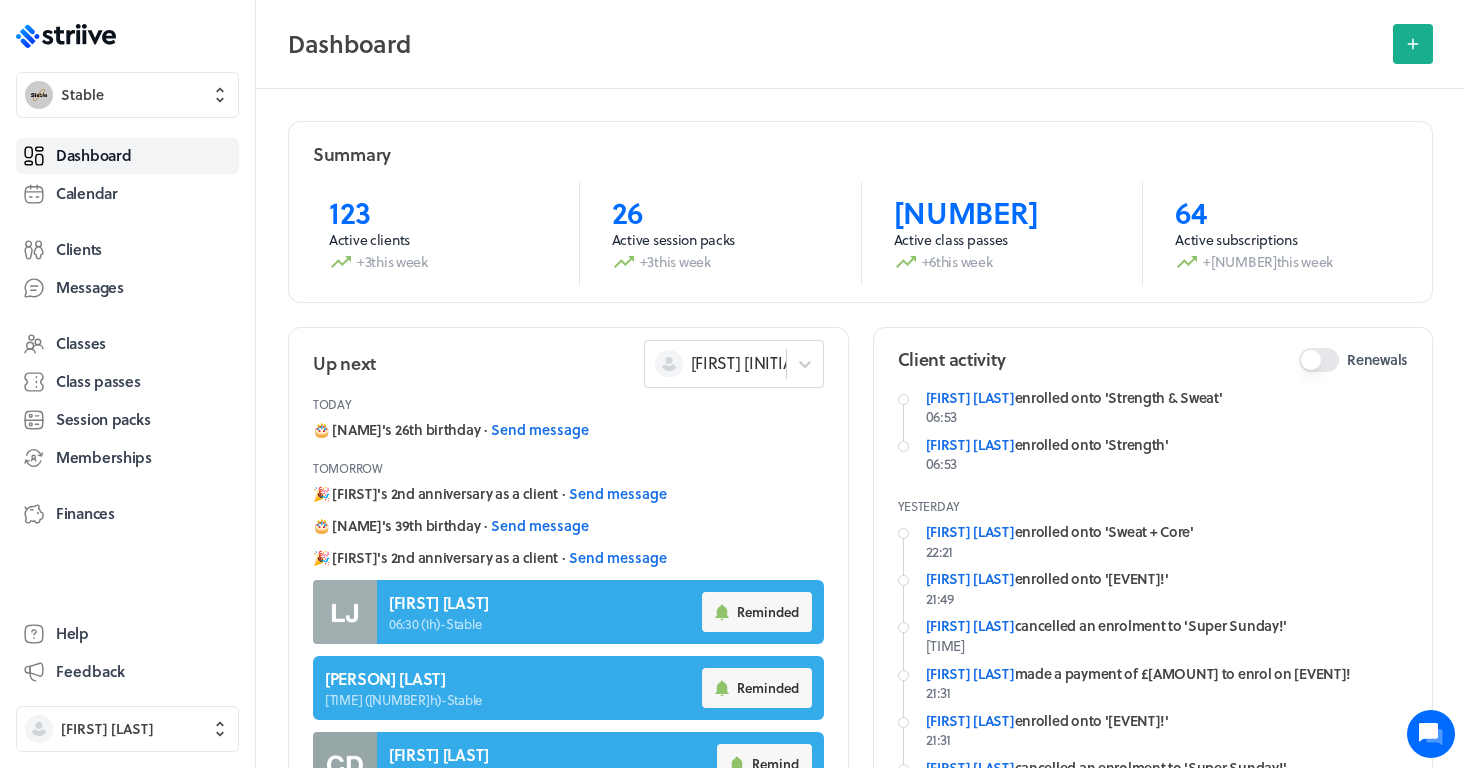 scroll, scrollTop: 21, scrollLeft: 0, axis: vertical 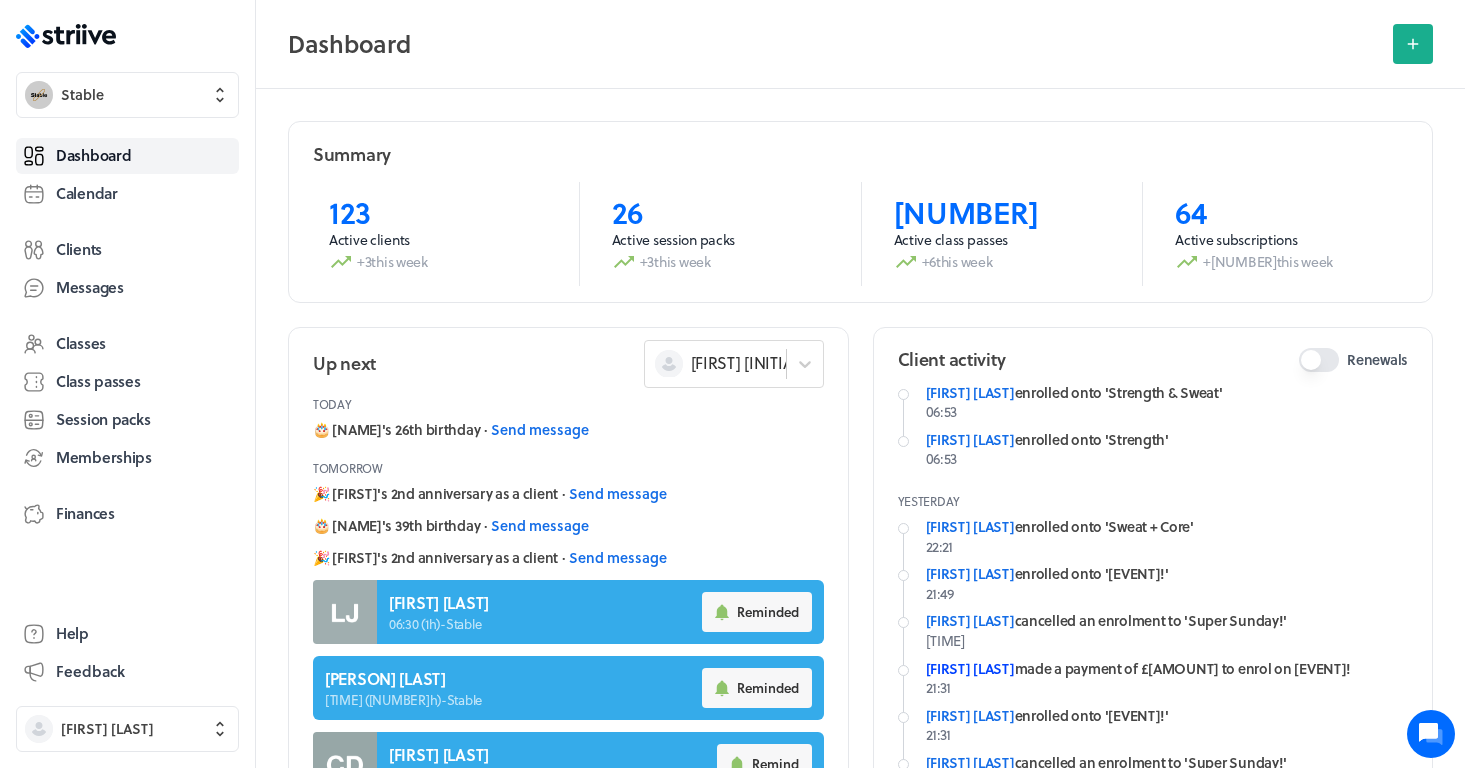 click on "[FIRST] [LAST]" at bounding box center [970, 668] 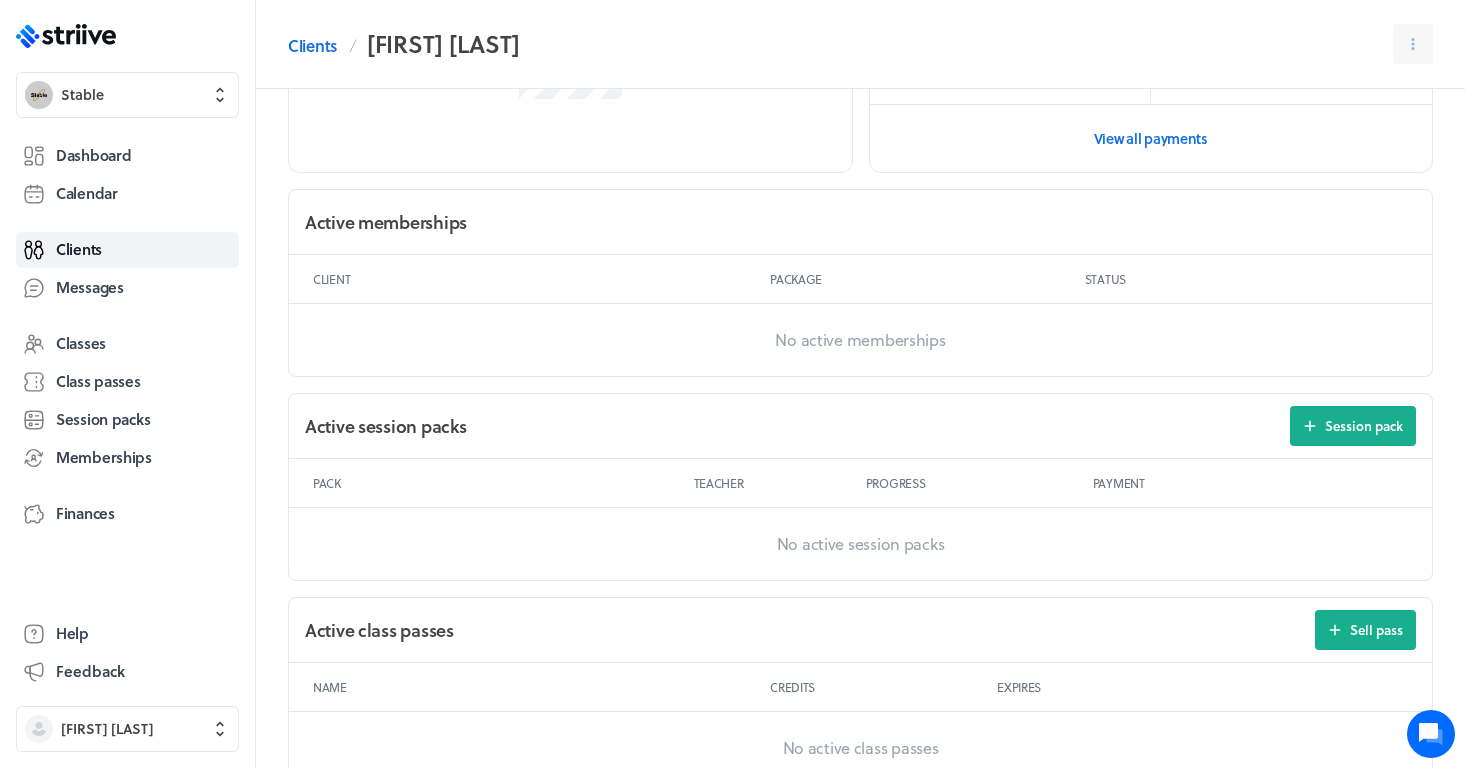 scroll, scrollTop: 140, scrollLeft: 0, axis: vertical 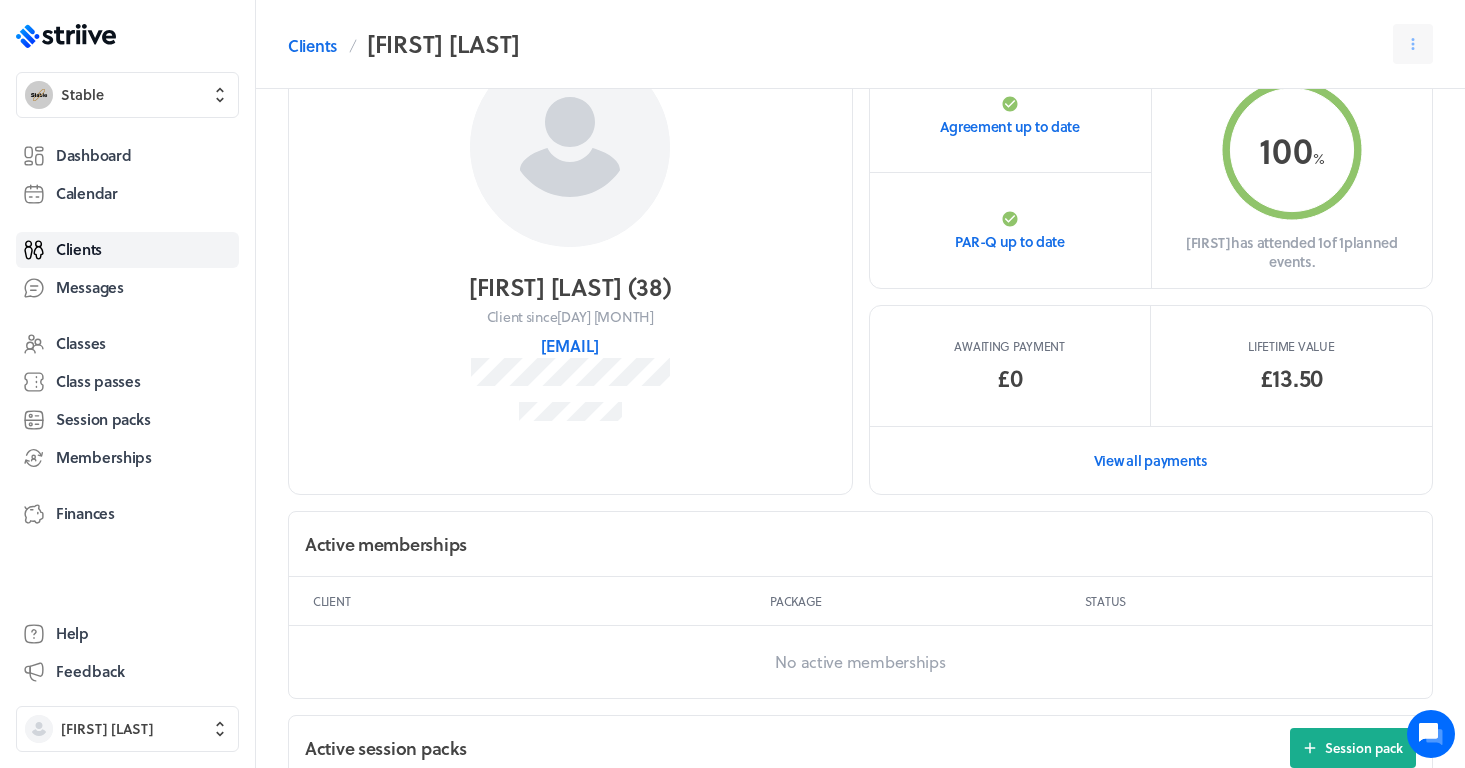 click on "[EMAIL]" at bounding box center [570, 346] 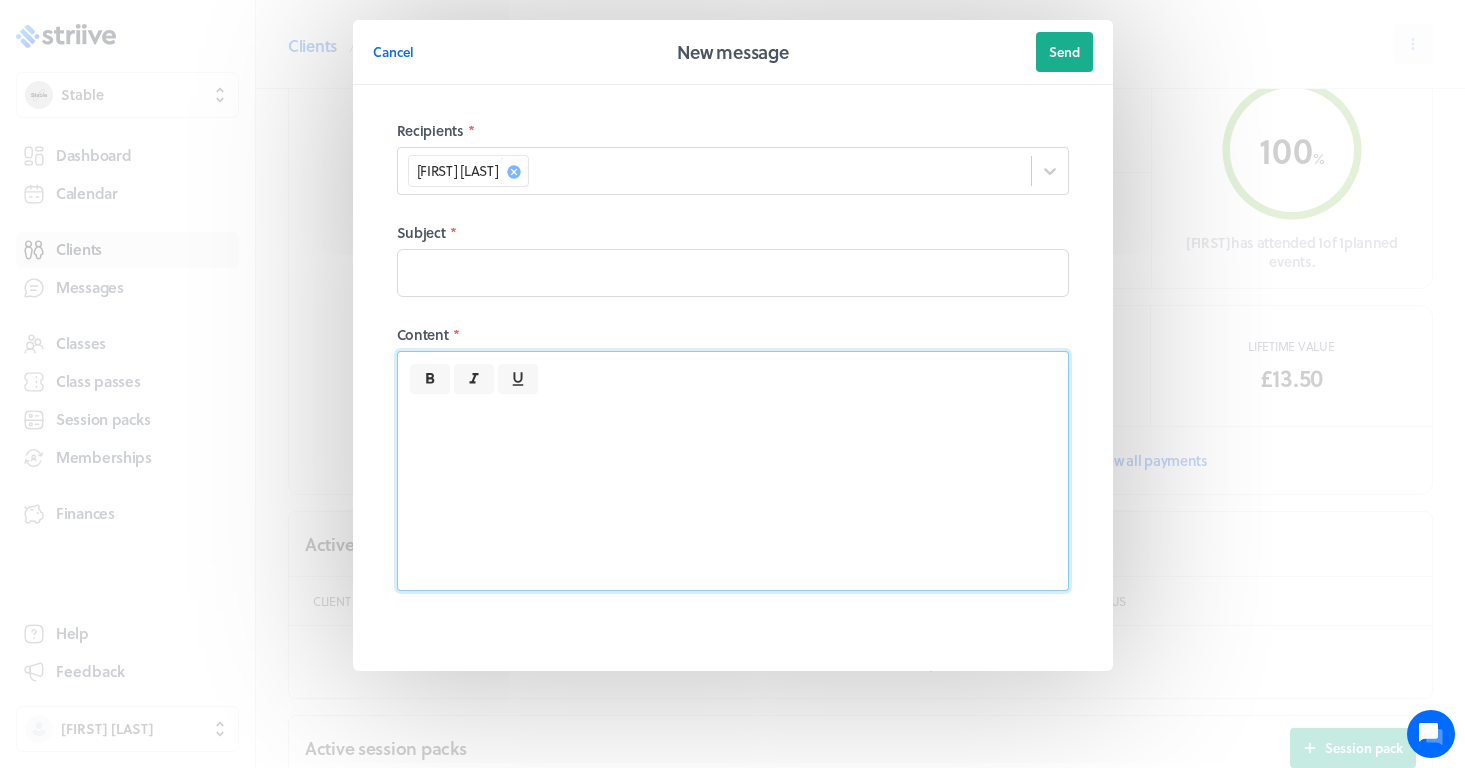 click at bounding box center [733, 492] 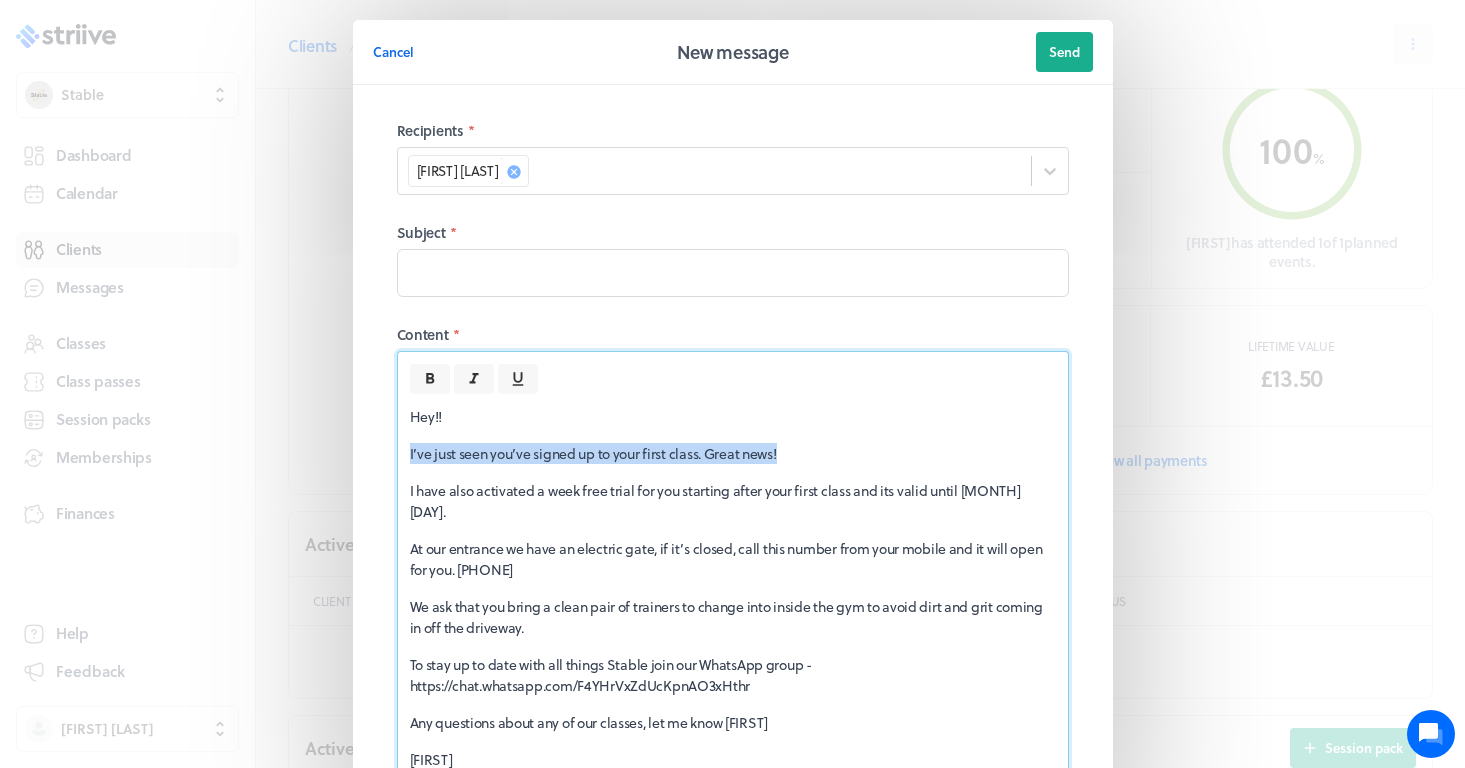 drag, startPoint x: 797, startPoint y: 457, endPoint x: 407, endPoint y: 456, distance: 390.00128 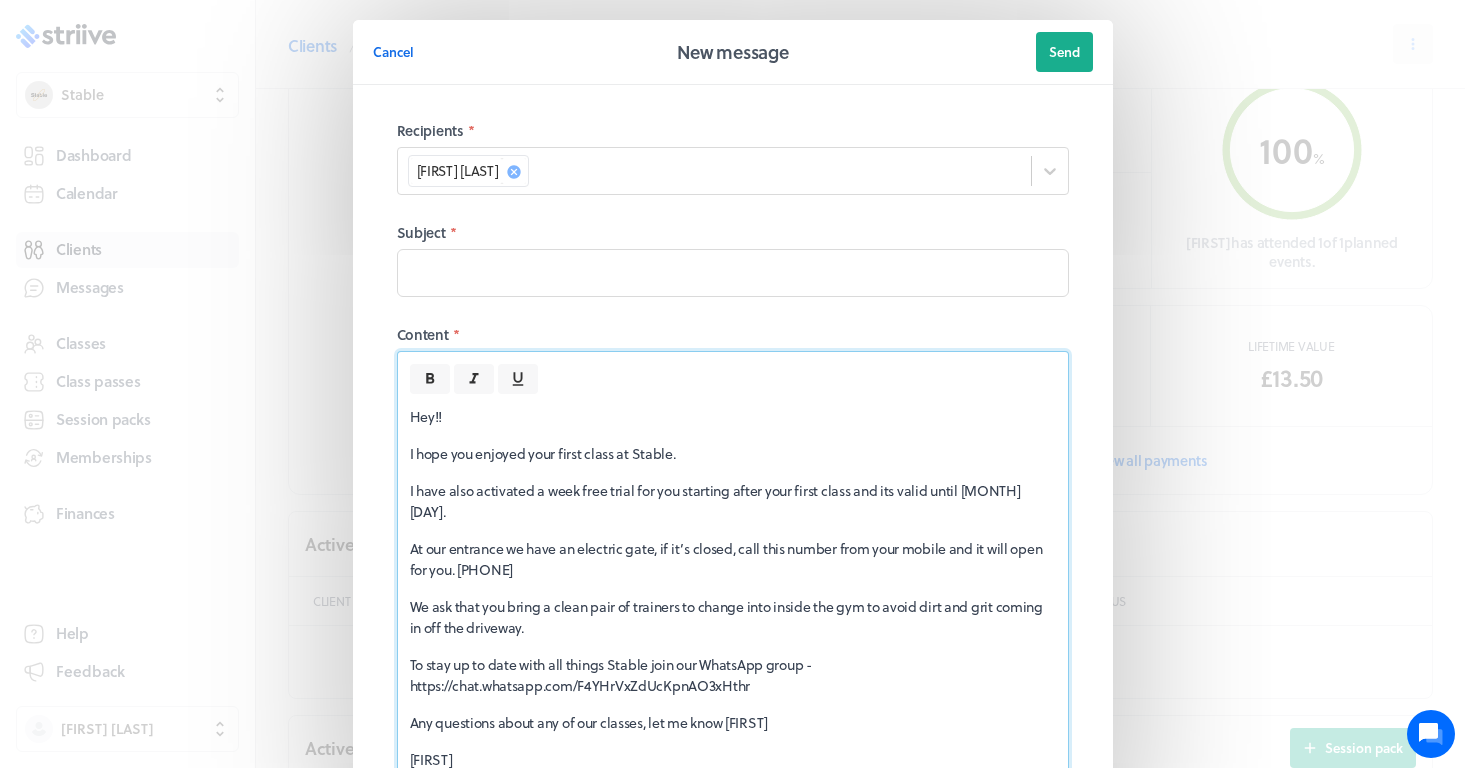 click on "Hey!!" at bounding box center [733, 416] 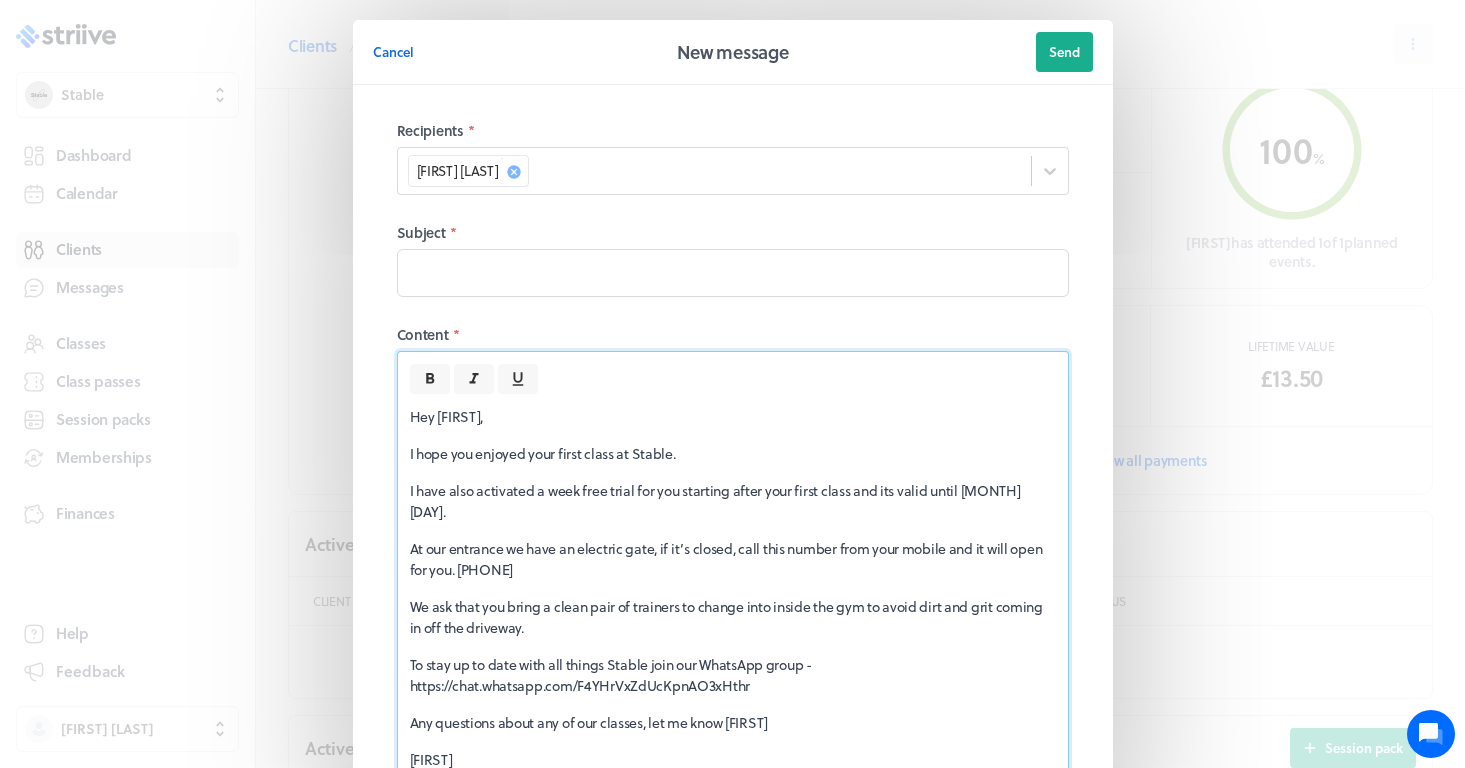 click on "I hope you enjoyed your first class at Stable." at bounding box center (733, 453) 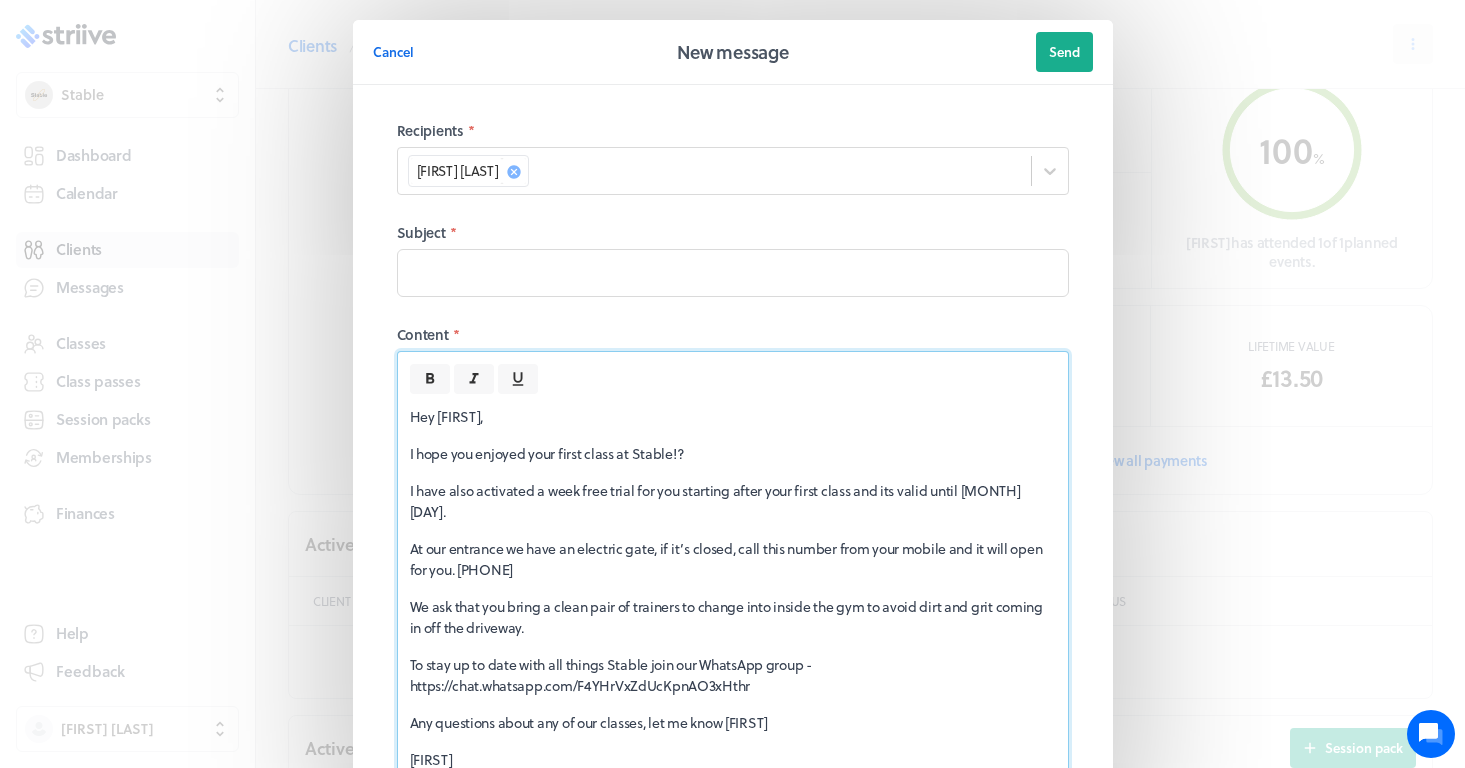 click on "I have also activated a week free trial for you starting after your first class and its valid until [MONTH] [DAY]." at bounding box center (733, 501) 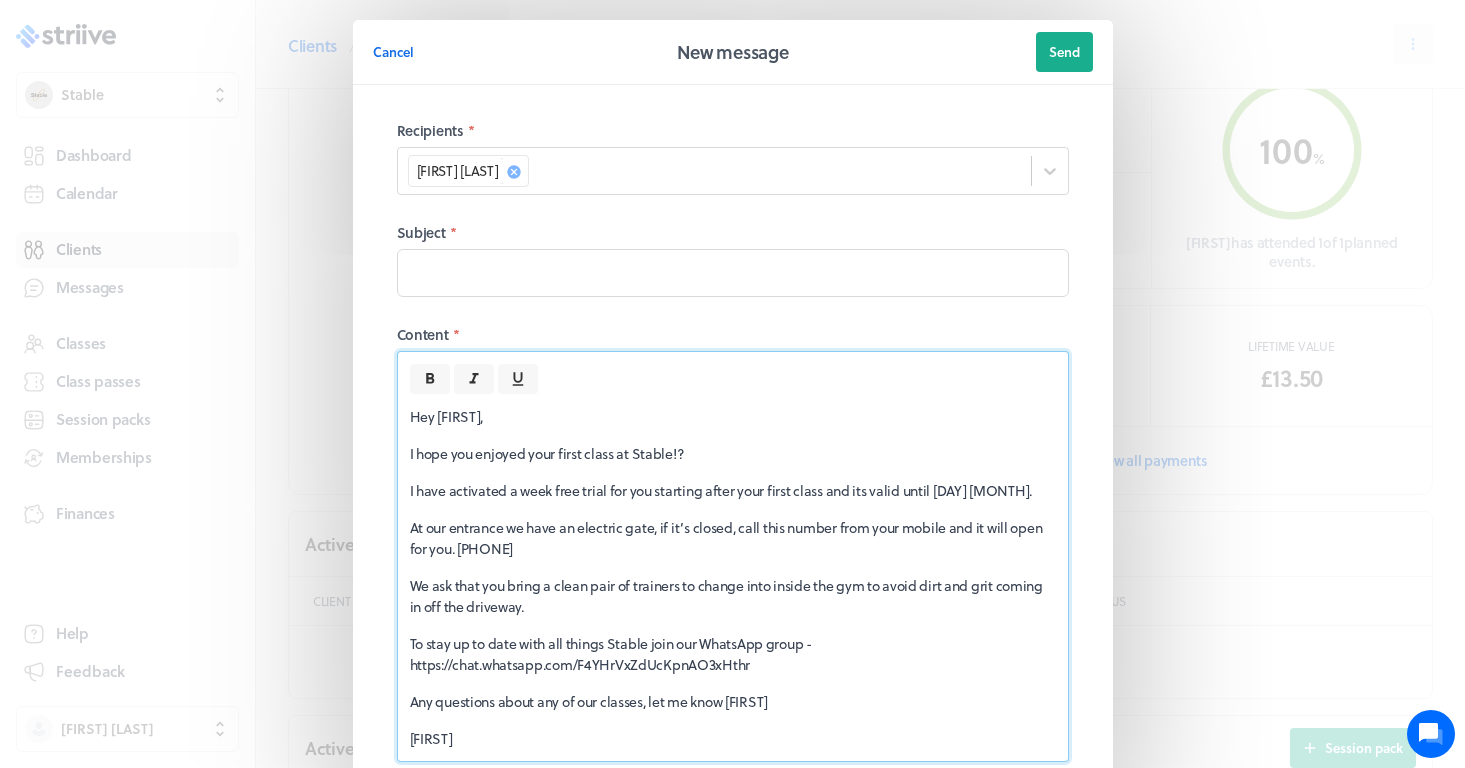 click on "I have activated a week free trial for you starting after your first class and its valid until [DAY] [MONTH]." at bounding box center [733, 490] 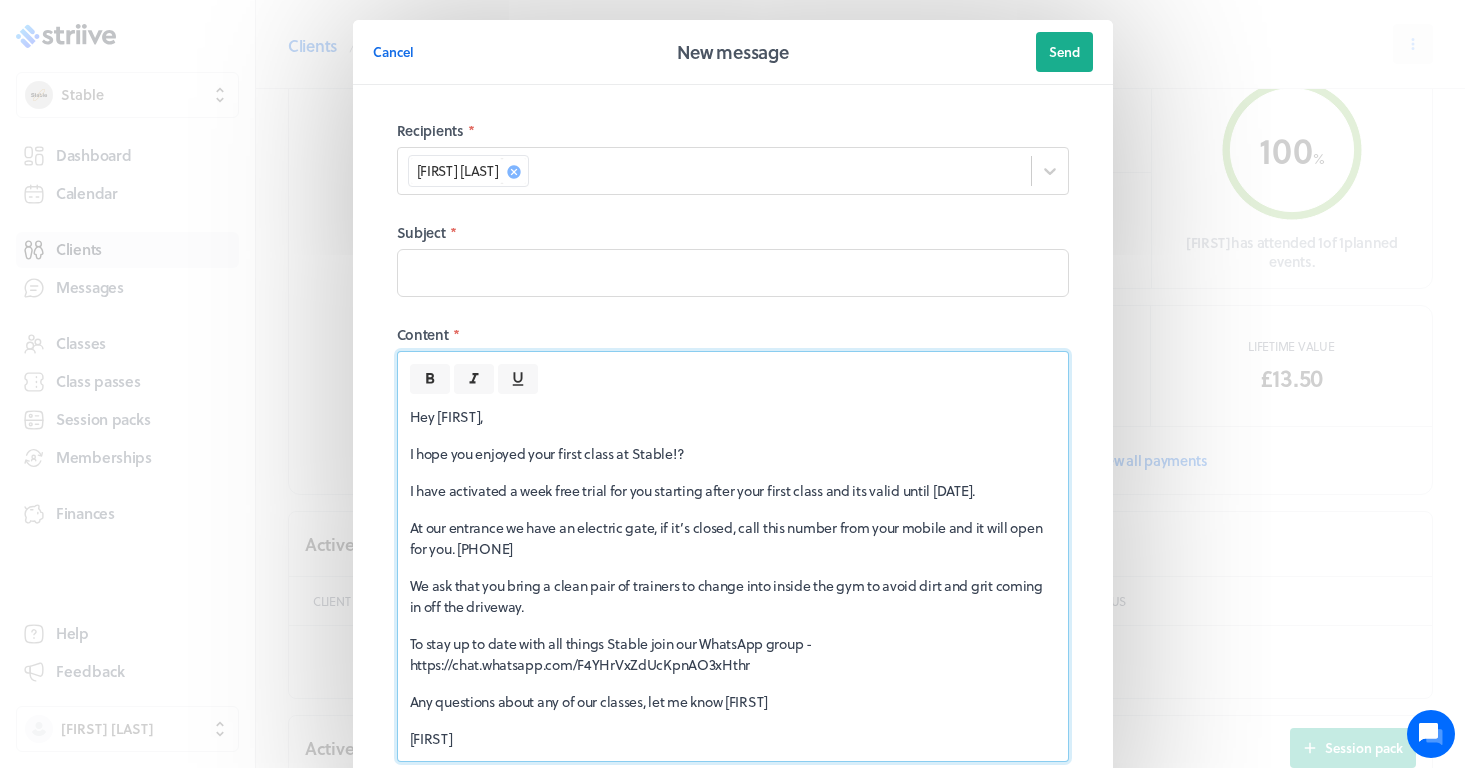 click on "I have activated a week free trial for you starting after your first class and its valid until [DATE]." at bounding box center (733, 490) 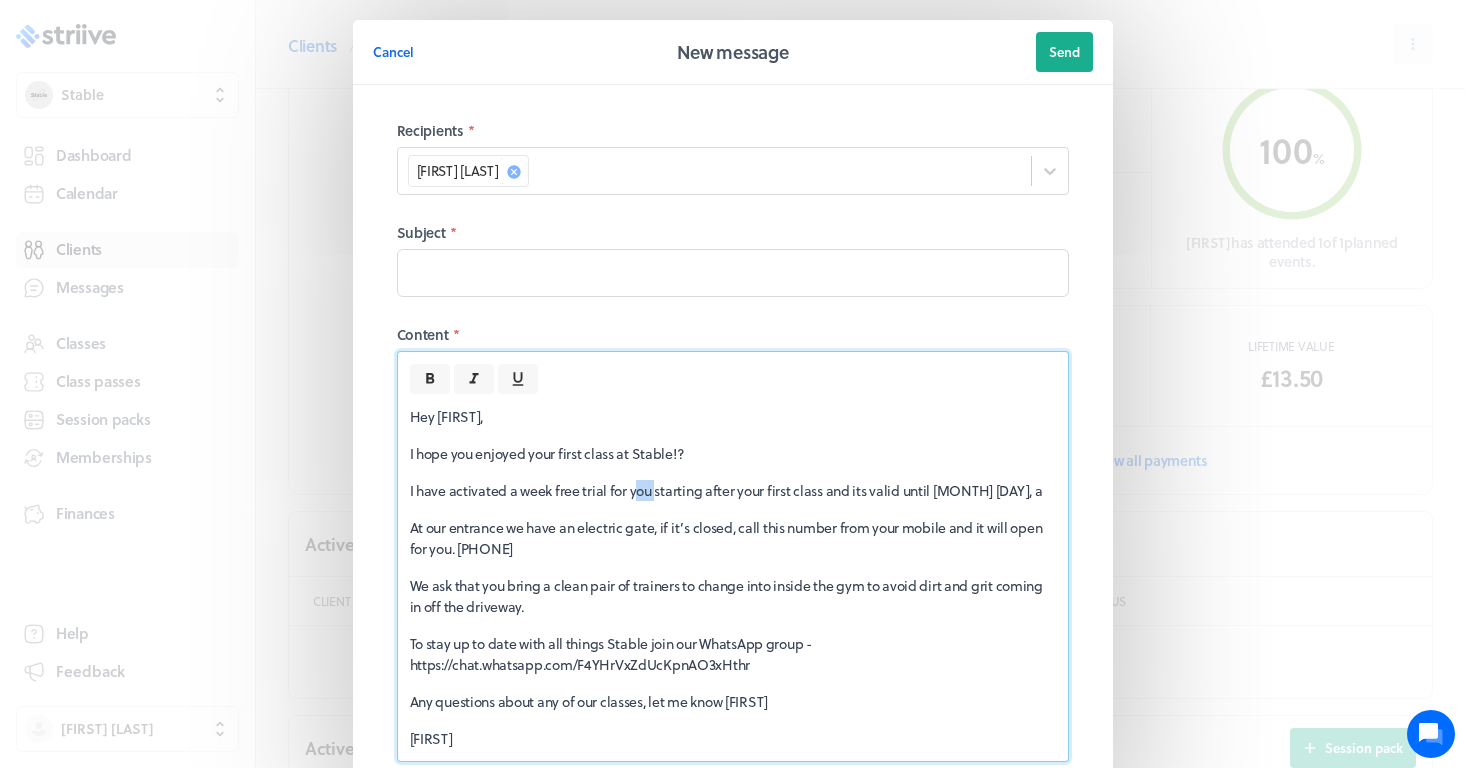 drag, startPoint x: 633, startPoint y: 489, endPoint x: 654, endPoint y: 491, distance: 21.095022 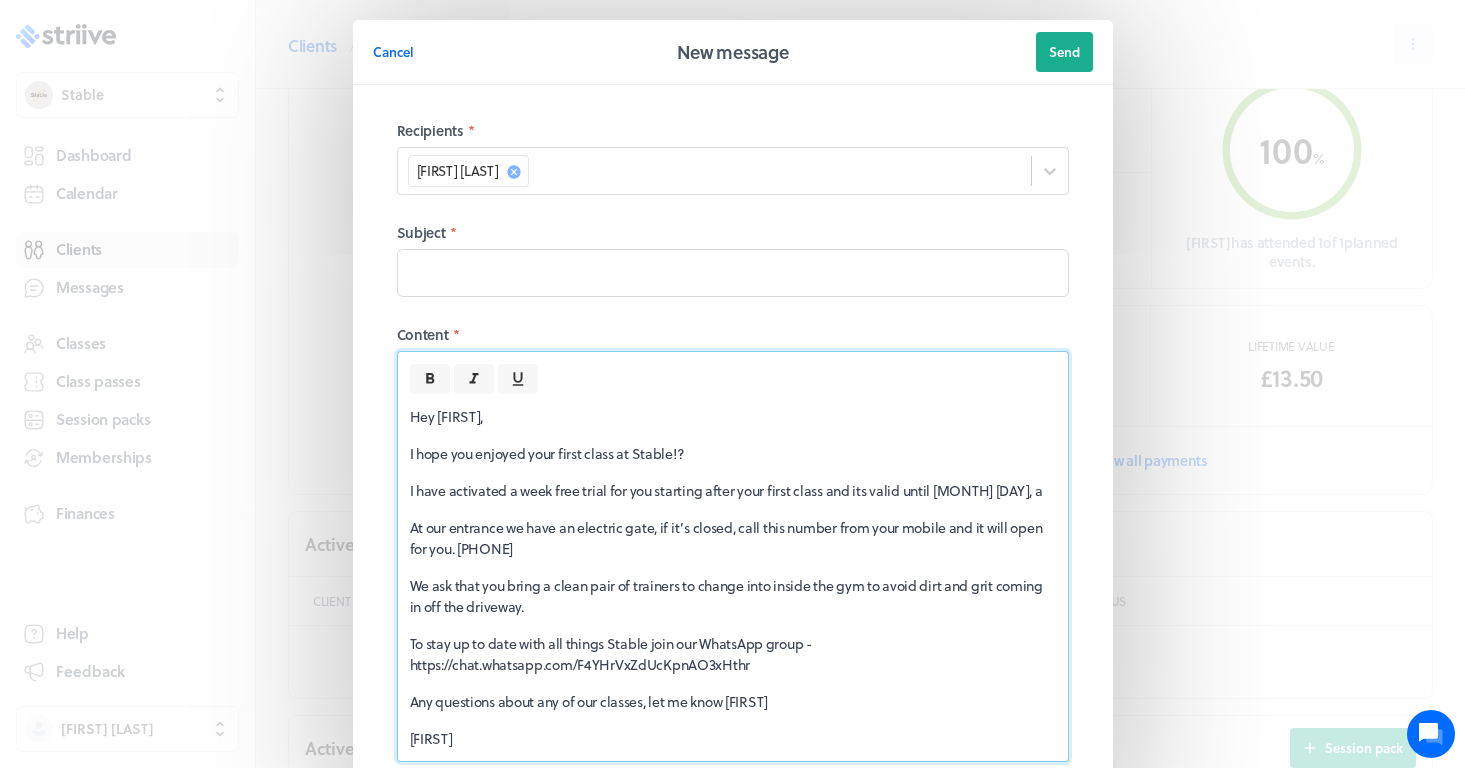 click on "I have activated a week free trial for you starting after your first class and its valid until [MONTH] [DAY], a" at bounding box center (733, 490) 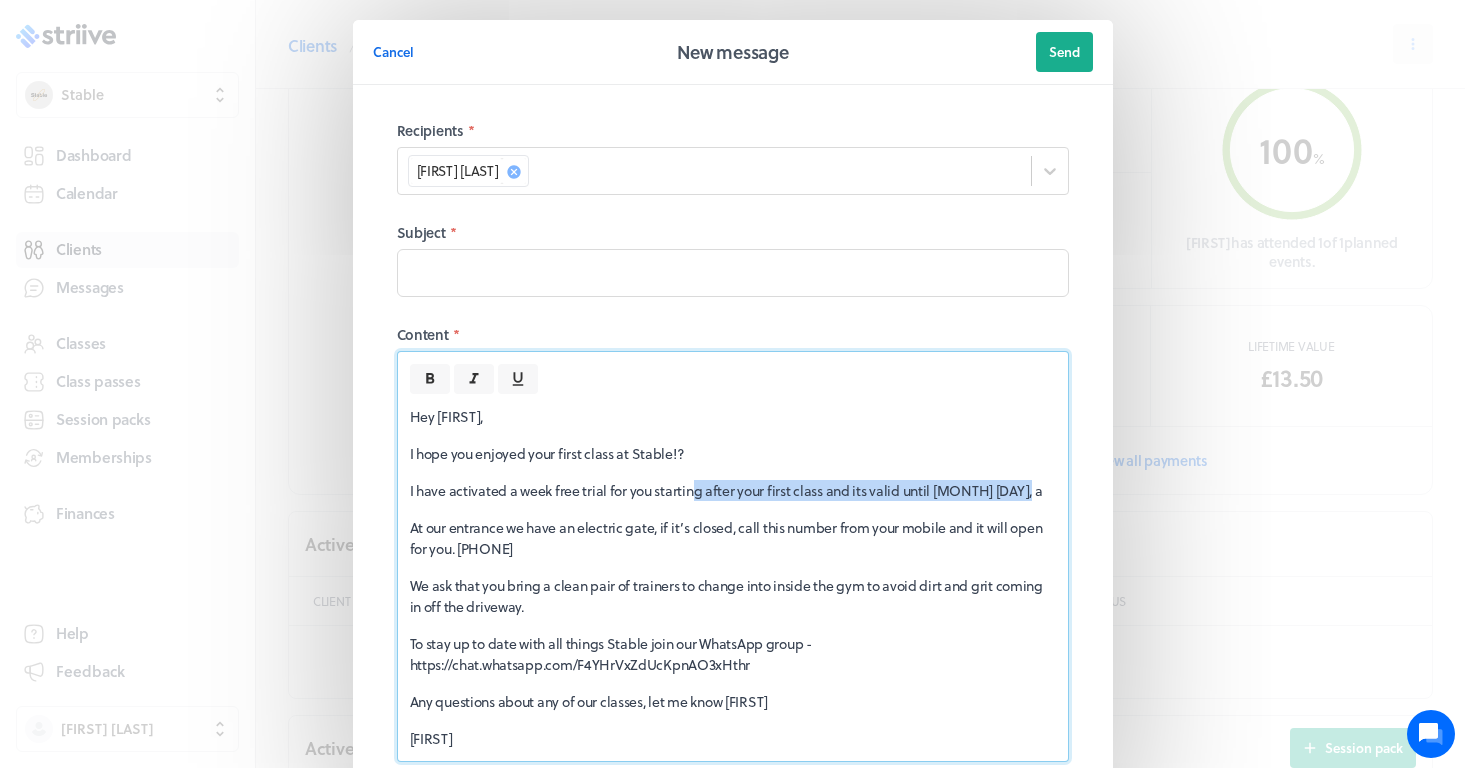 drag, startPoint x: 698, startPoint y: 490, endPoint x: 1038, endPoint y: 485, distance: 340.03677 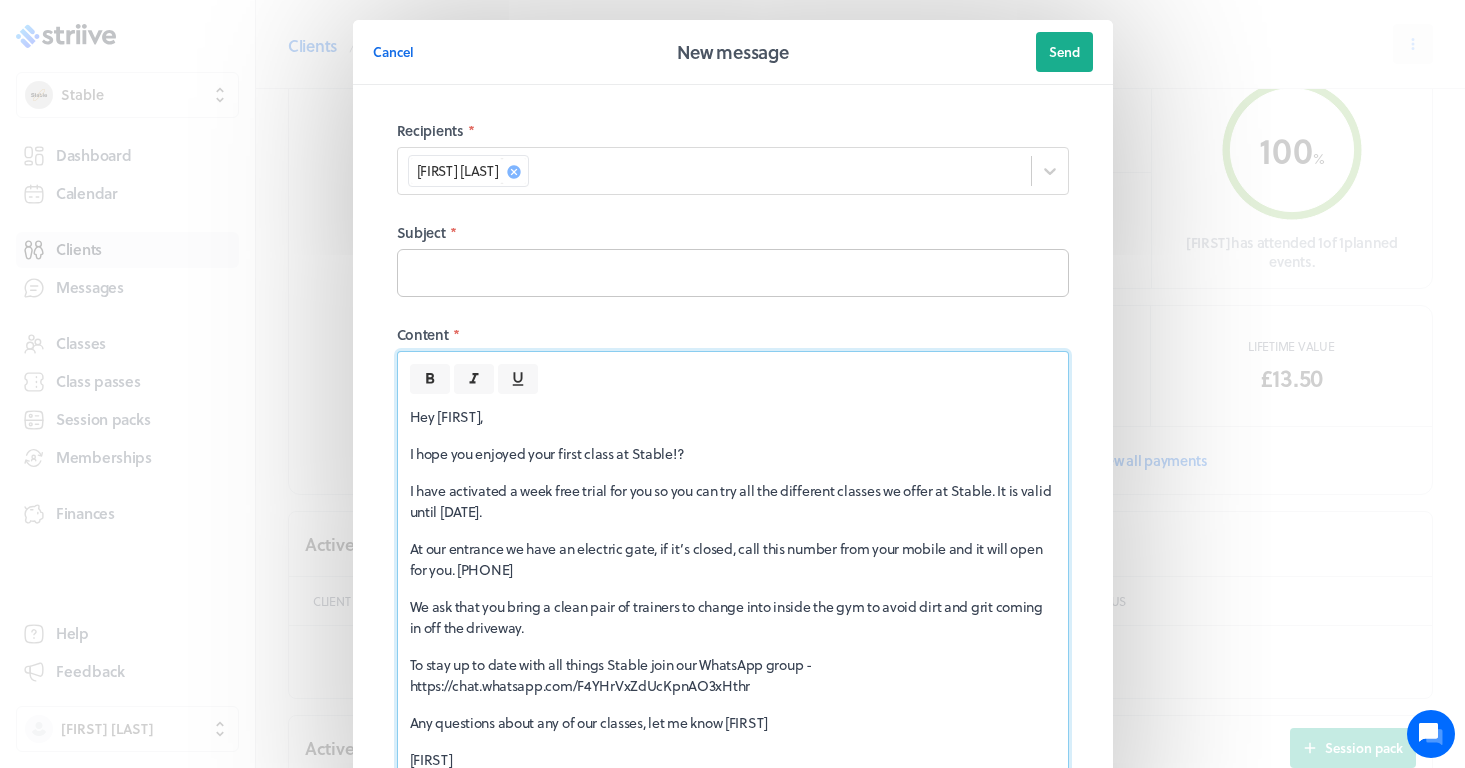 scroll, scrollTop: 0, scrollLeft: 0, axis: both 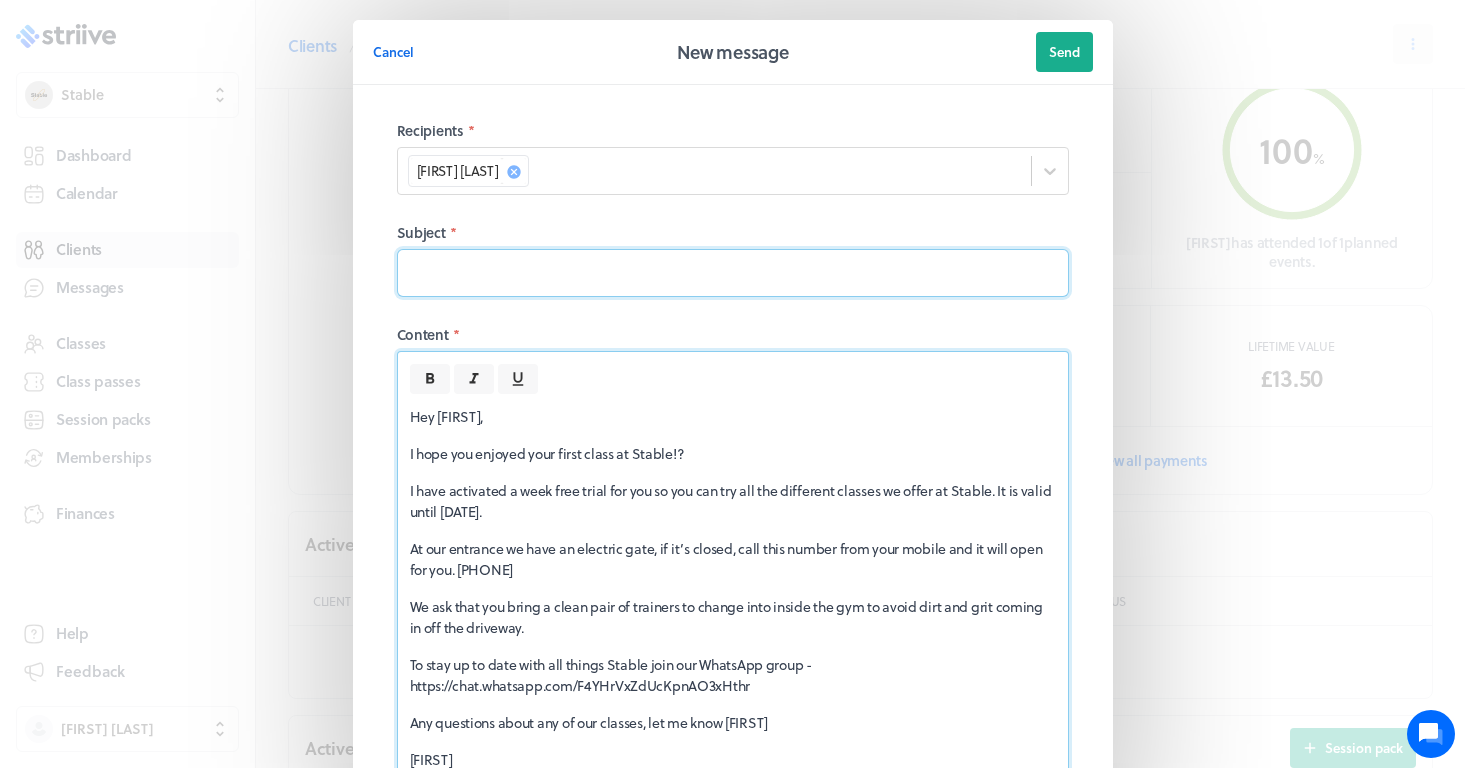 click at bounding box center [733, 273] 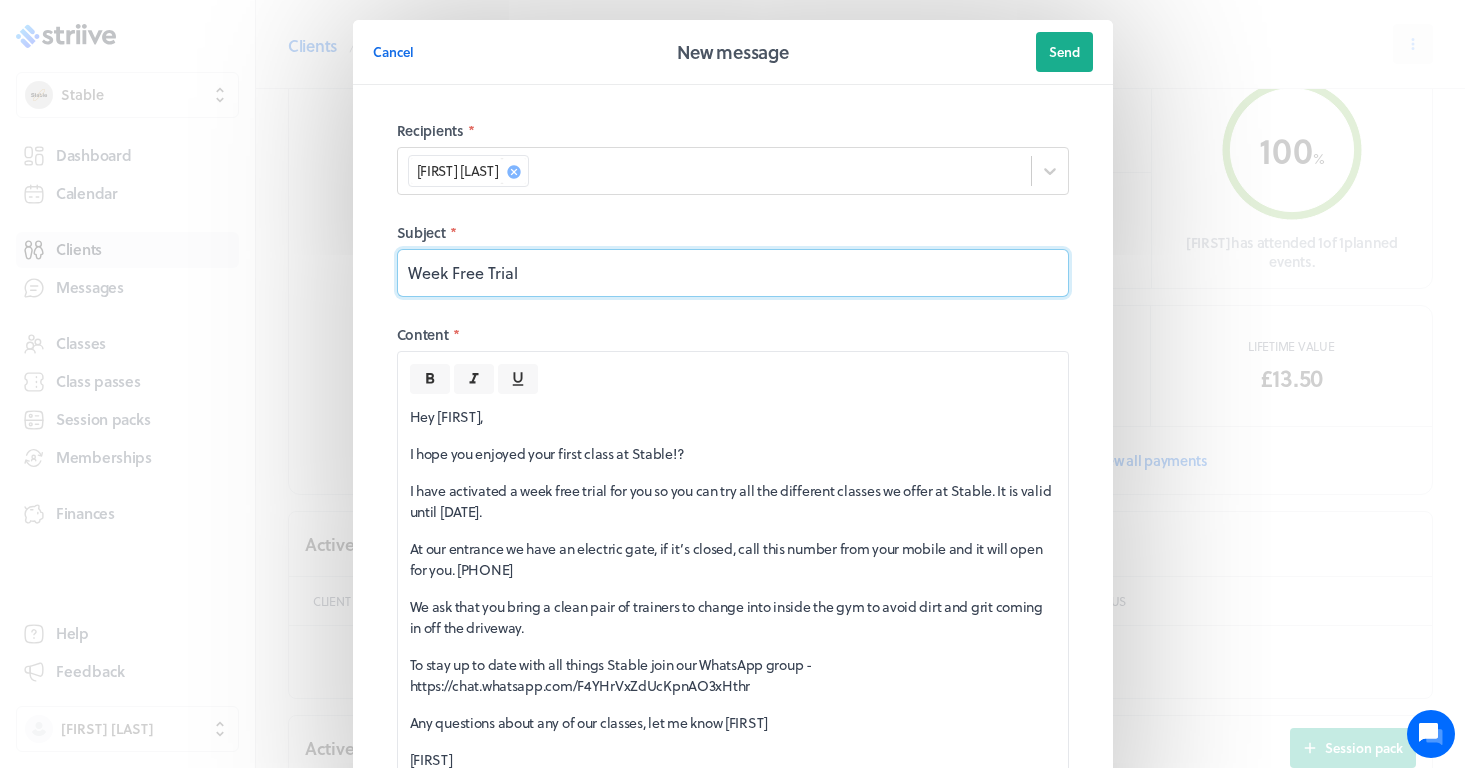 click on "Week Free Trial" at bounding box center (733, 273) 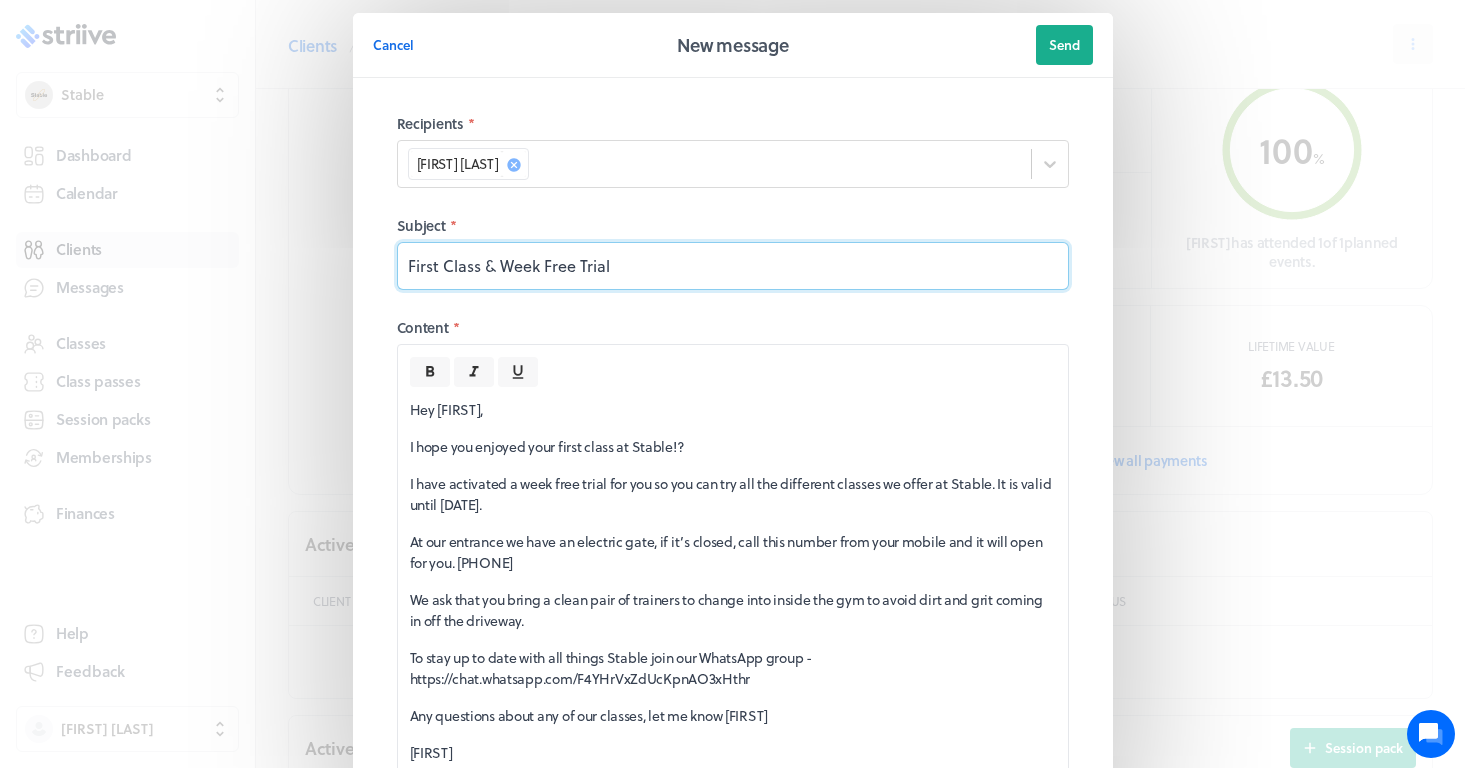scroll, scrollTop: 3, scrollLeft: 0, axis: vertical 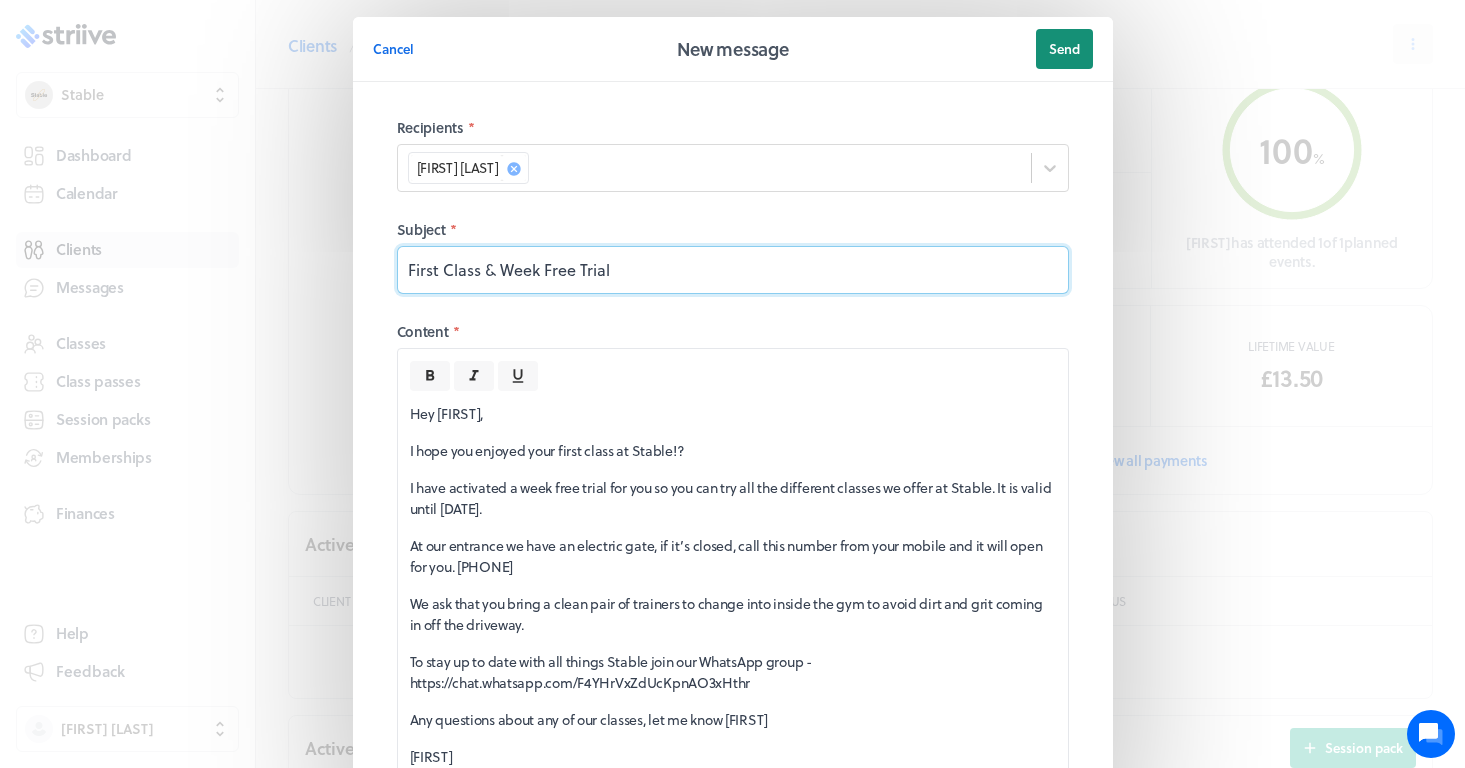 type on "First Class & Week Free Trial" 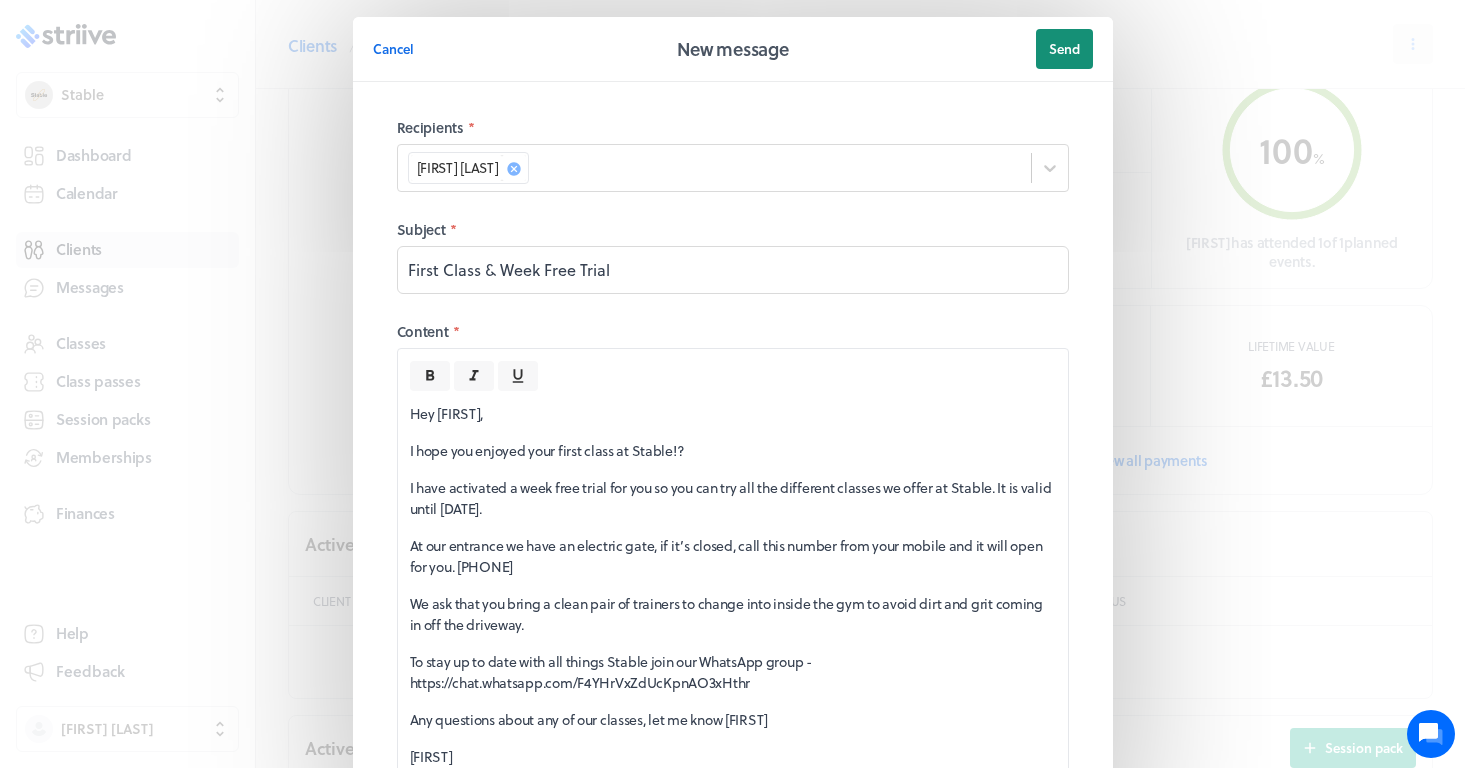click on "Send" at bounding box center [1064, 49] 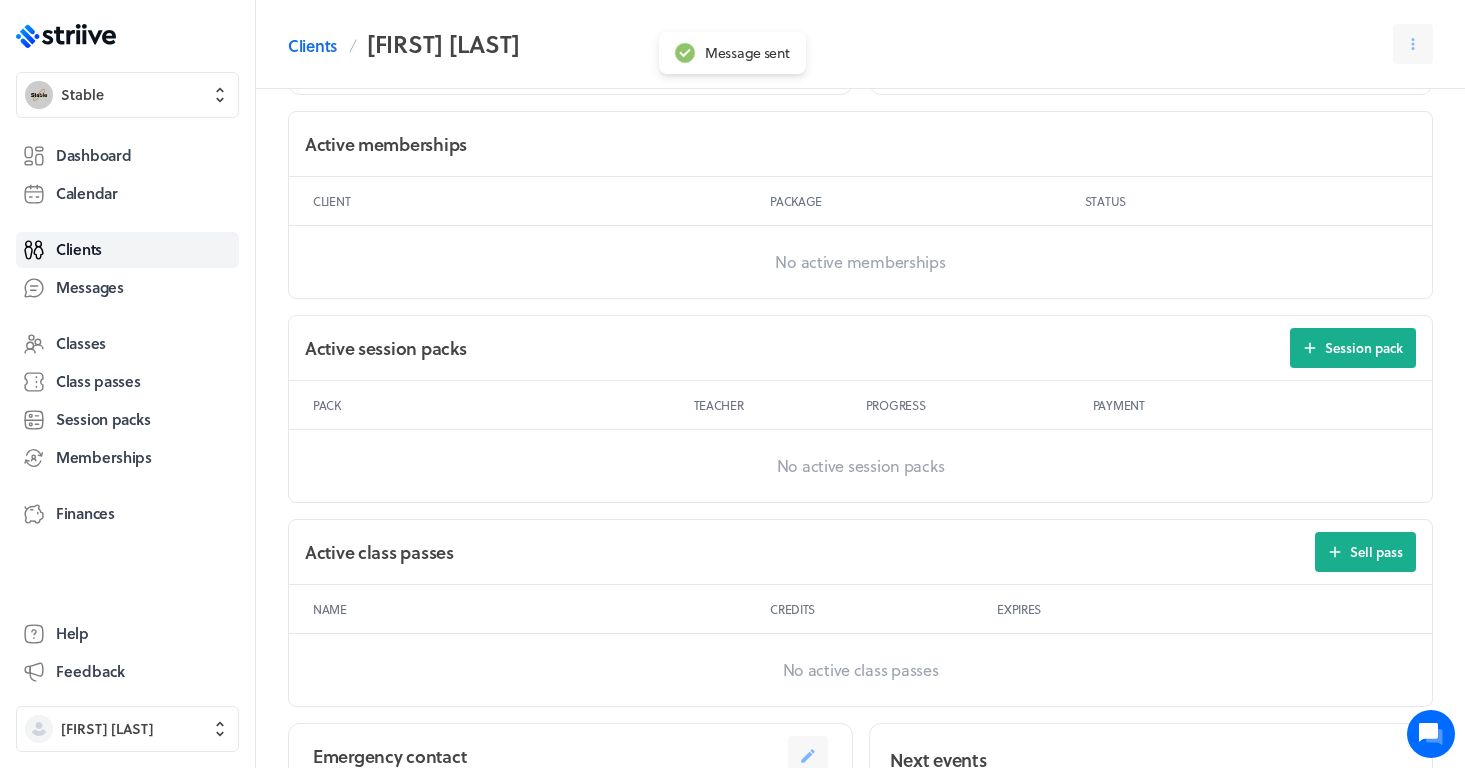 scroll, scrollTop: 594, scrollLeft: 0, axis: vertical 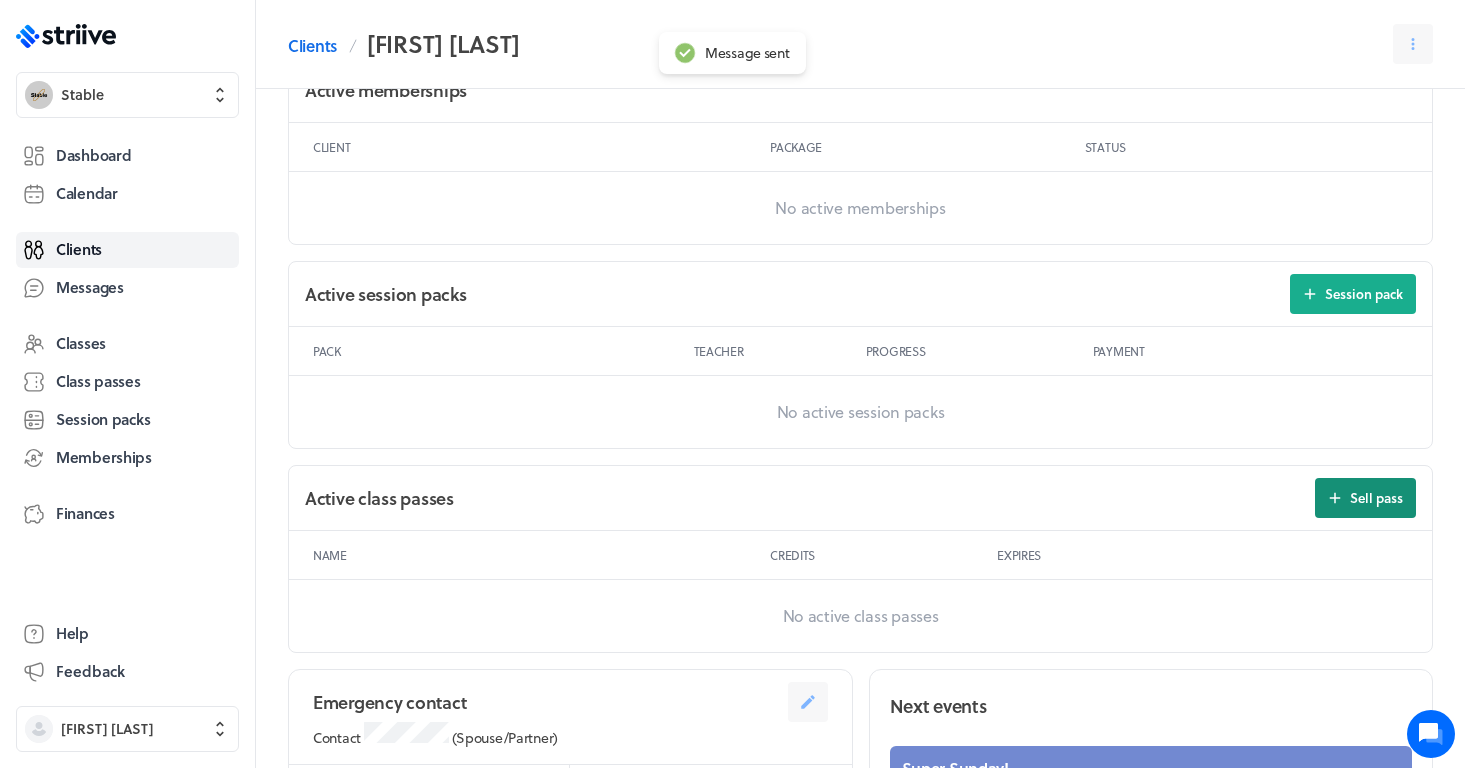 click on "Sell pass" at bounding box center [1365, 498] 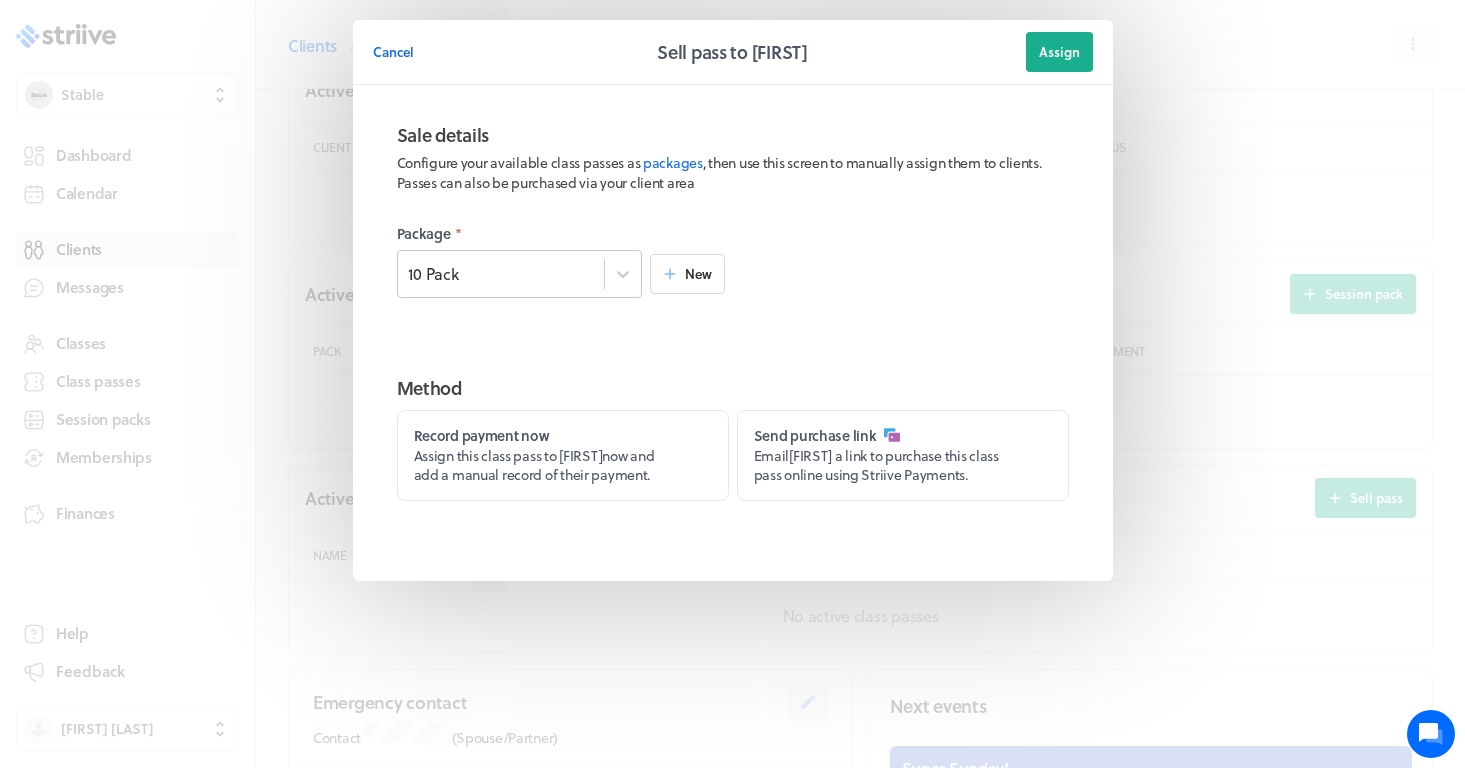 click on "10 Pack" at bounding box center [519, 274] 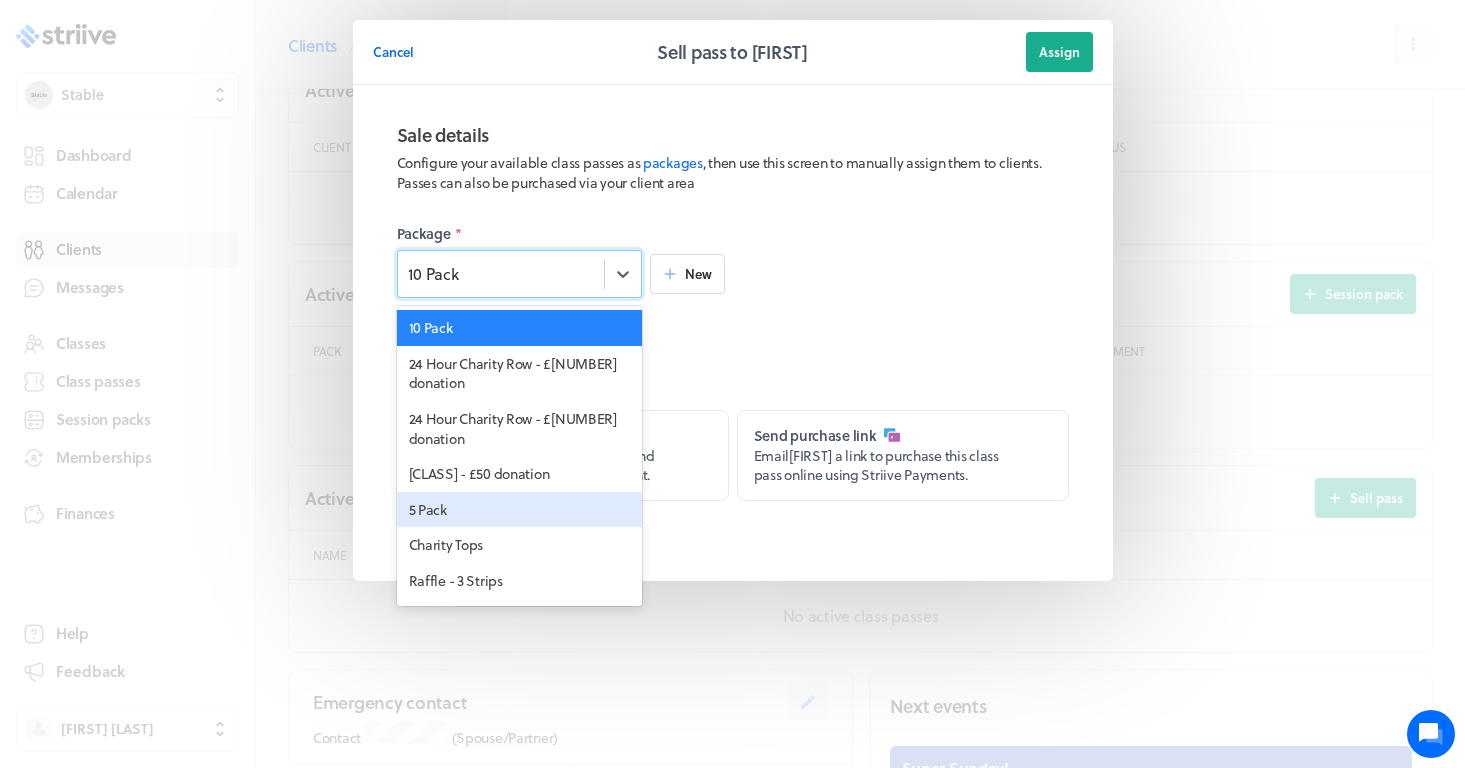 scroll, scrollTop: 93, scrollLeft: 0, axis: vertical 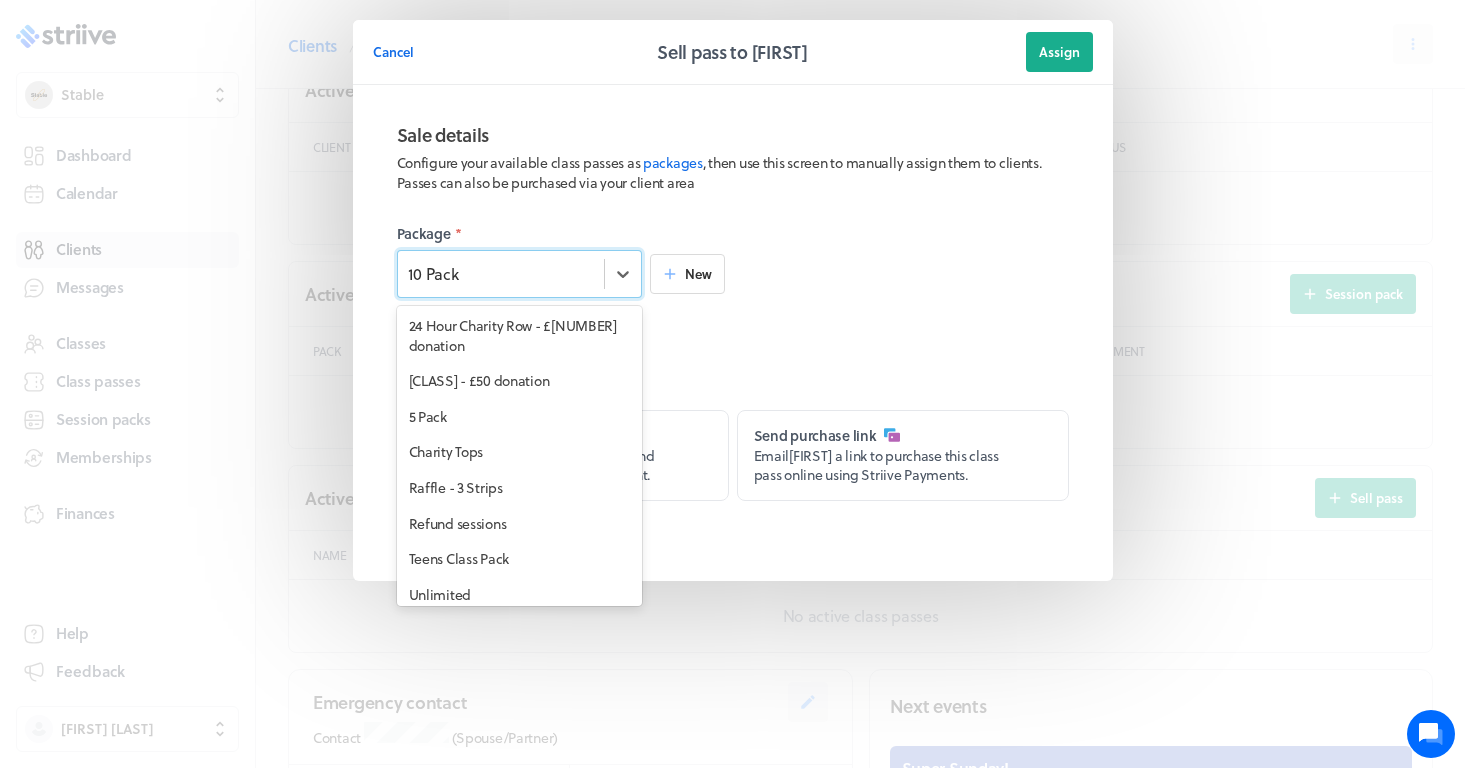click on "Week Free Trial" at bounding box center (519, 630) 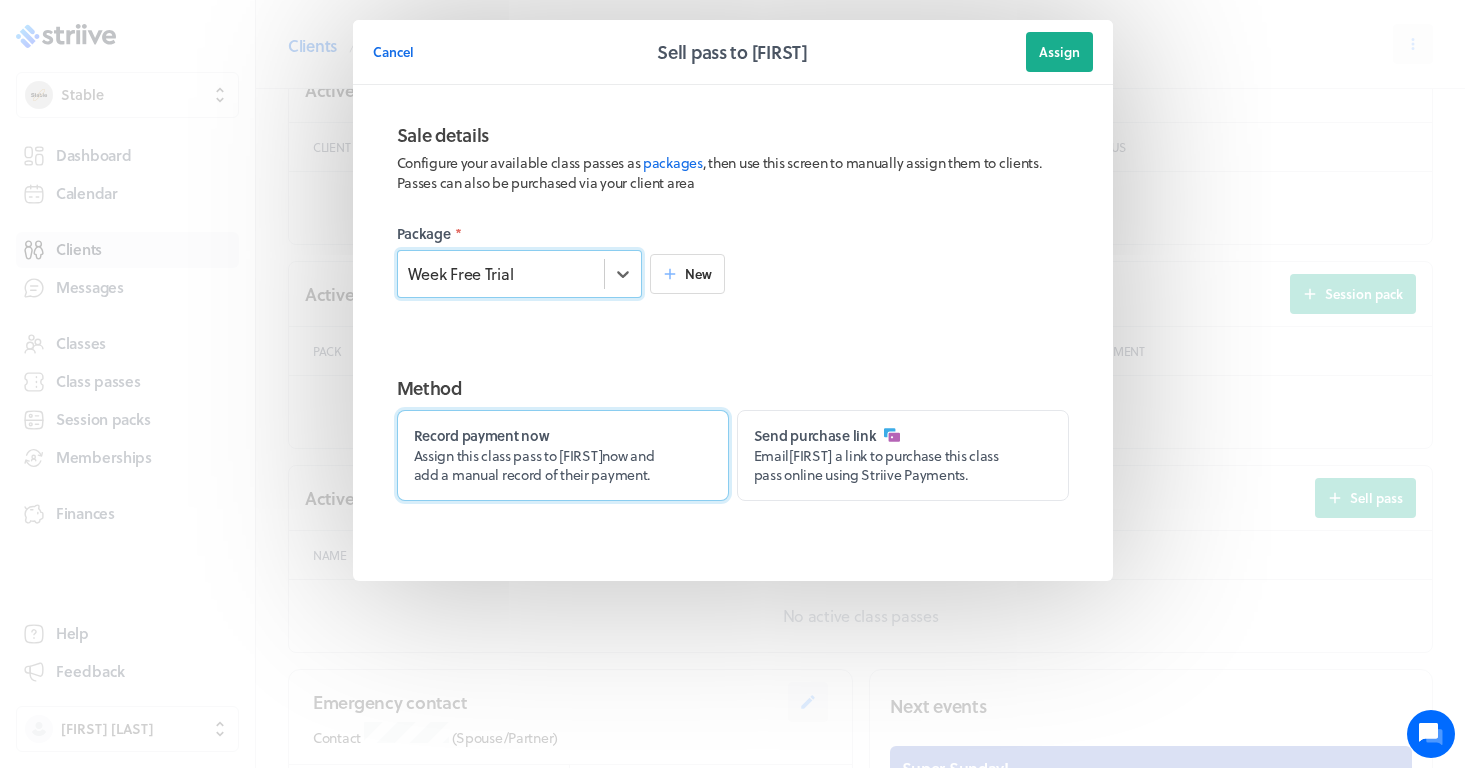 click on "Record payment now Assign this class pass to   [FIRST]  now and add a manual record of their payment." at bounding box center (563, 455) 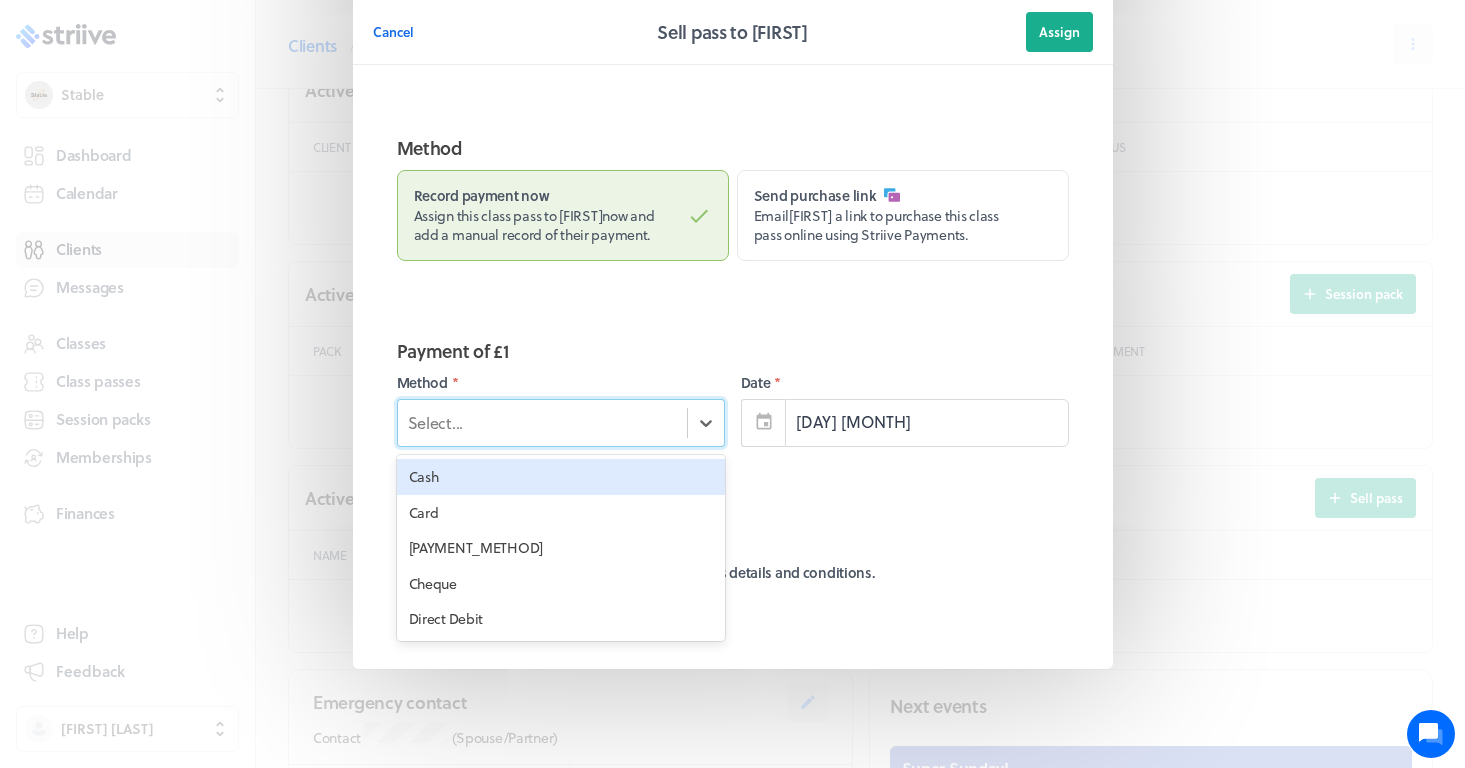 scroll, scrollTop: 238, scrollLeft: 0, axis: vertical 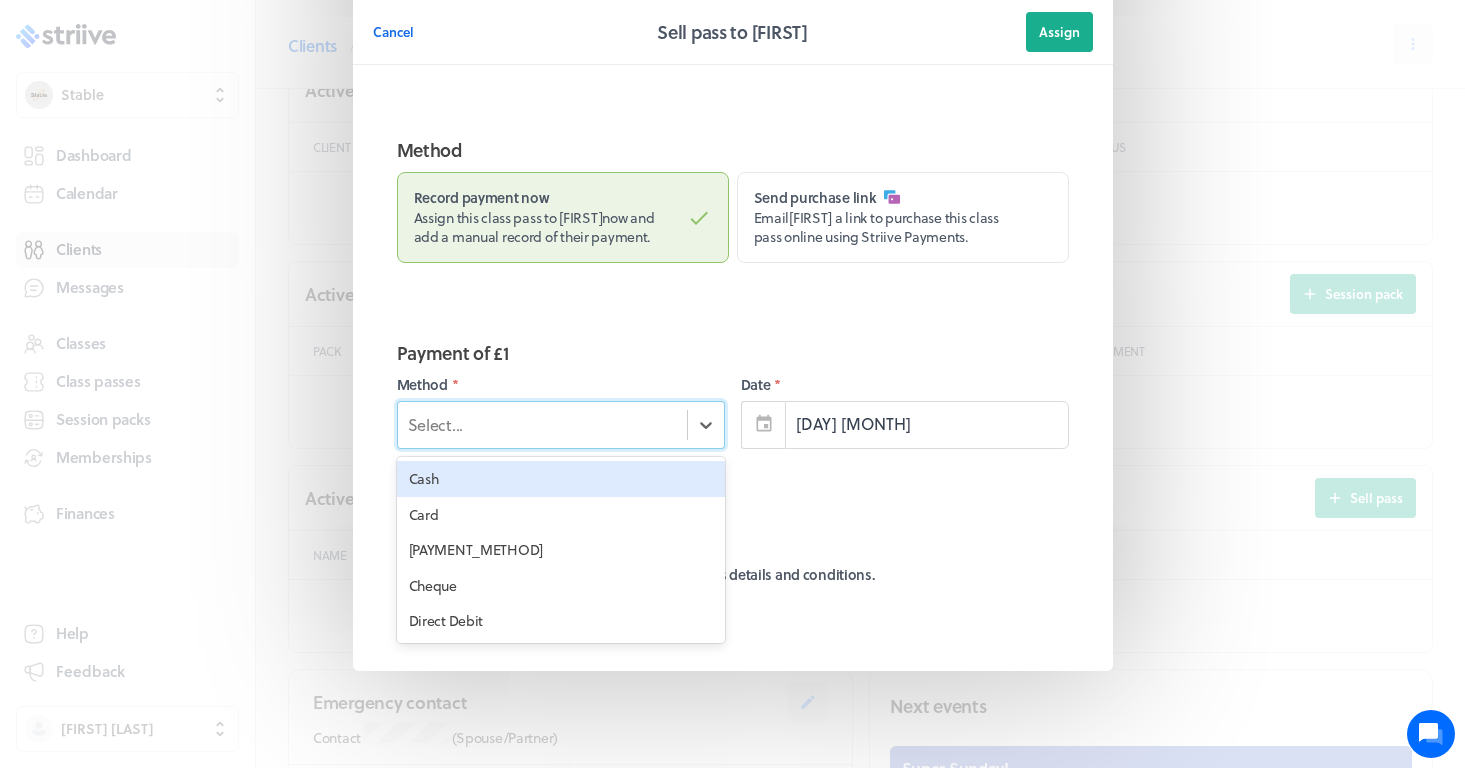click on "Select..." at bounding box center (542, 425) 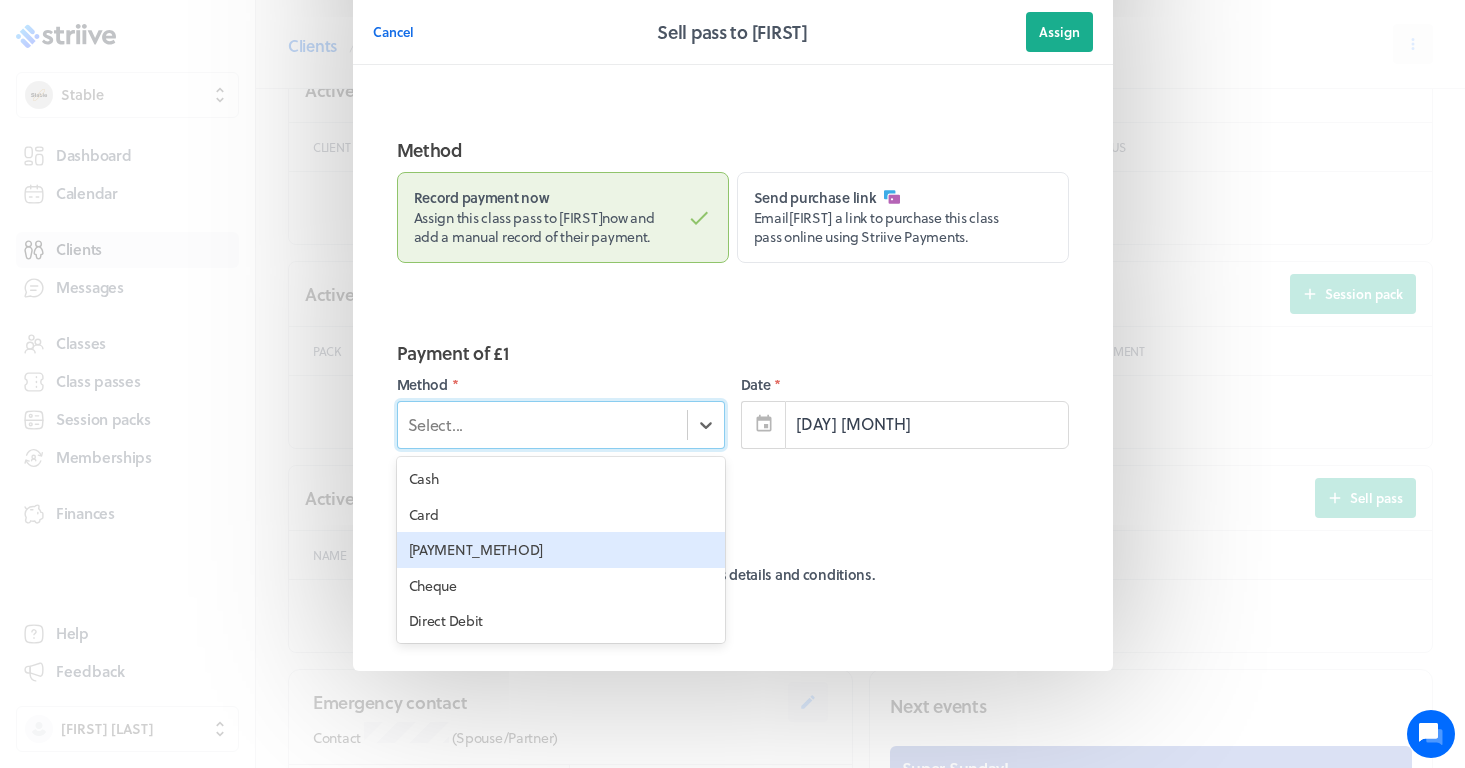 click on "[PAYMENT_METHOD]" at bounding box center [561, 550] 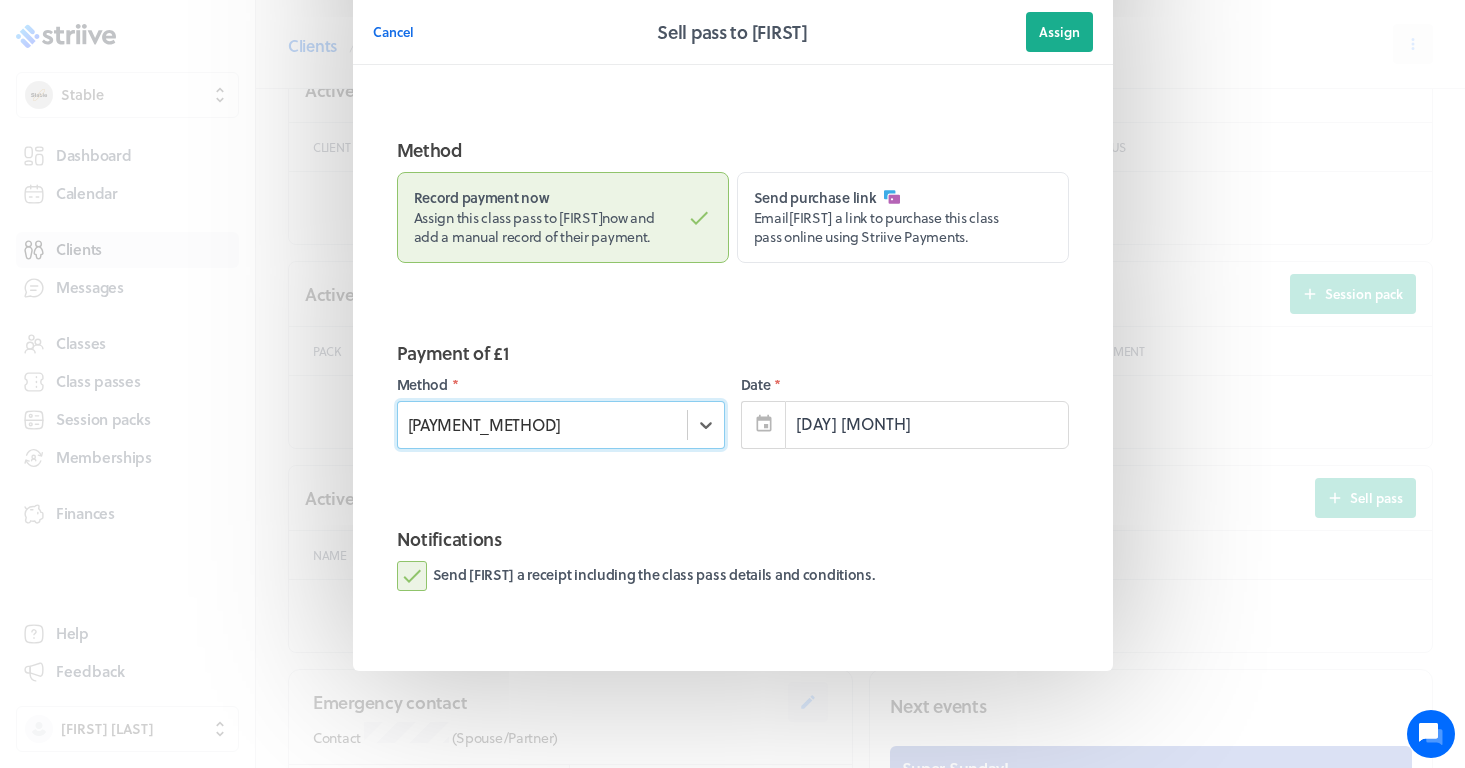 click on "Send [FIRST] a receipt including the class pass details and conditions." at bounding box center (636, 576) 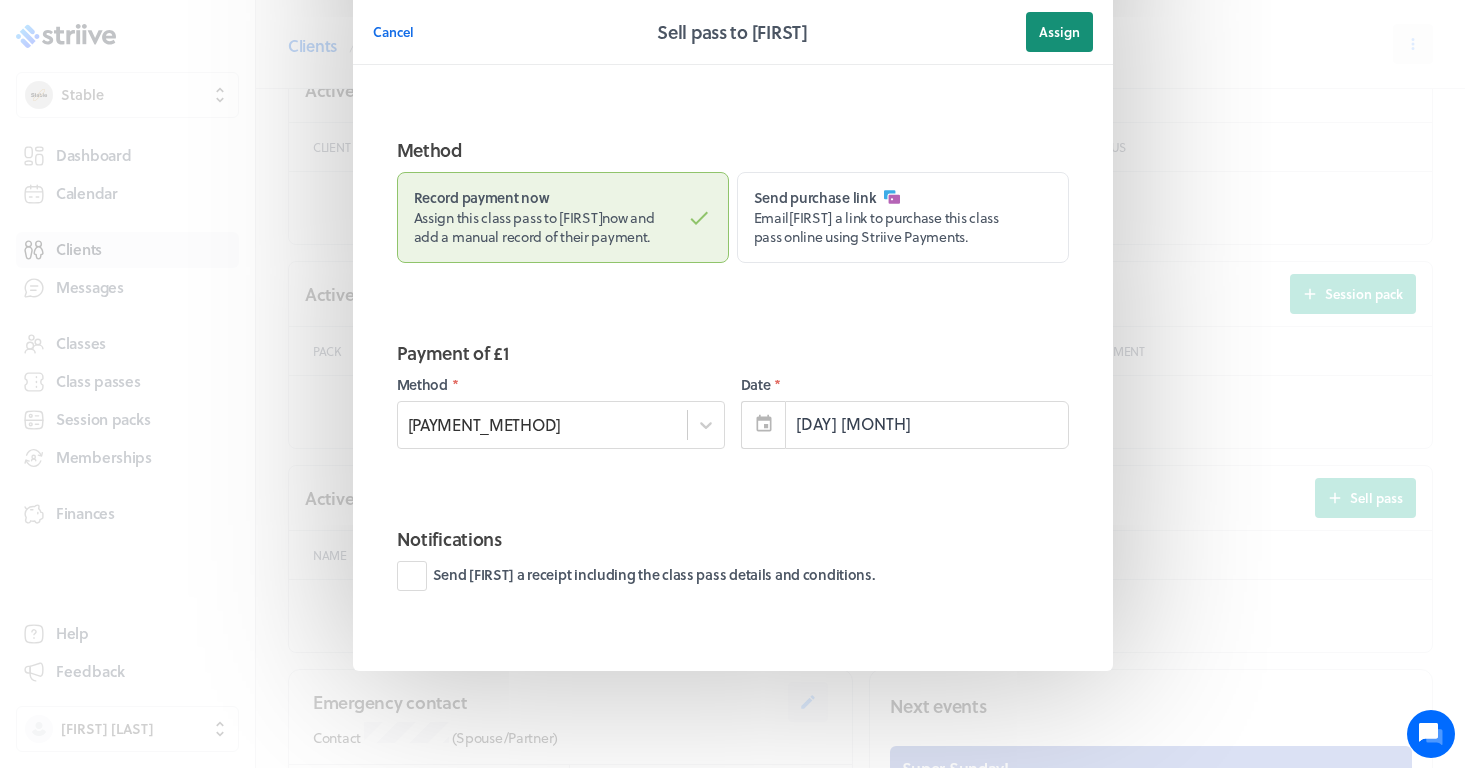 click on "Assign" at bounding box center (1059, 32) 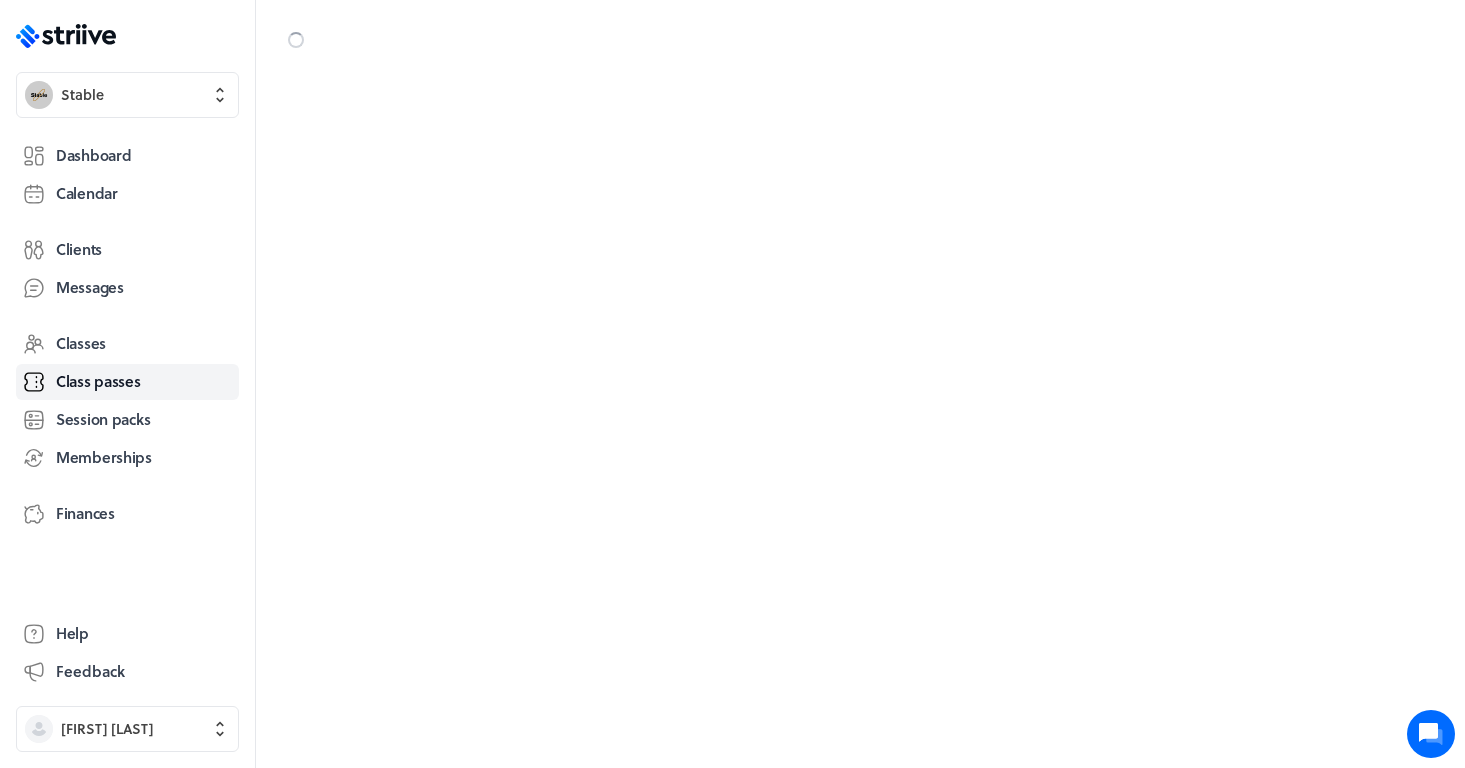 scroll, scrollTop: 0, scrollLeft: 0, axis: both 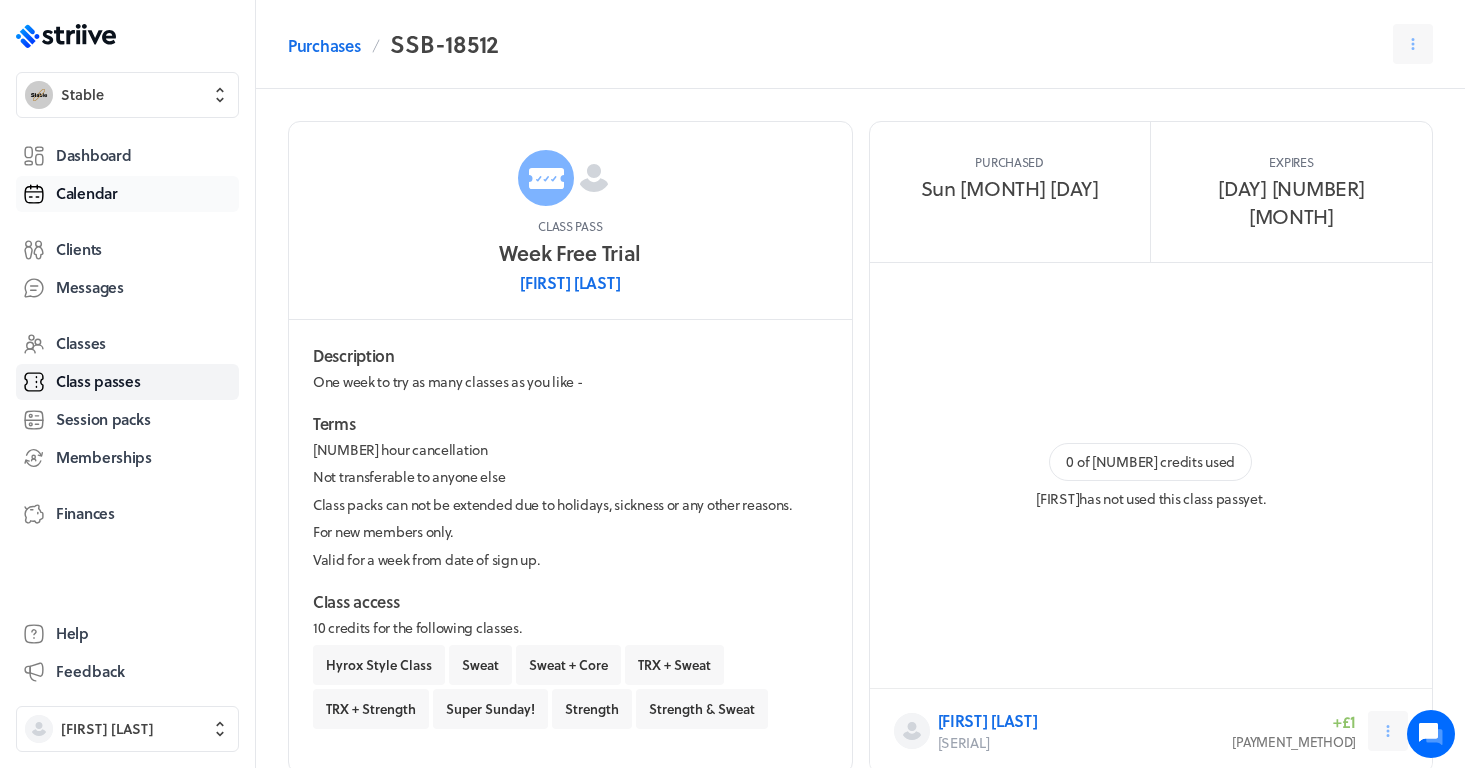 click on "Calendar" at bounding box center [127, 194] 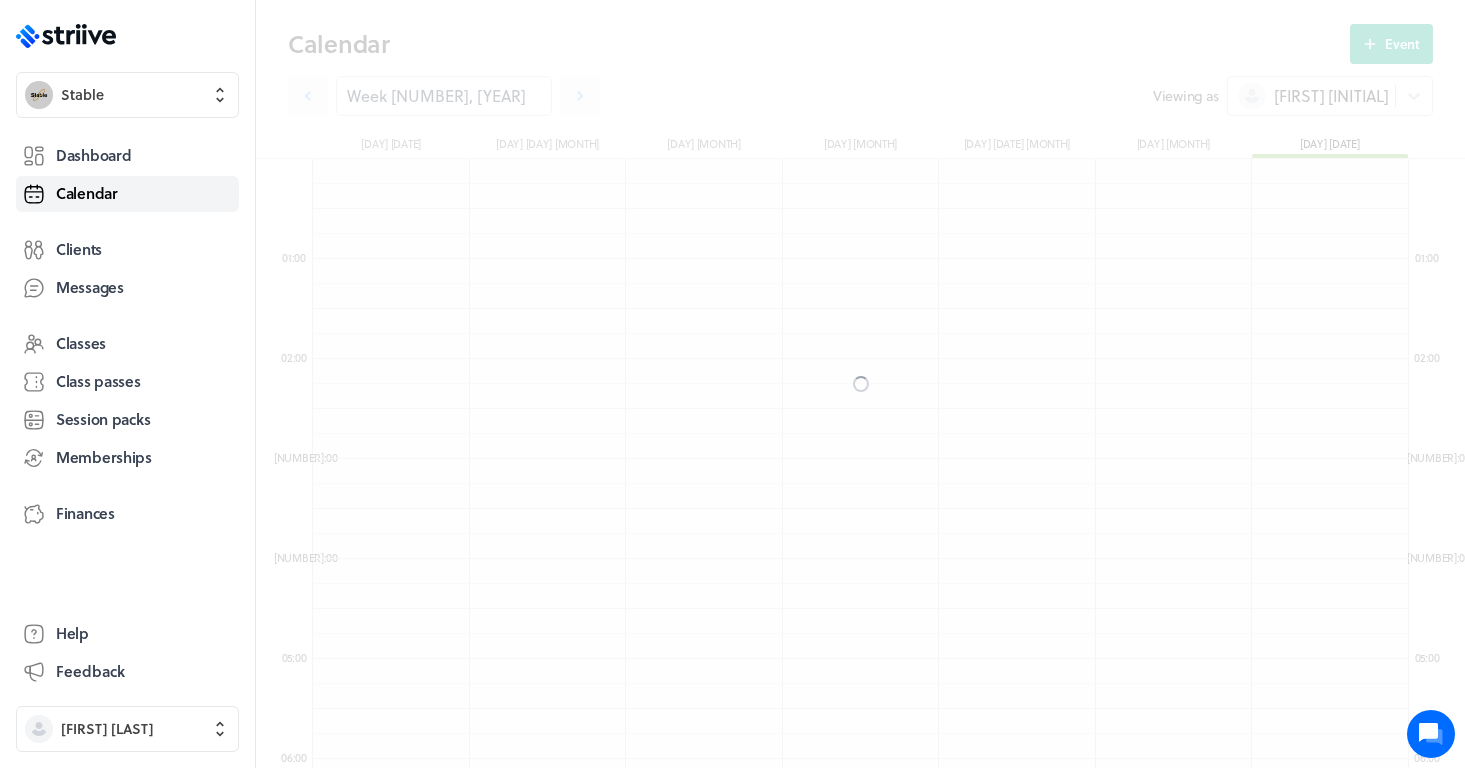 scroll, scrollTop: 600, scrollLeft: 0, axis: vertical 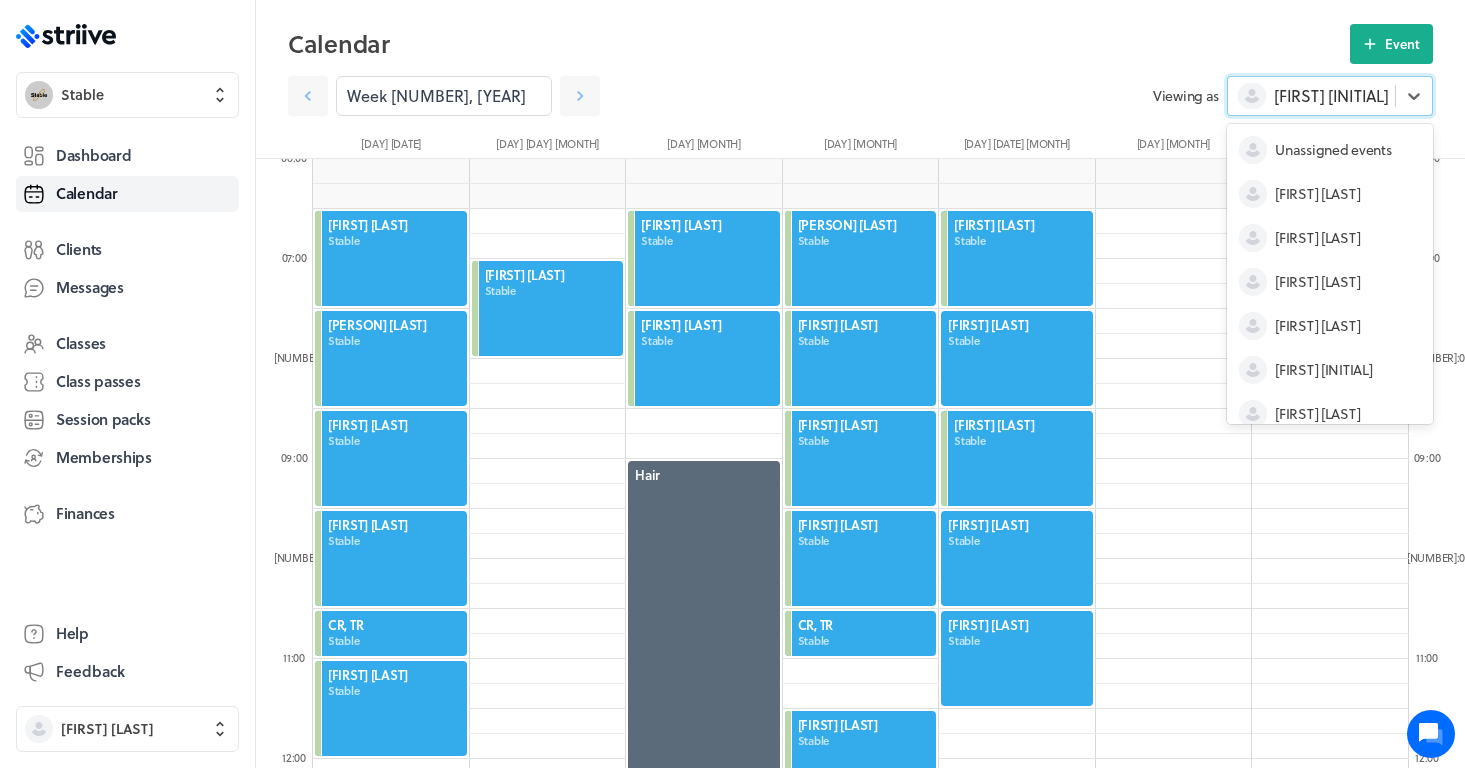 click on "[FIRST] [INITIAL]" at bounding box center [1331, 96] 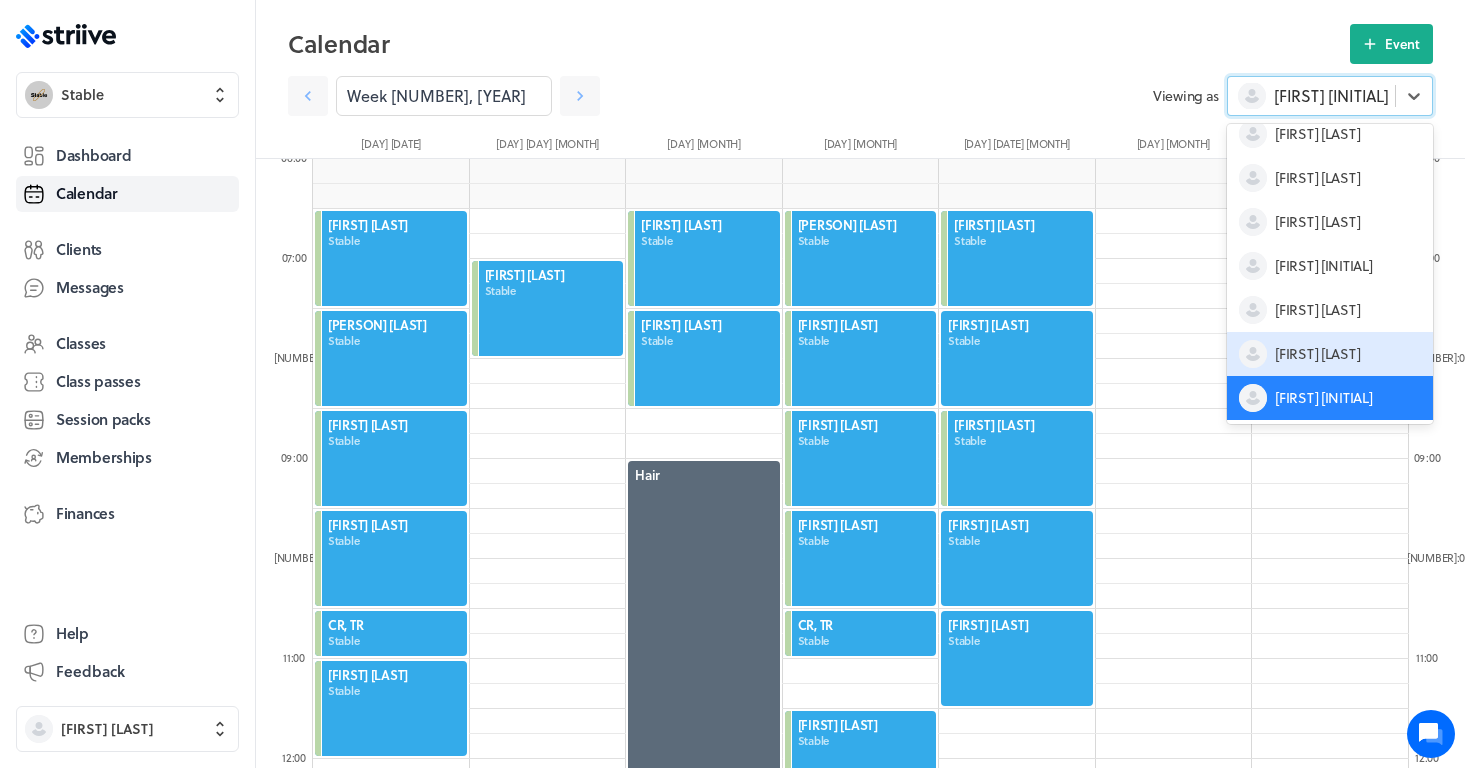click on "[FIRST] [LAST]" at bounding box center [1317, 354] 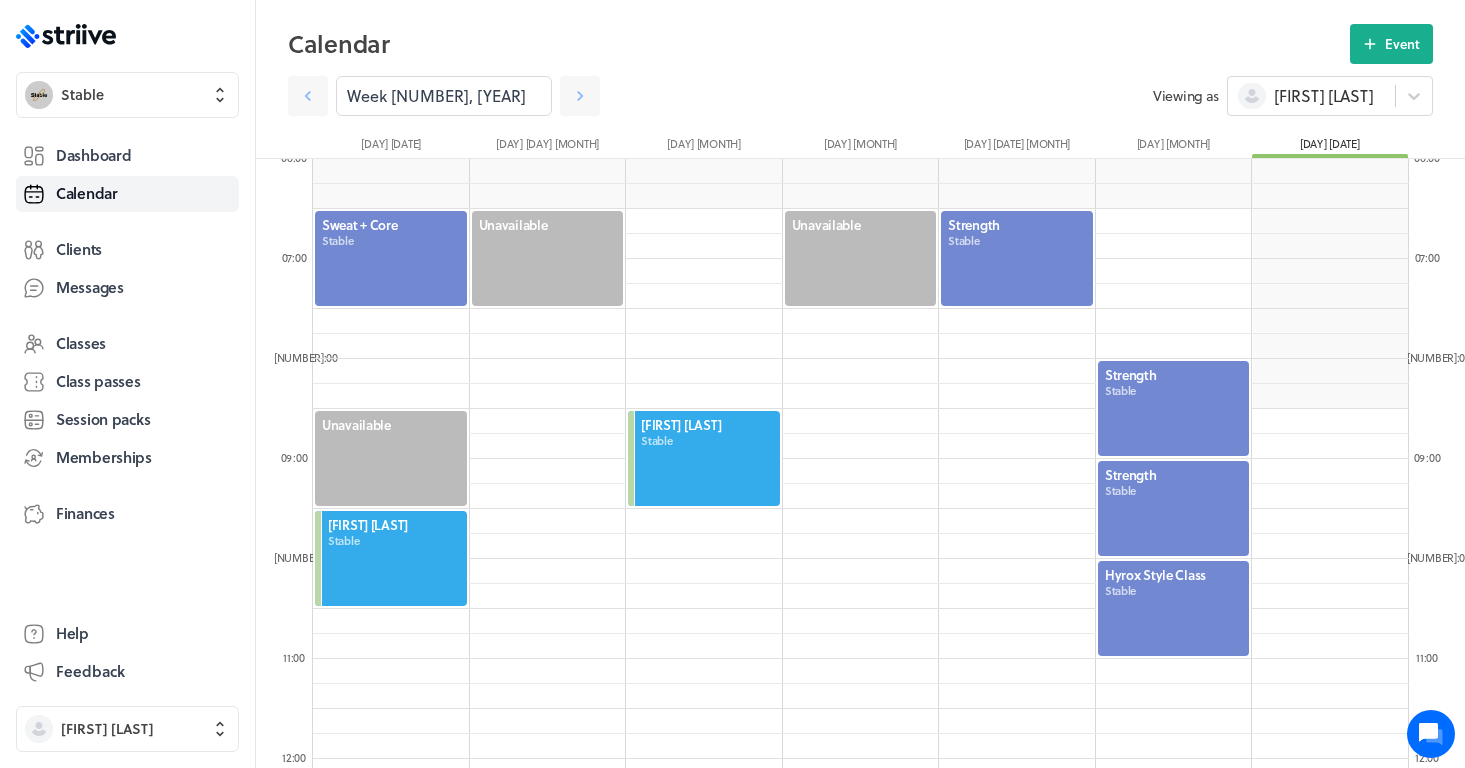 click at bounding box center [1174, 408] 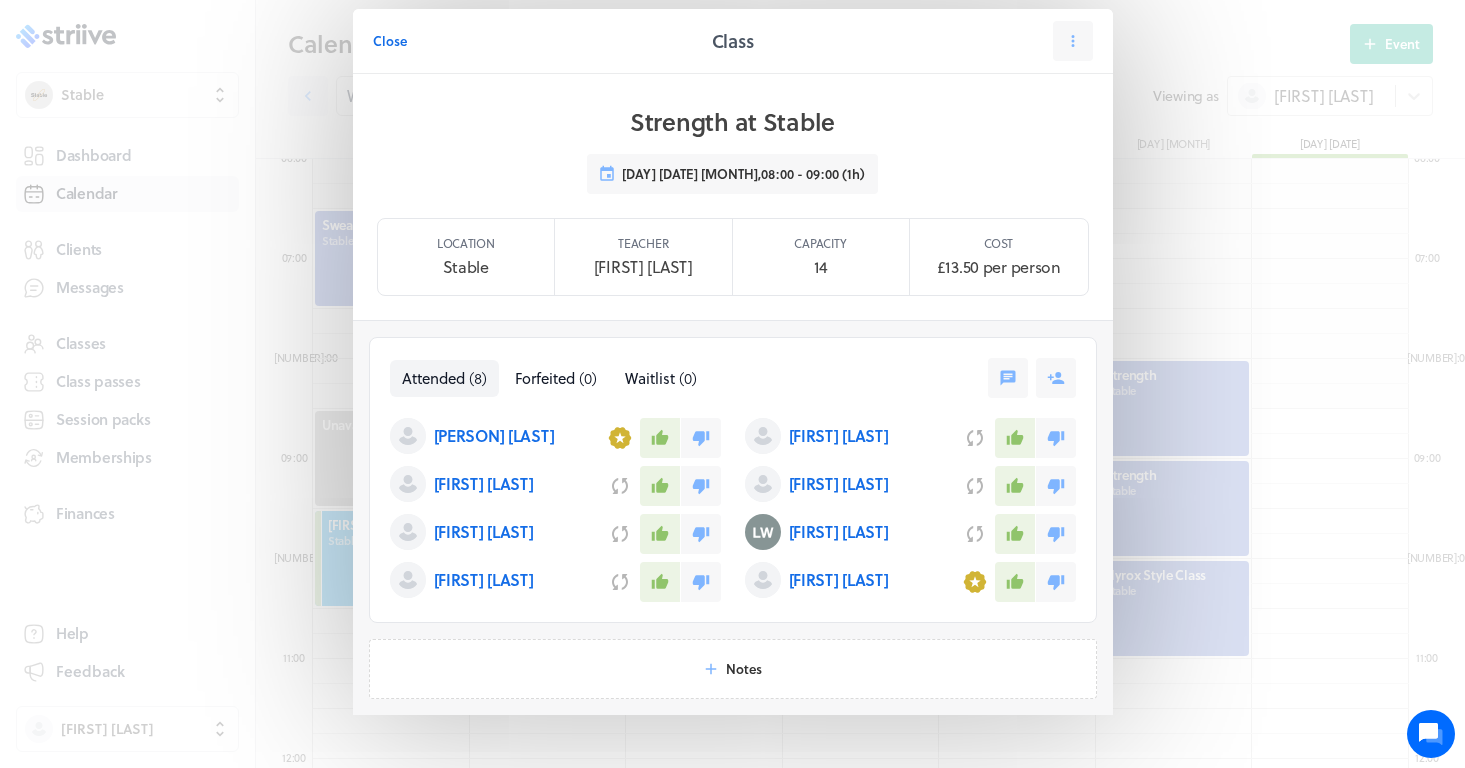 scroll, scrollTop: 14, scrollLeft: 0, axis: vertical 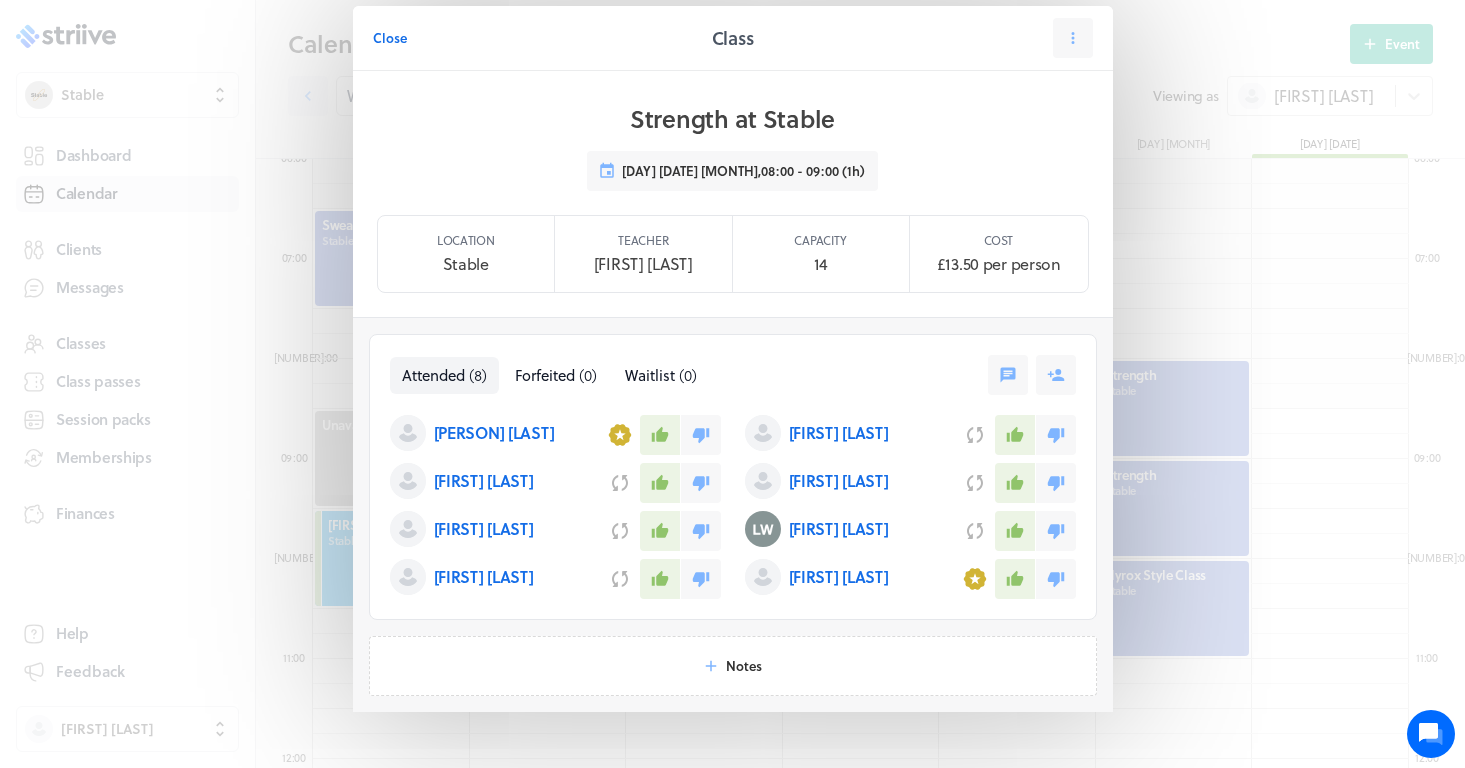 click on "[PERSON] [LAST]" at bounding box center [494, 433] 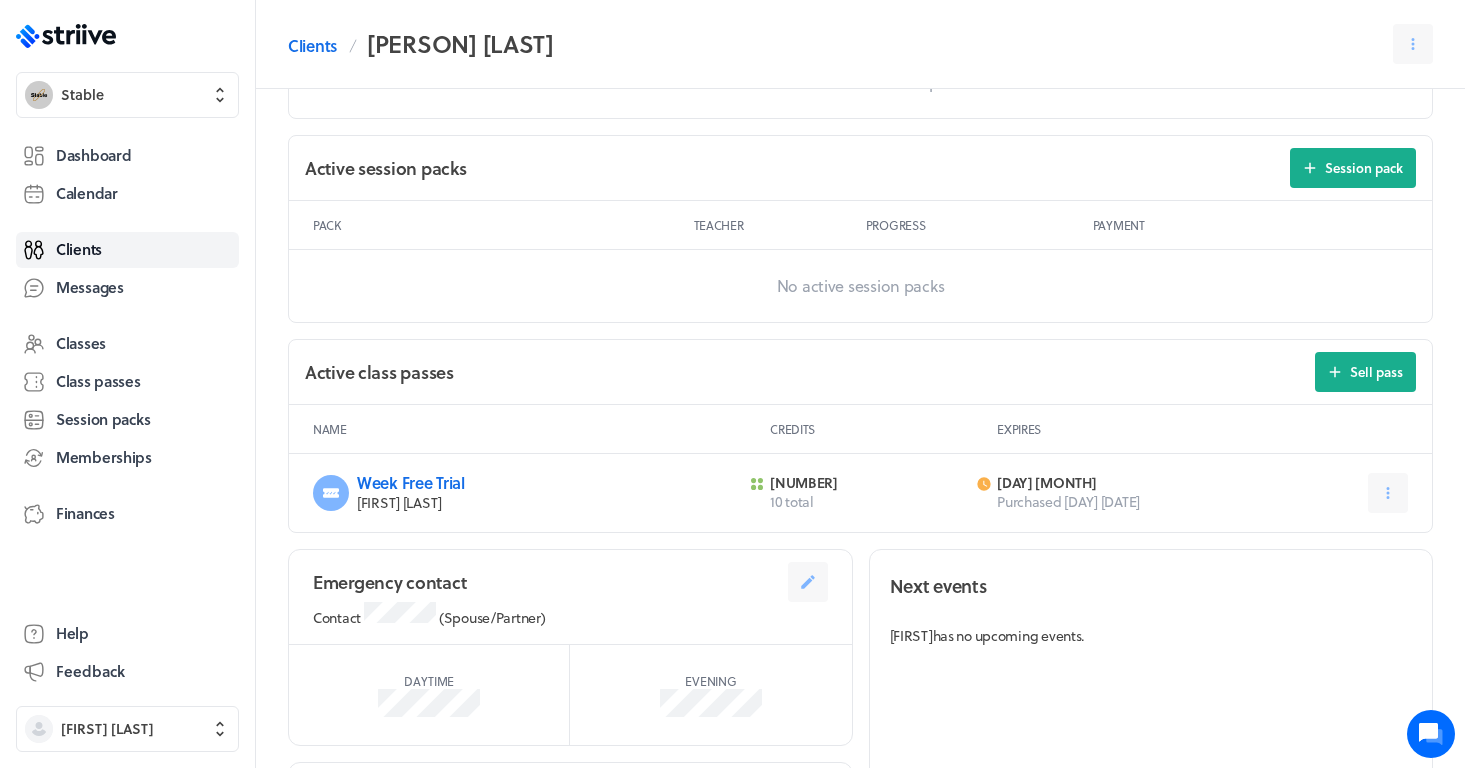 scroll, scrollTop: 735, scrollLeft: 0, axis: vertical 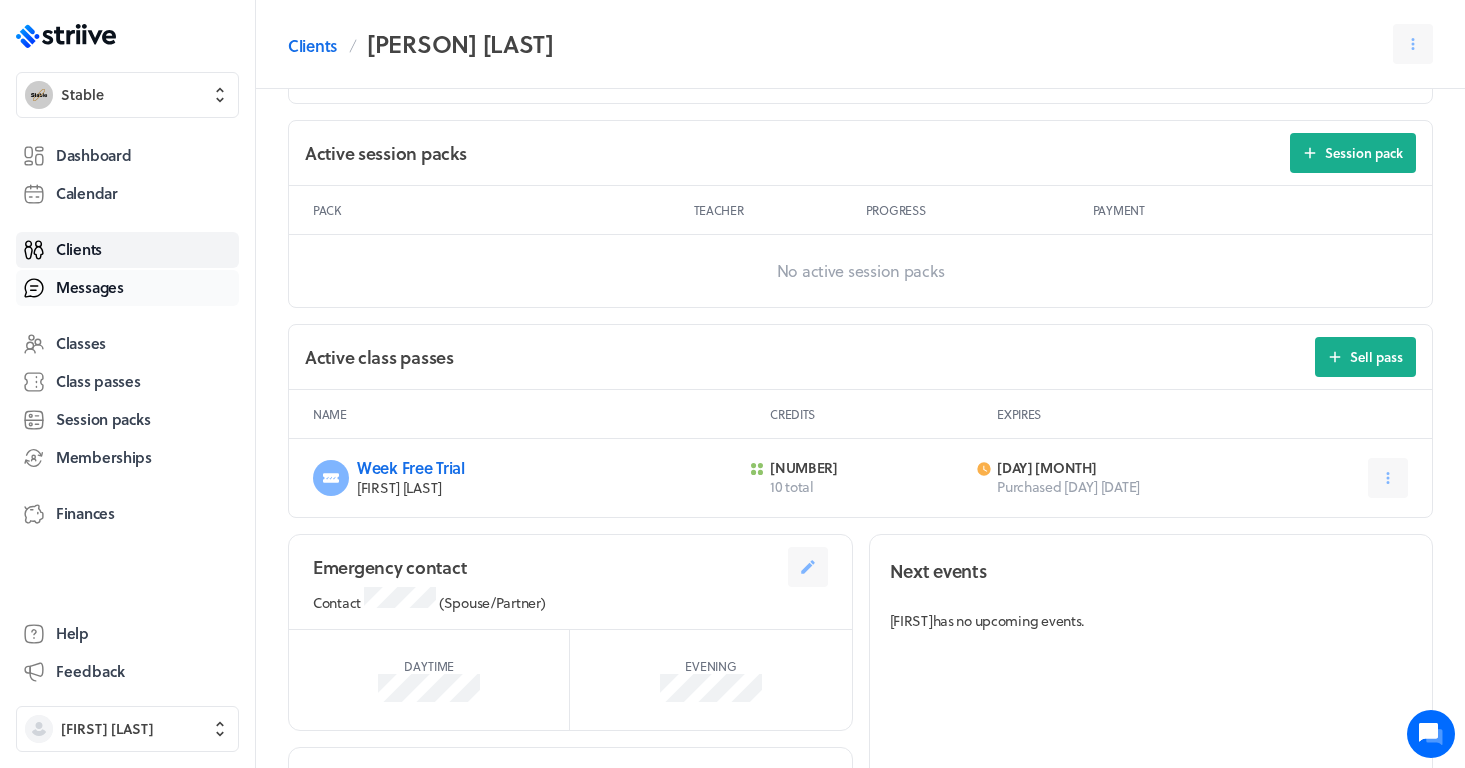 click on "Messages" at bounding box center [90, 287] 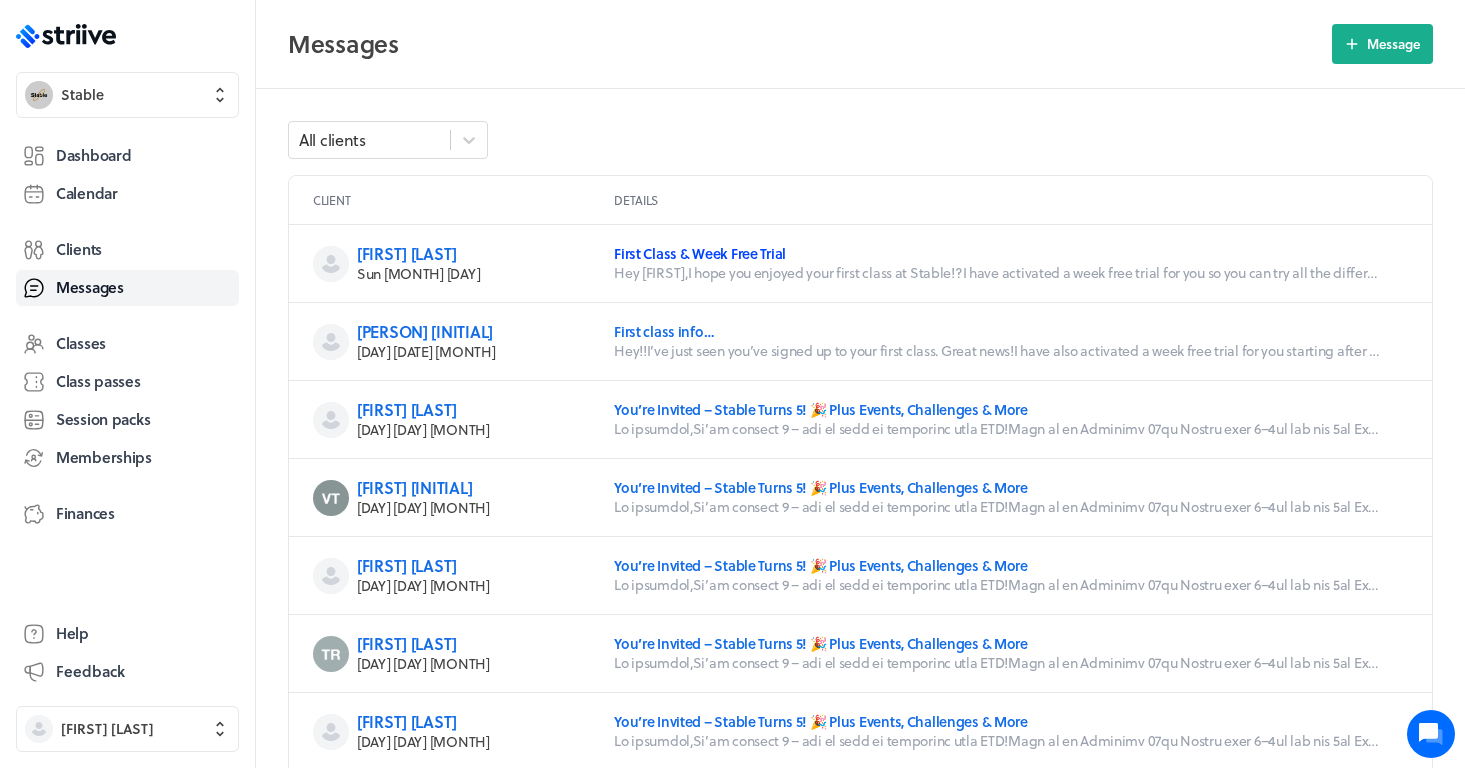 scroll, scrollTop: 0, scrollLeft: 0, axis: both 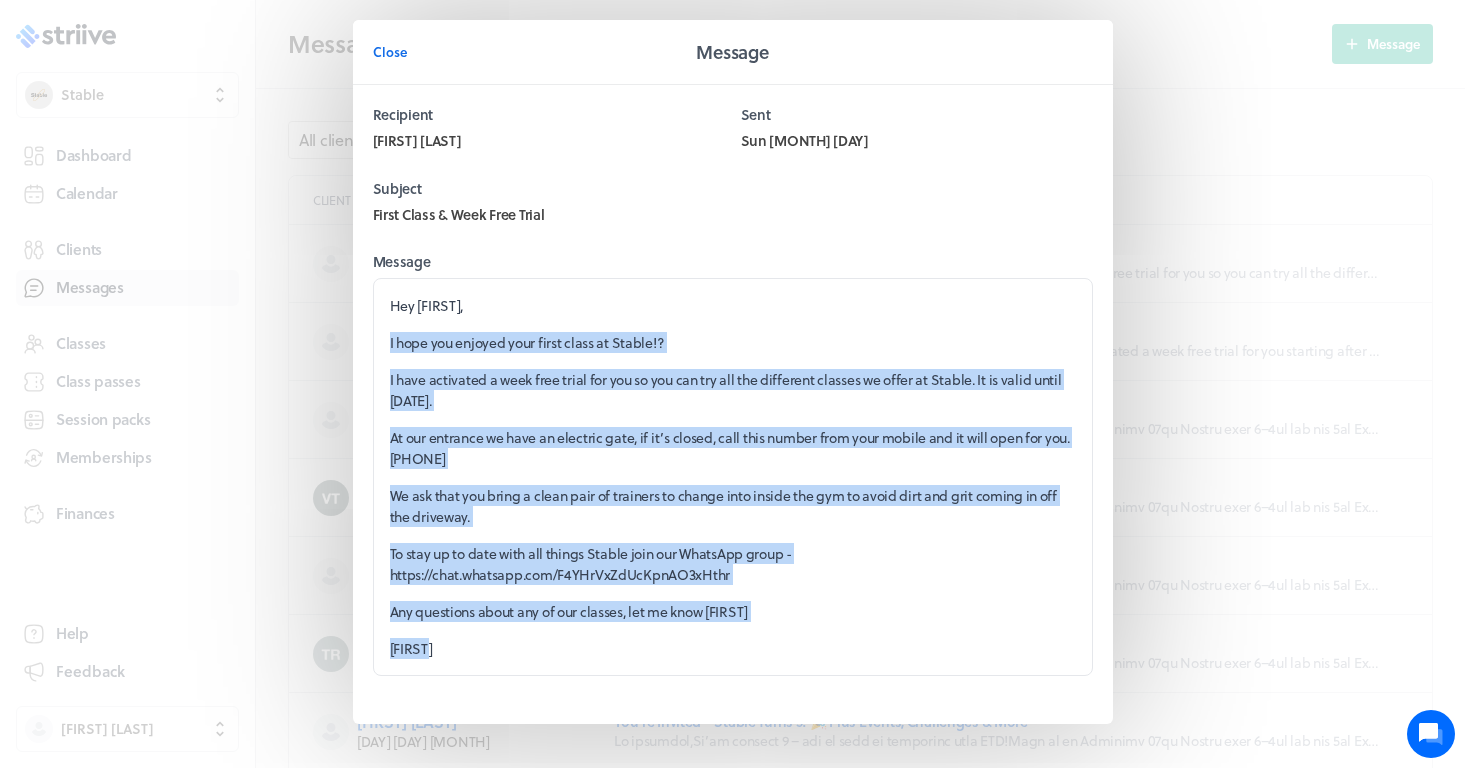 drag, startPoint x: 440, startPoint y: 652, endPoint x: 374, endPoint y: 319, distance: 339.47754 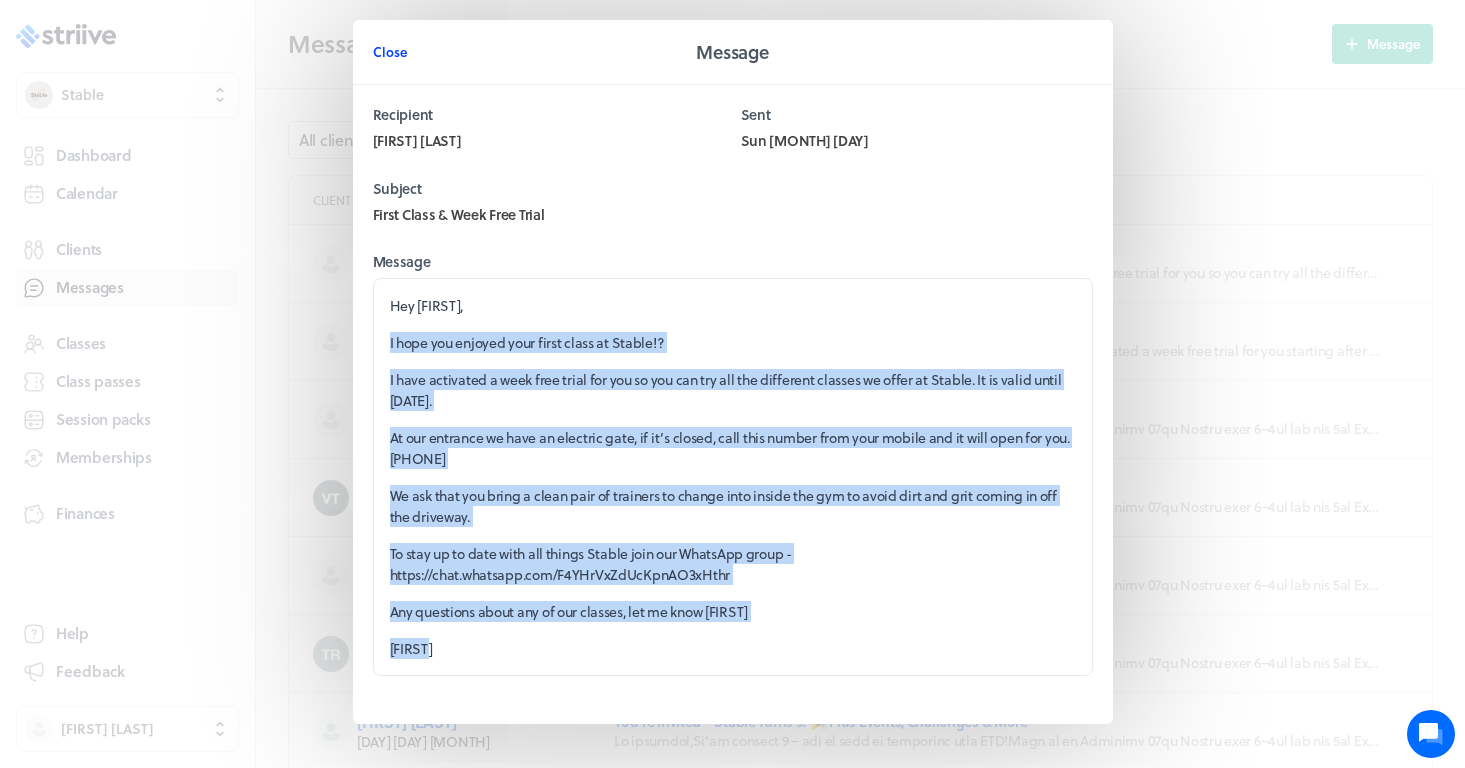 click on "Close" at bounding box center (390, 52) 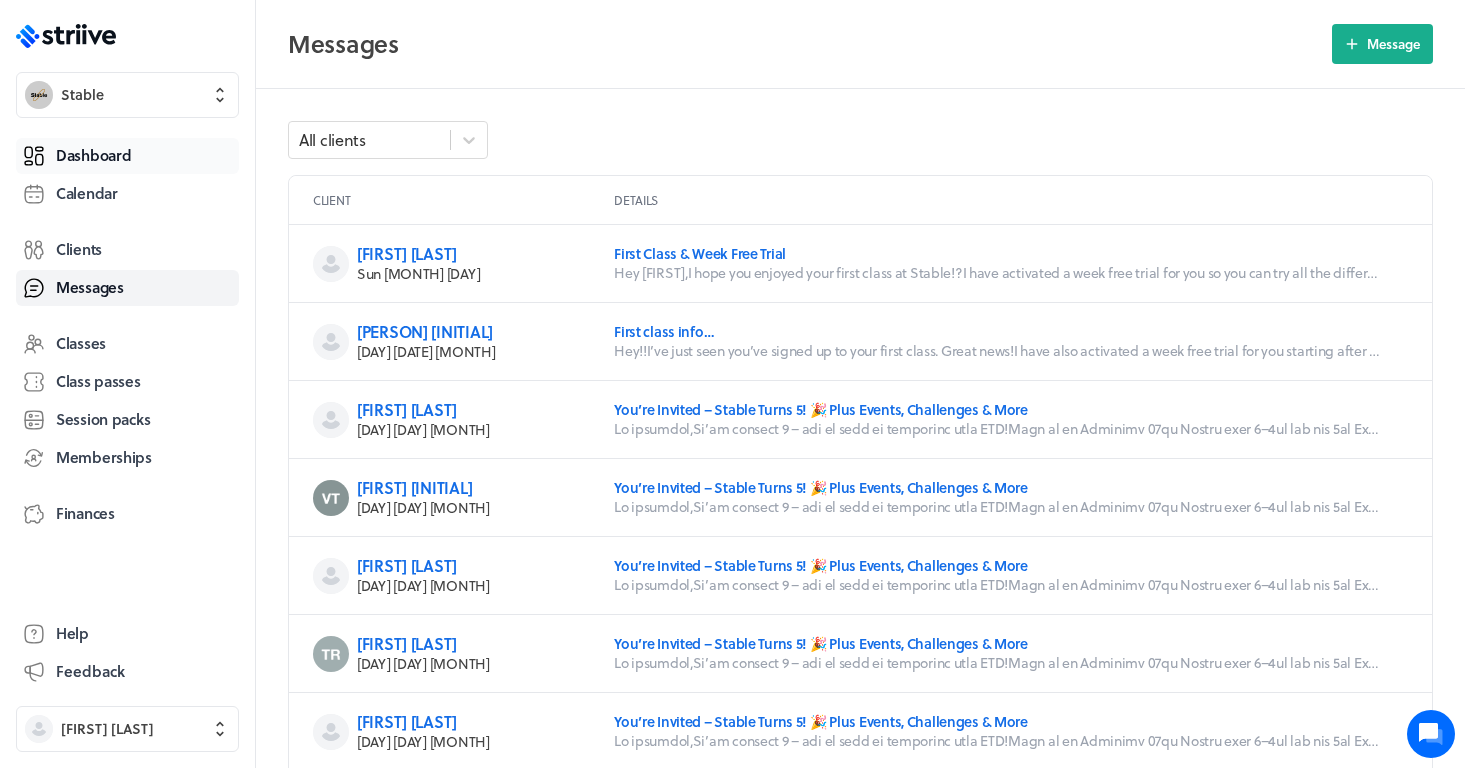 click on "Dashboard" at bounding box center [93, 155] 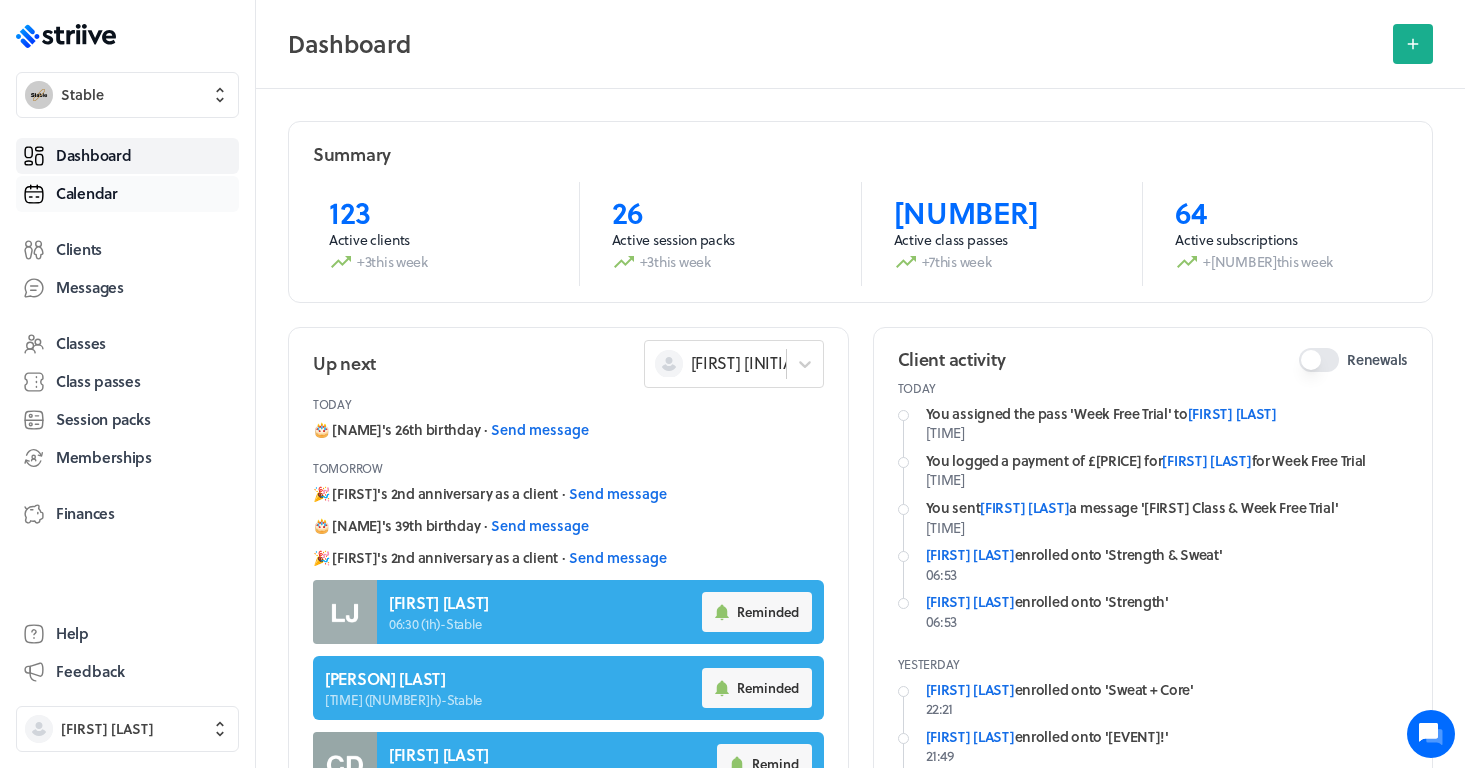 click on "Calendar" at bounding box center [127, 194] 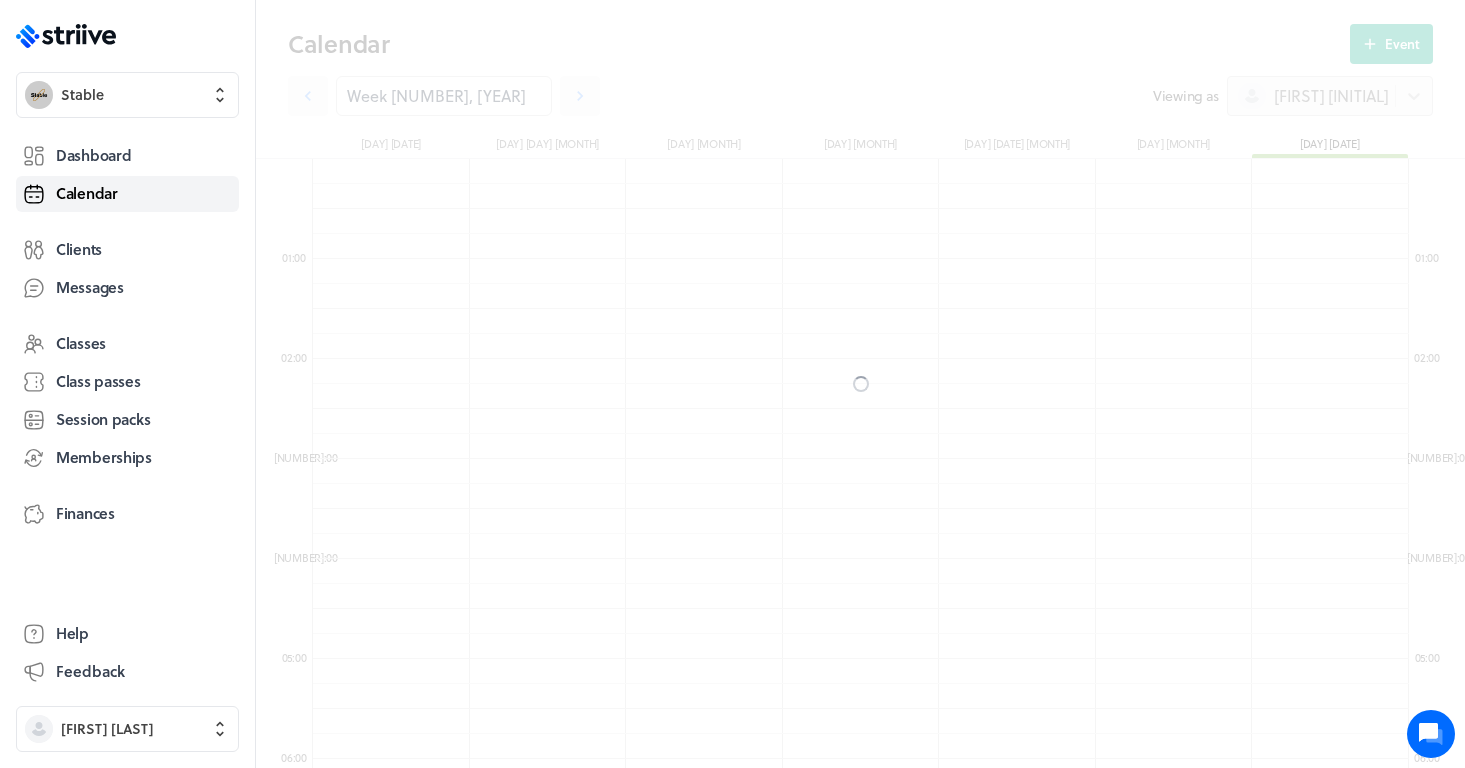 scroll, scrollTop: 600, scrollLeft: 0, axis: vertical 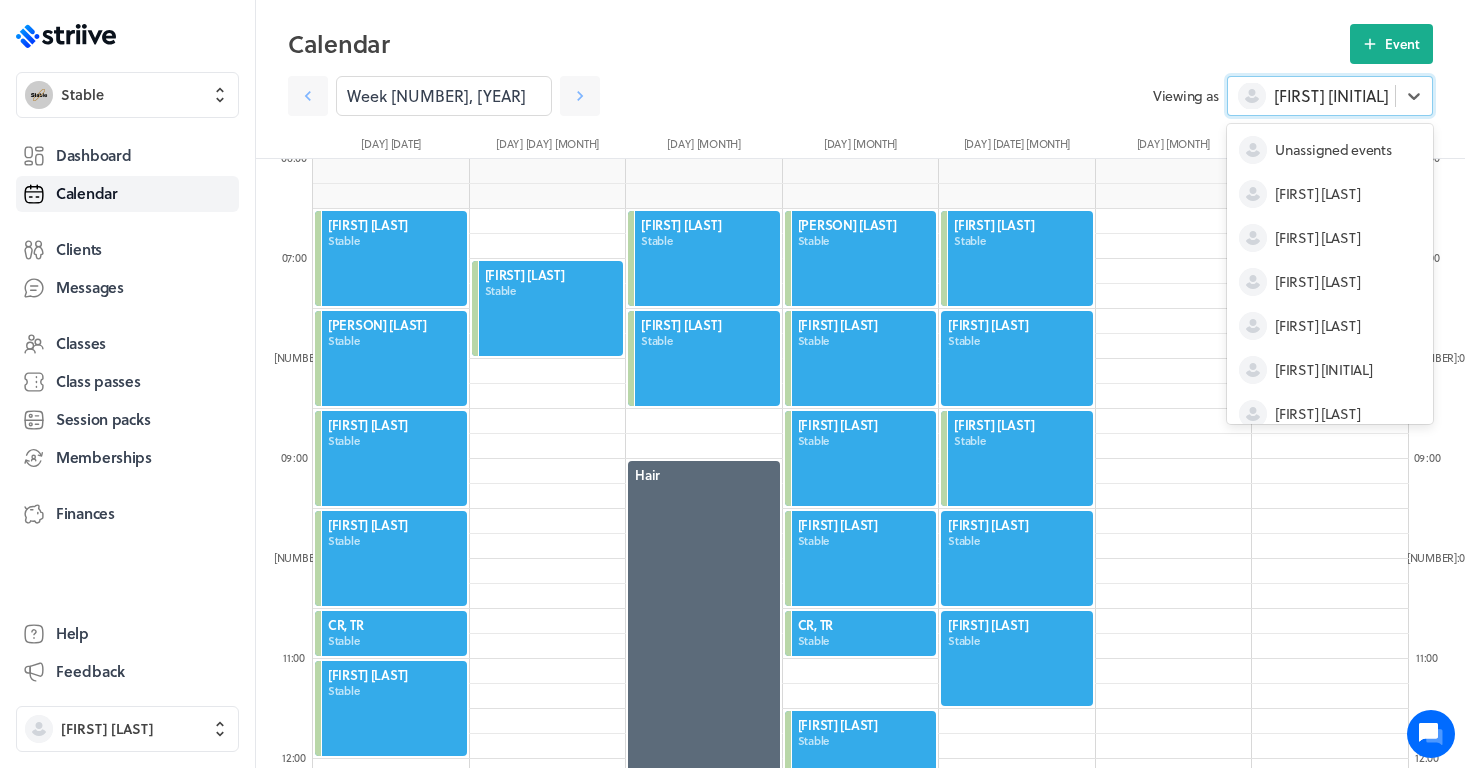 click on "[FIRST] [INITIAL]" at bounding box center [1331, 96] 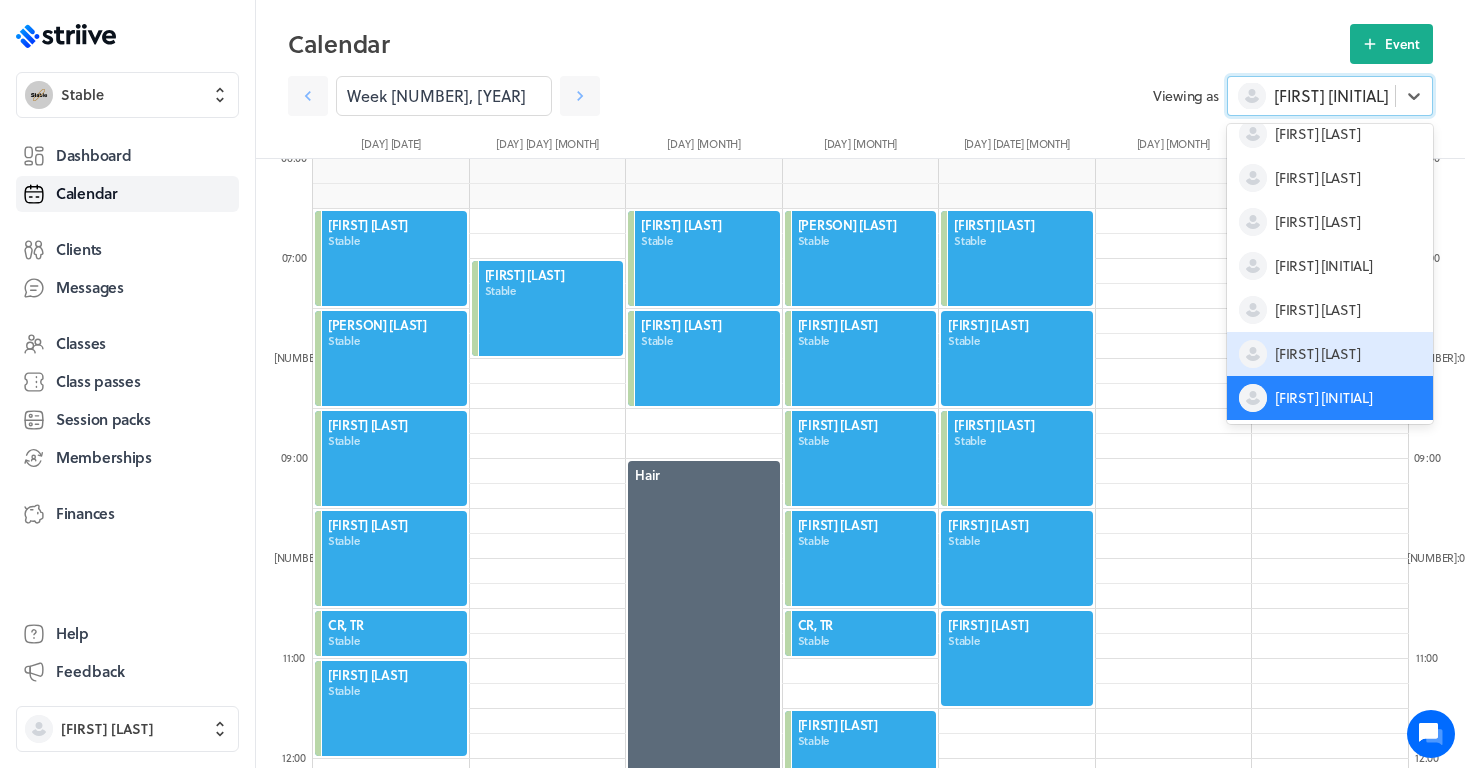 click on "[FIRST] [LAST]" at bounding box center (1317, 354) 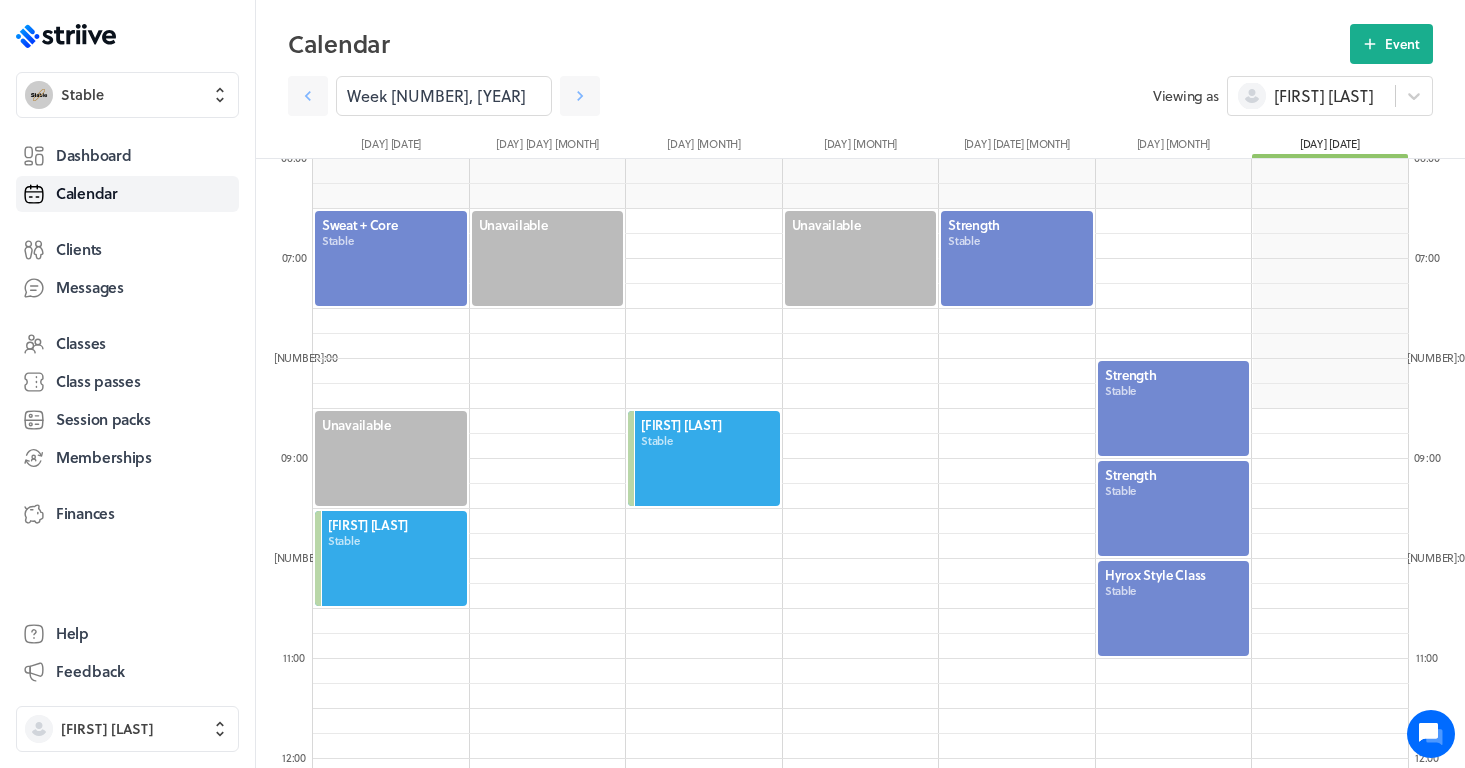 click at bounding box center (1174, 408) 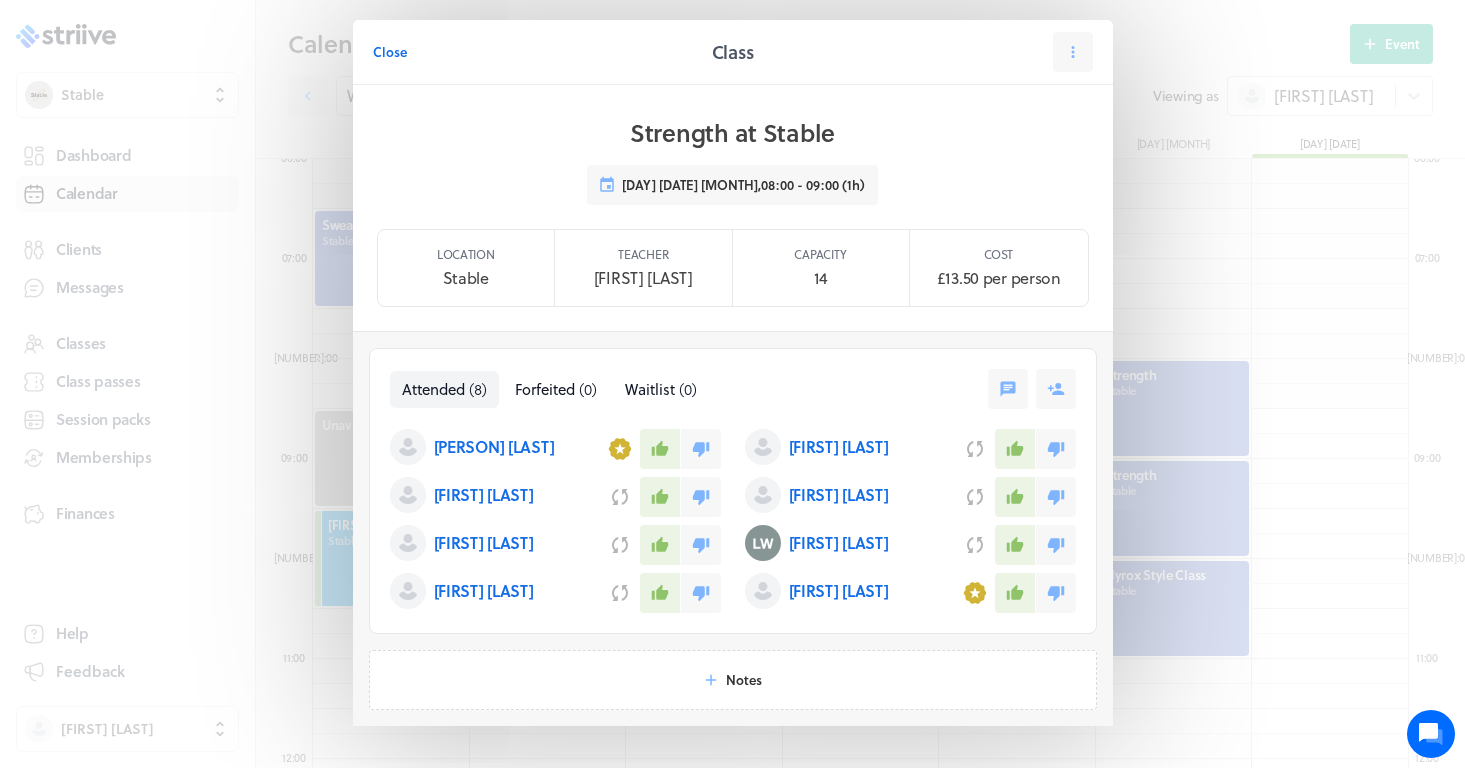 click on "[PERSON] [LAST]" at bounding box center [494, 447] 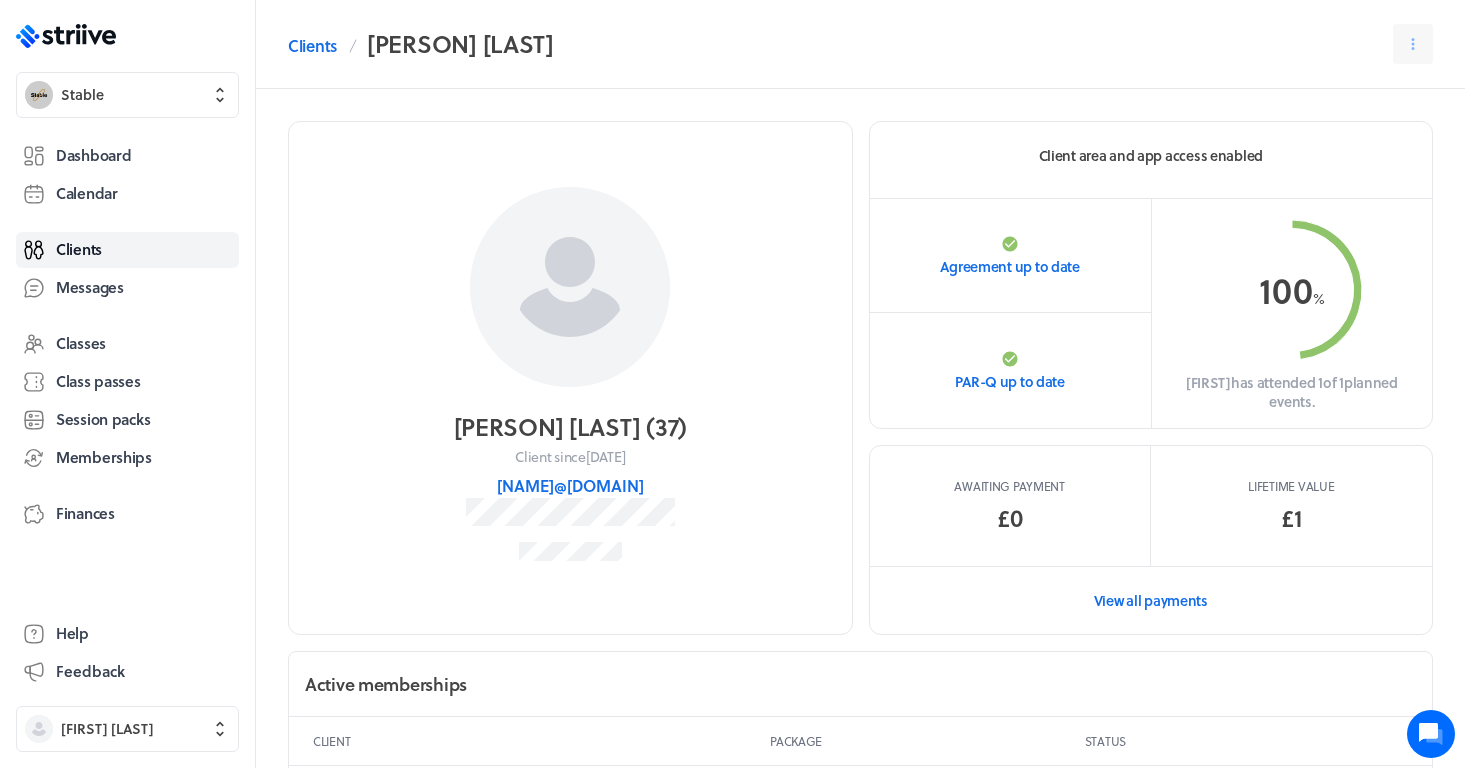 click on "[NAME]@[DOMAIN]" at bounding box center (570, 486) 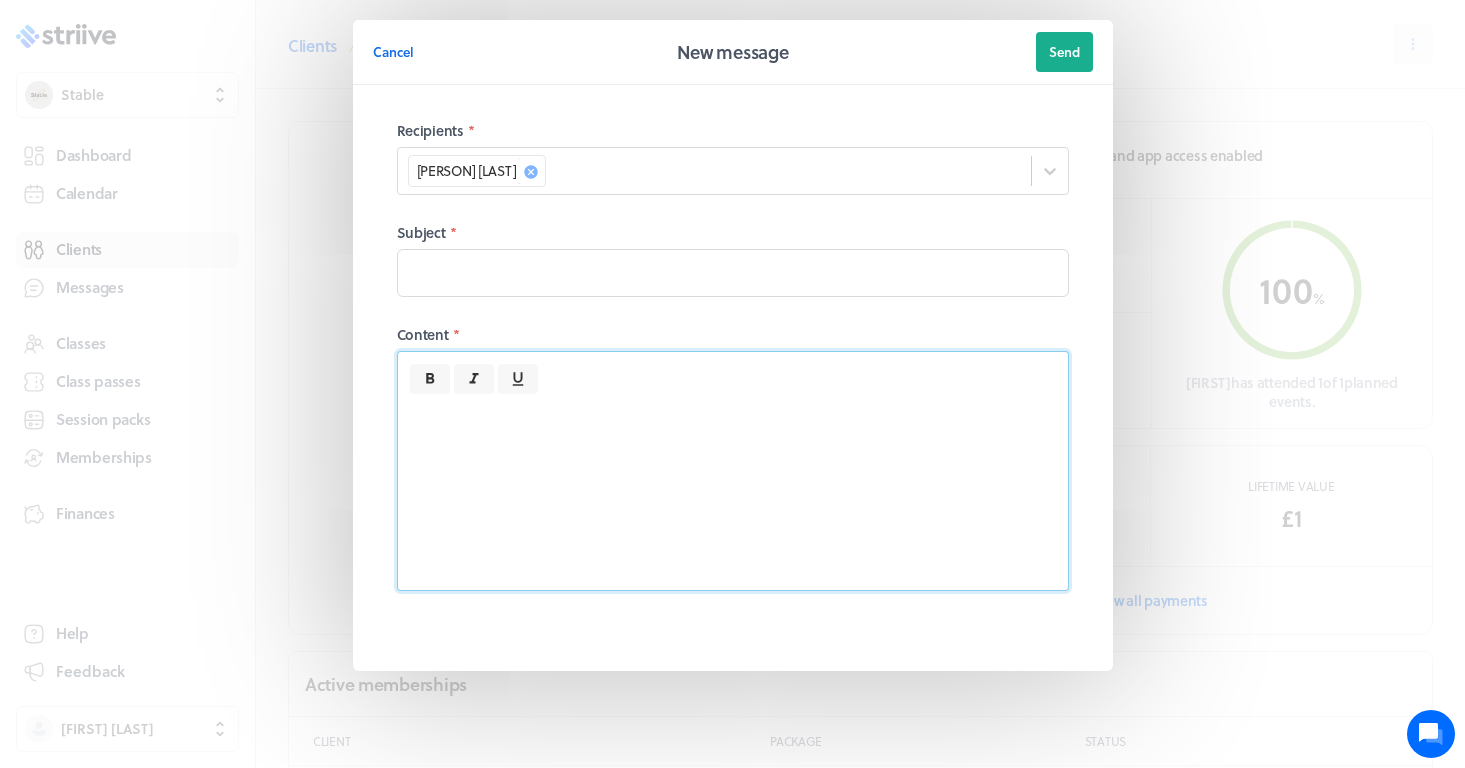 click at bounding box center [733, 492] 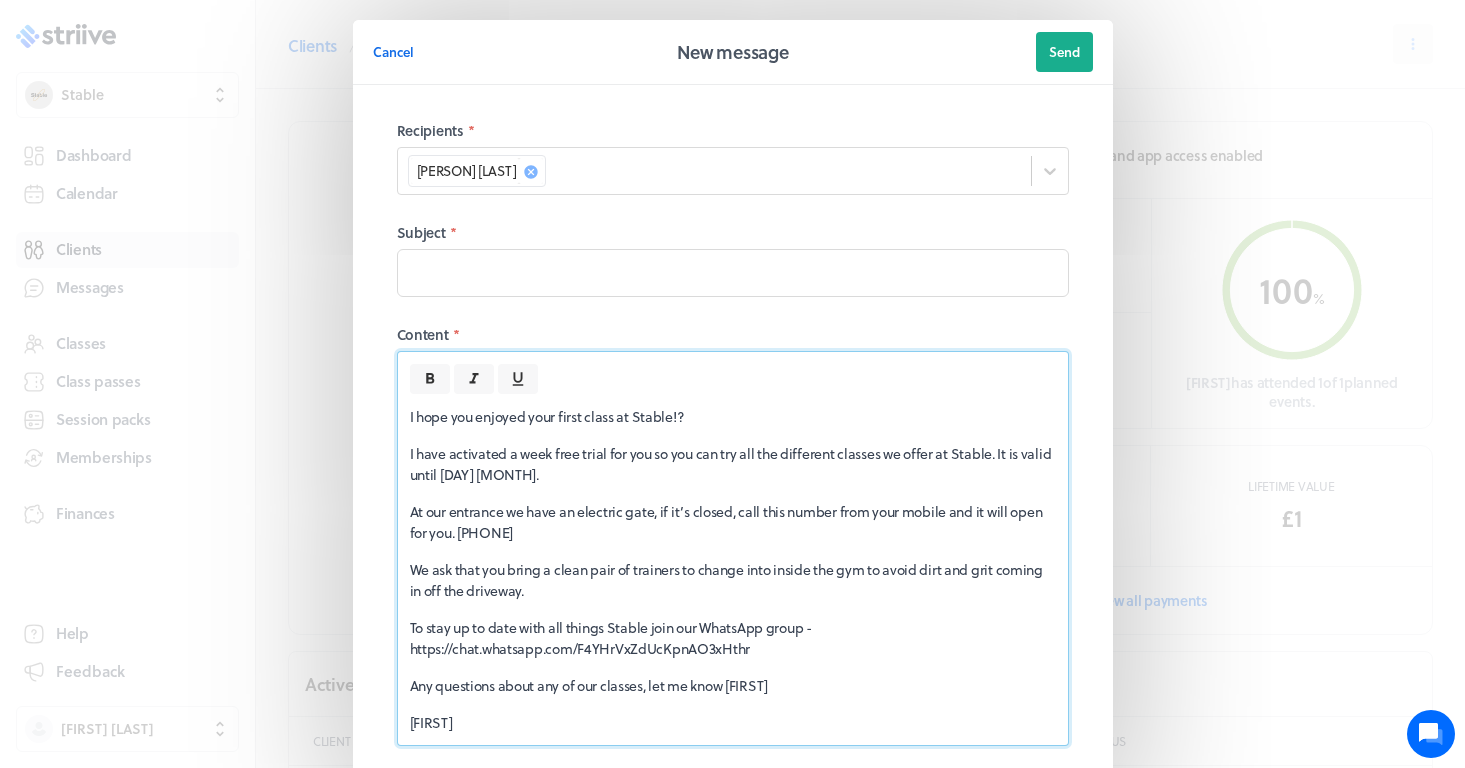 click on "I hope you enjoyed your first class at Stable!? I have activated a week free trial for you so you can try all the different classes we offer at Stable. It is valid until [DAY] [MONTH]. At our entrance we have an electric gate, if it’s closed, call this number from your mobile and it will open for you. [PHONE] We ask that you bring a clean pair of trainers to change into inside the gym to avoid dirt and grit coming in off the driveway. To stay up to date with all things Stable join our WhatsApp group - https://chat.whatsapp.com/F4YHrVxZdUcKpnAO3xHthr Any questions about any of our classes, let me know [FIRST]" at bounding box center [733, 569] 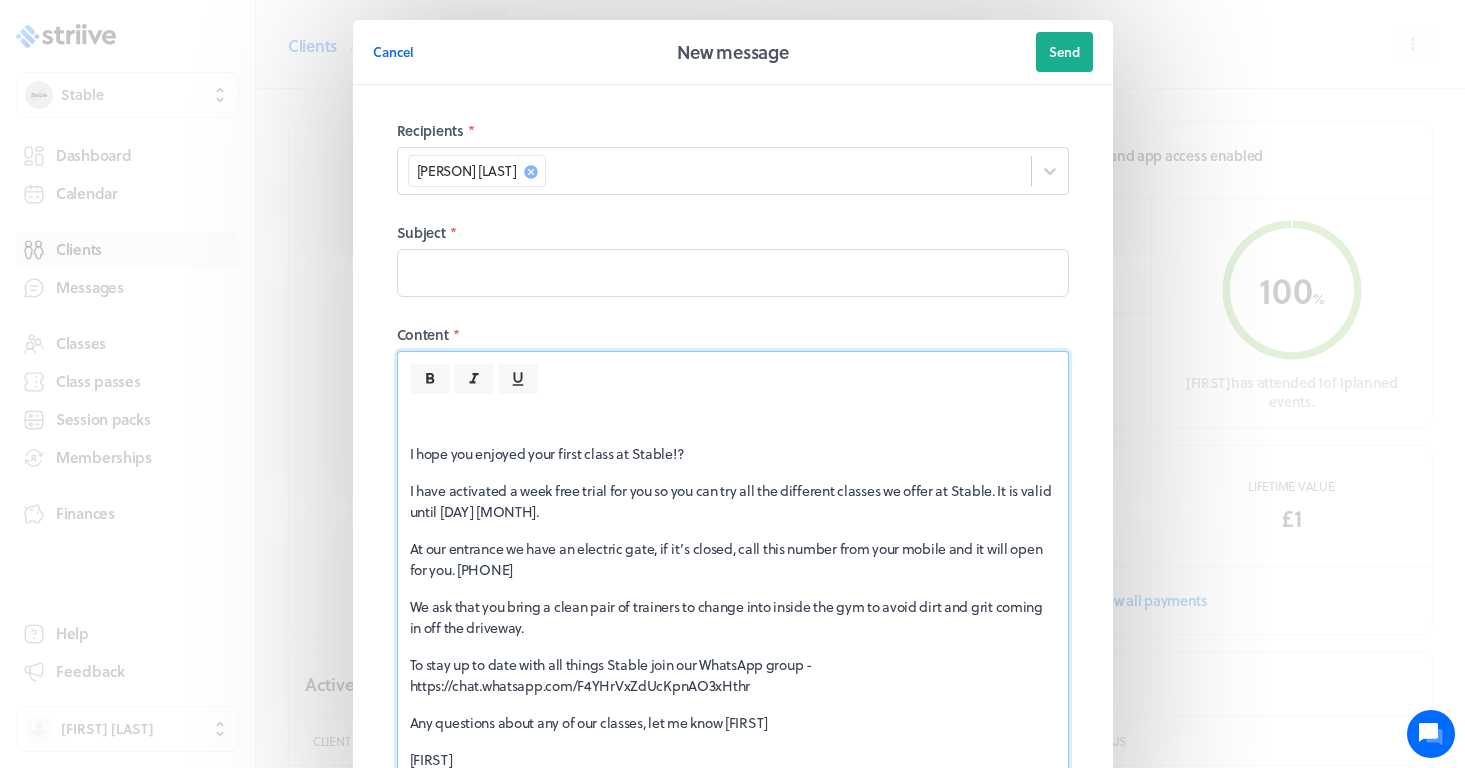 type 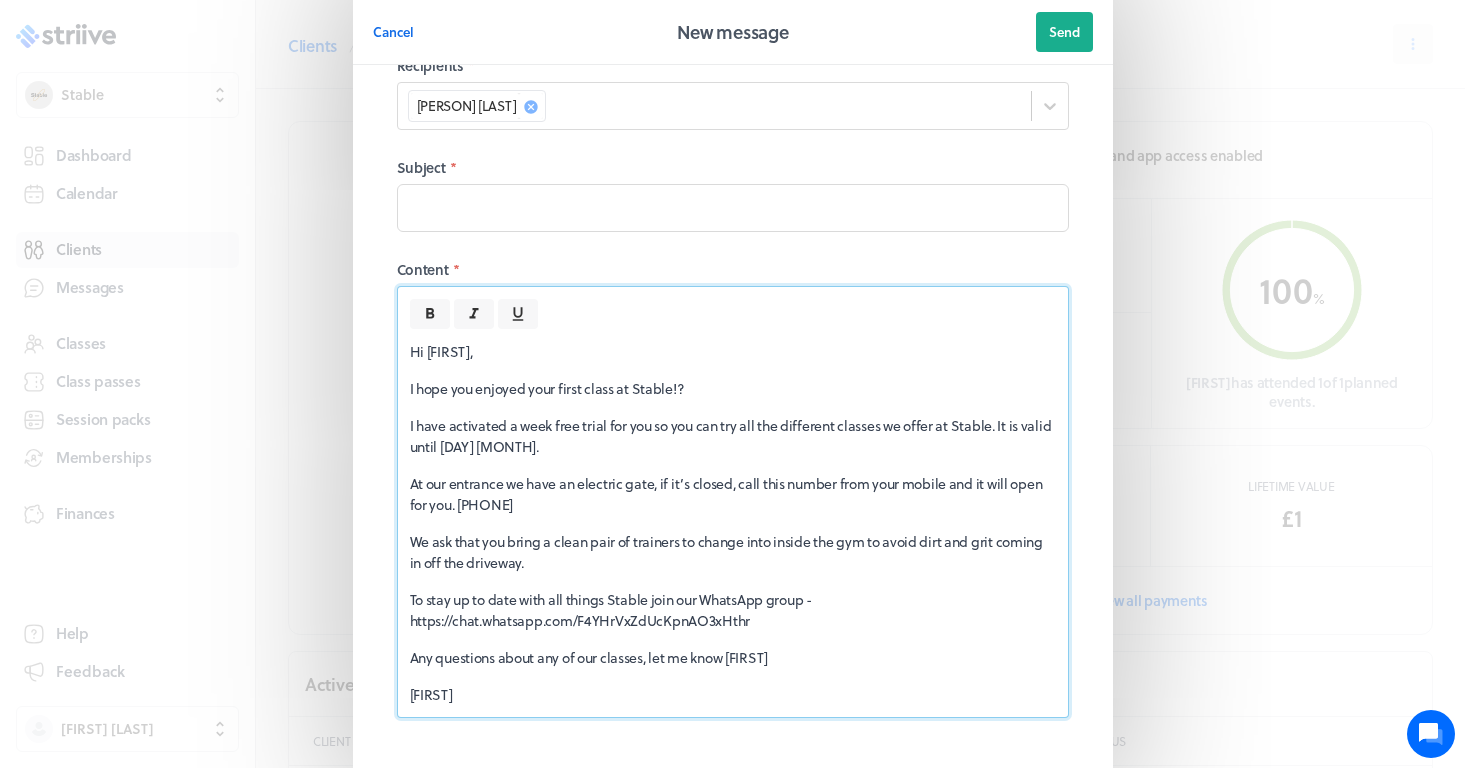 scroll, scrollTop: 66, scrollLeft: 0, axis: vertical 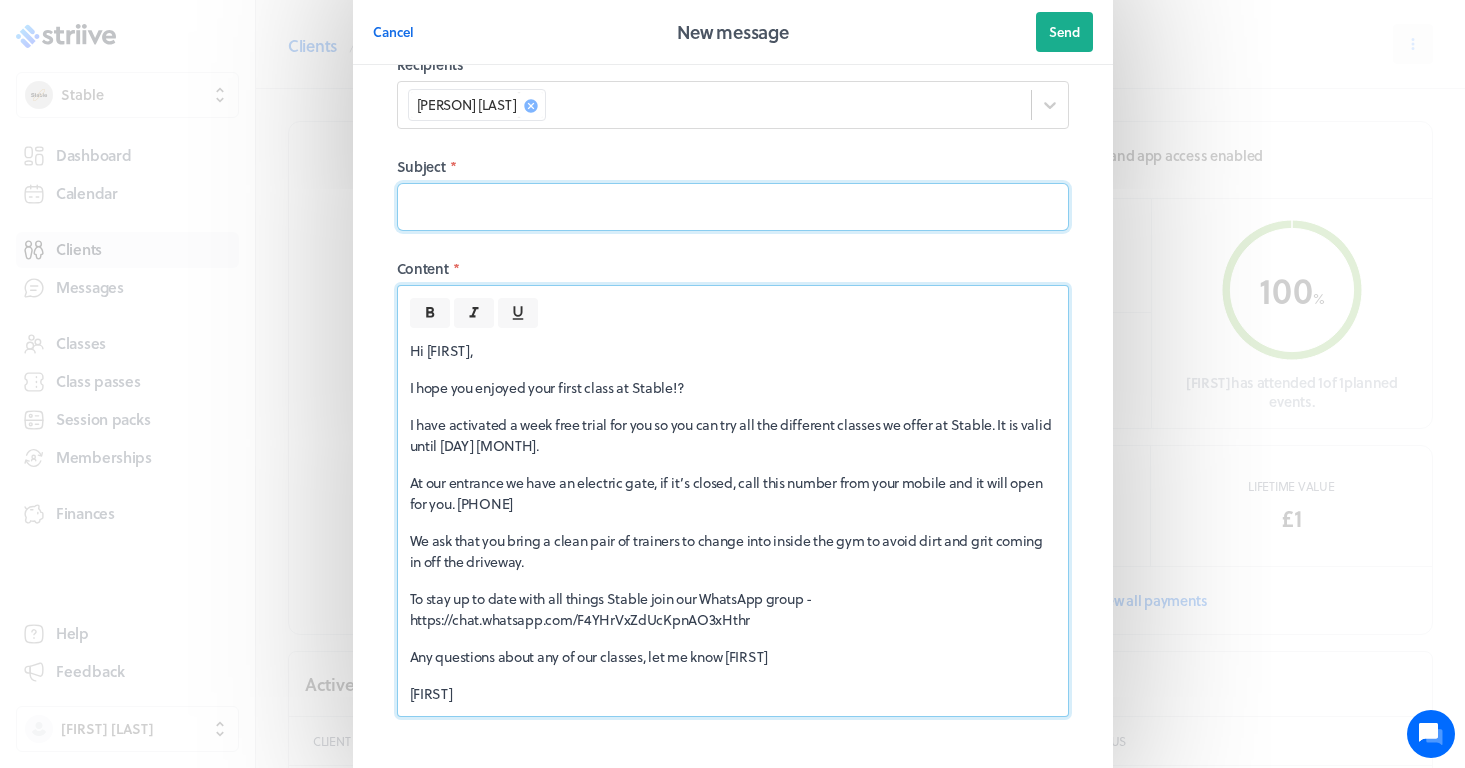 click at bounding box center [733, 207] 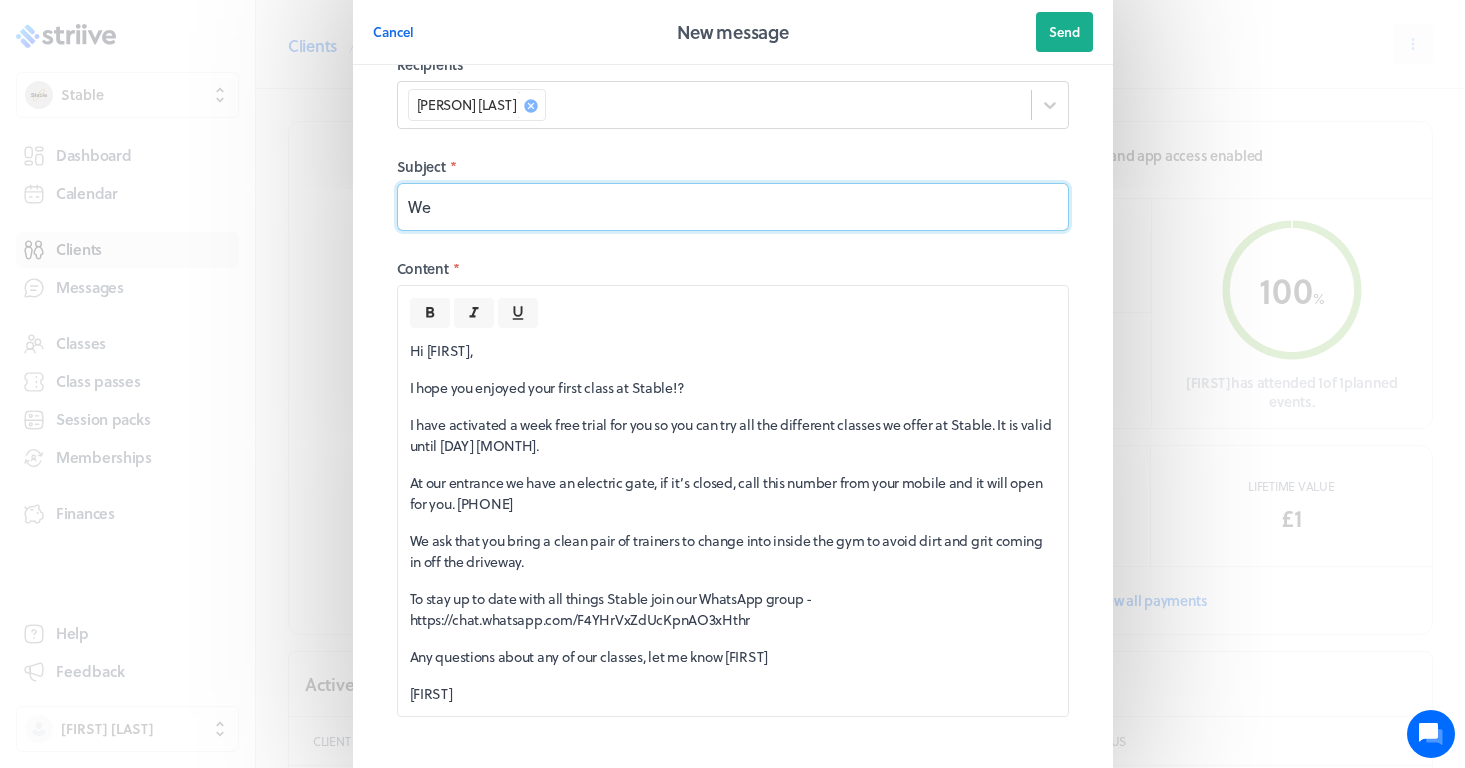 type on "W" 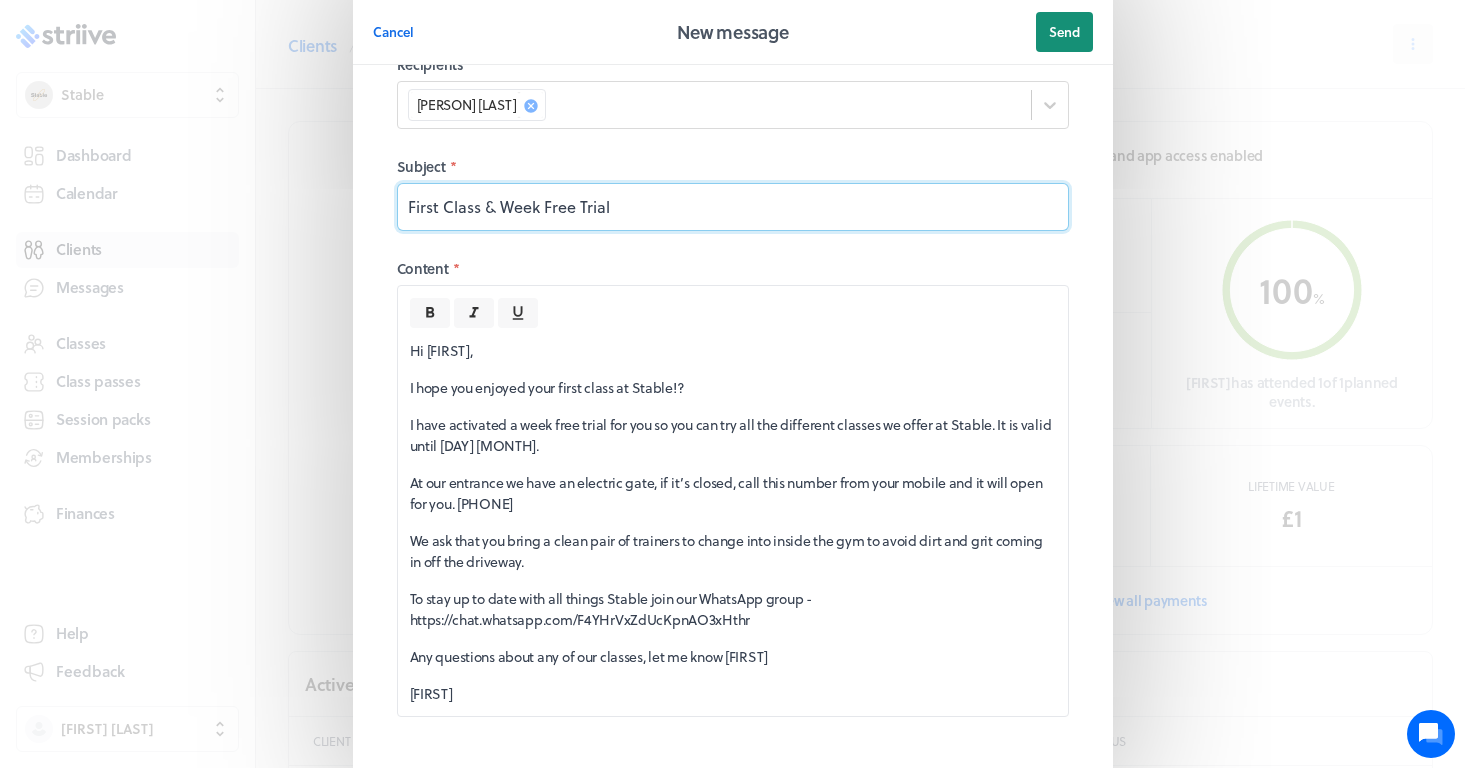 type on "First Class & Week Free Trial" 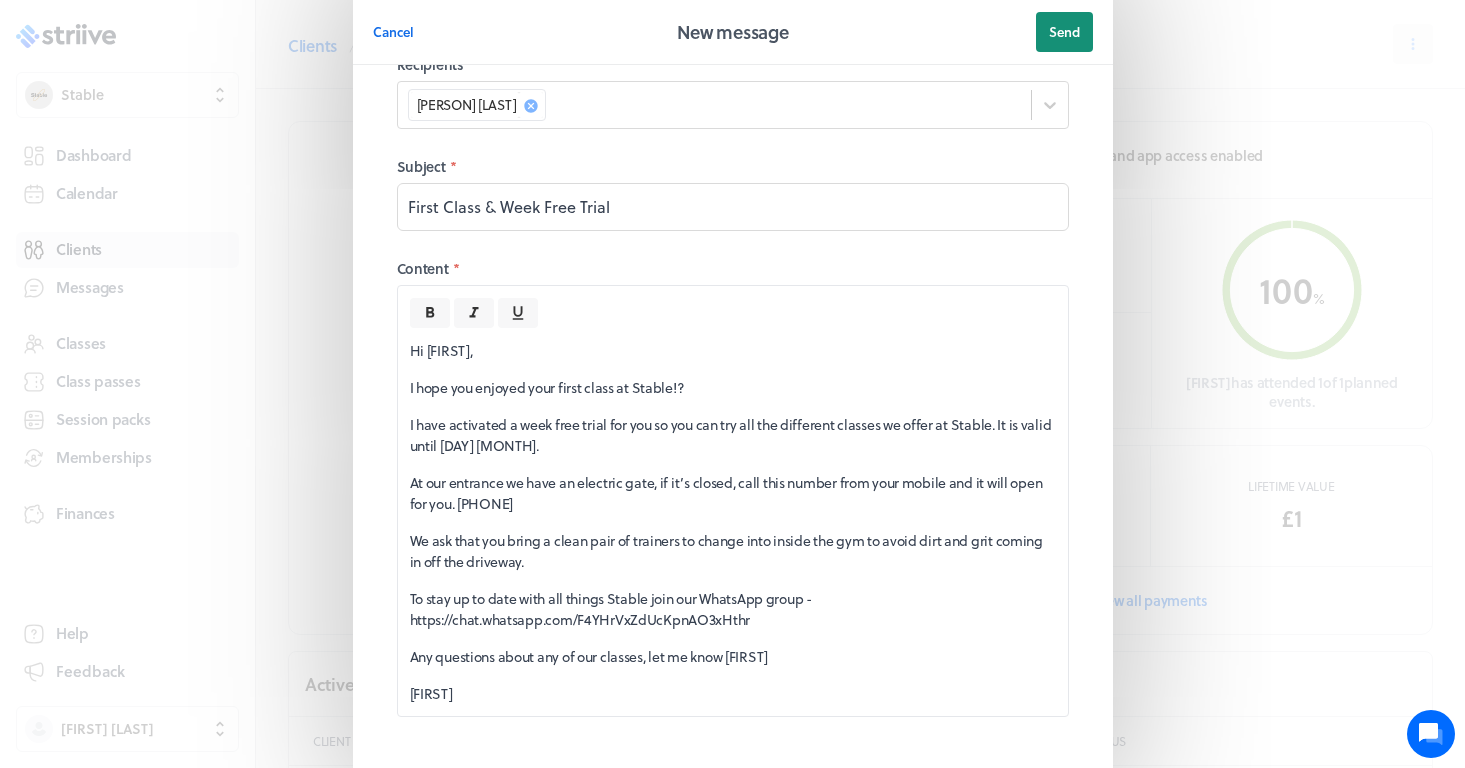 click on "Send" at bounding box center [1064, 32] 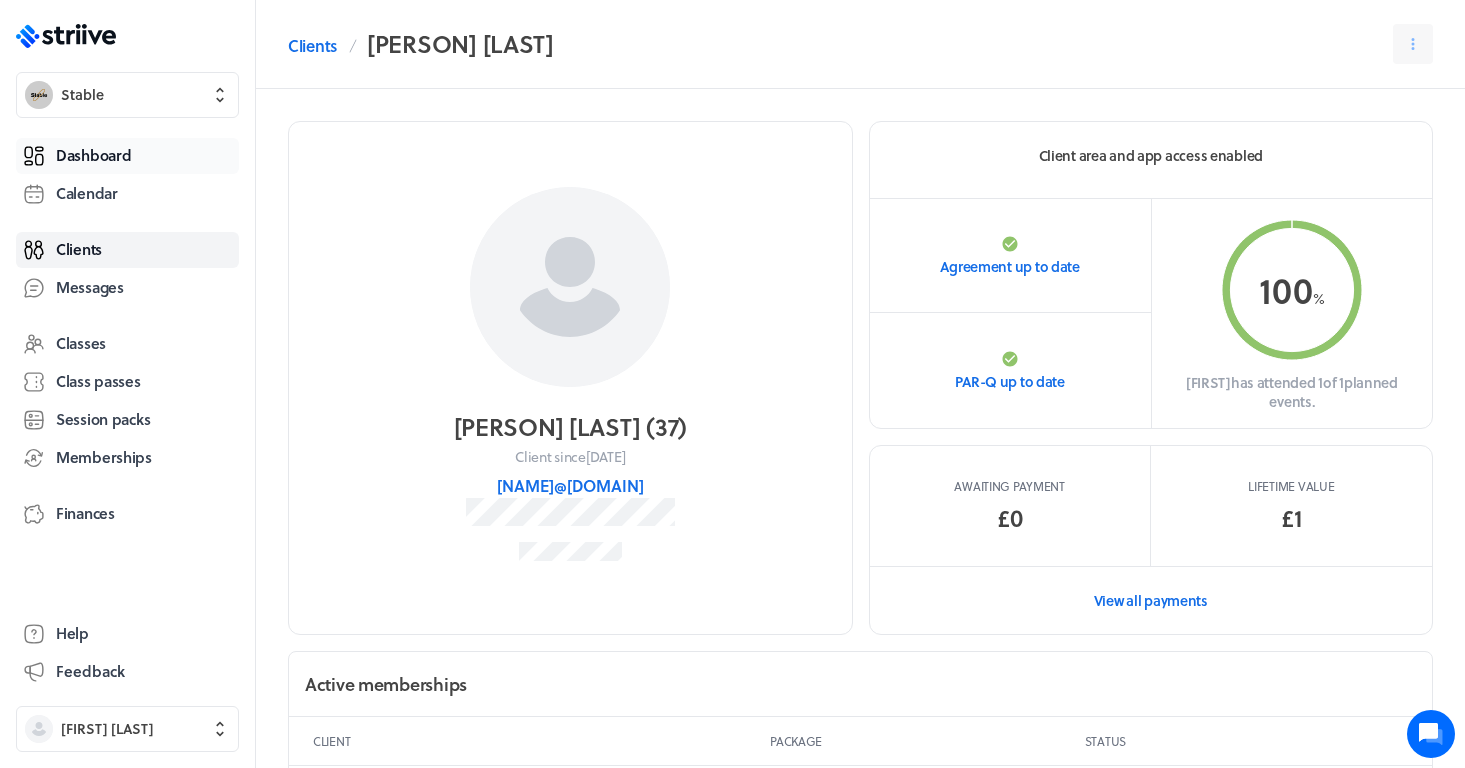 click on "Dashboard" at bounding box center [93, 155] 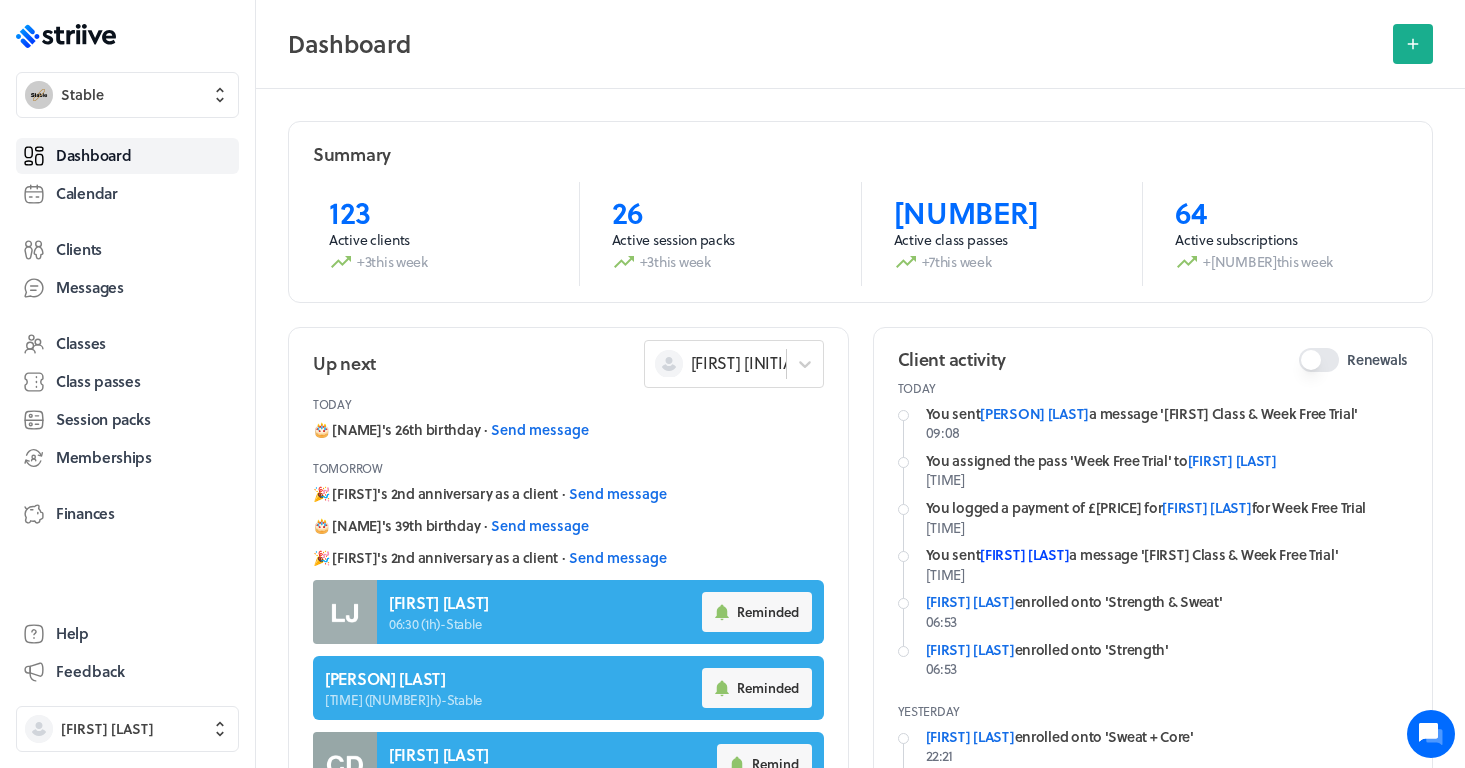 click on "[FIRST] [LAST]" at bounding box center (1024, 554) 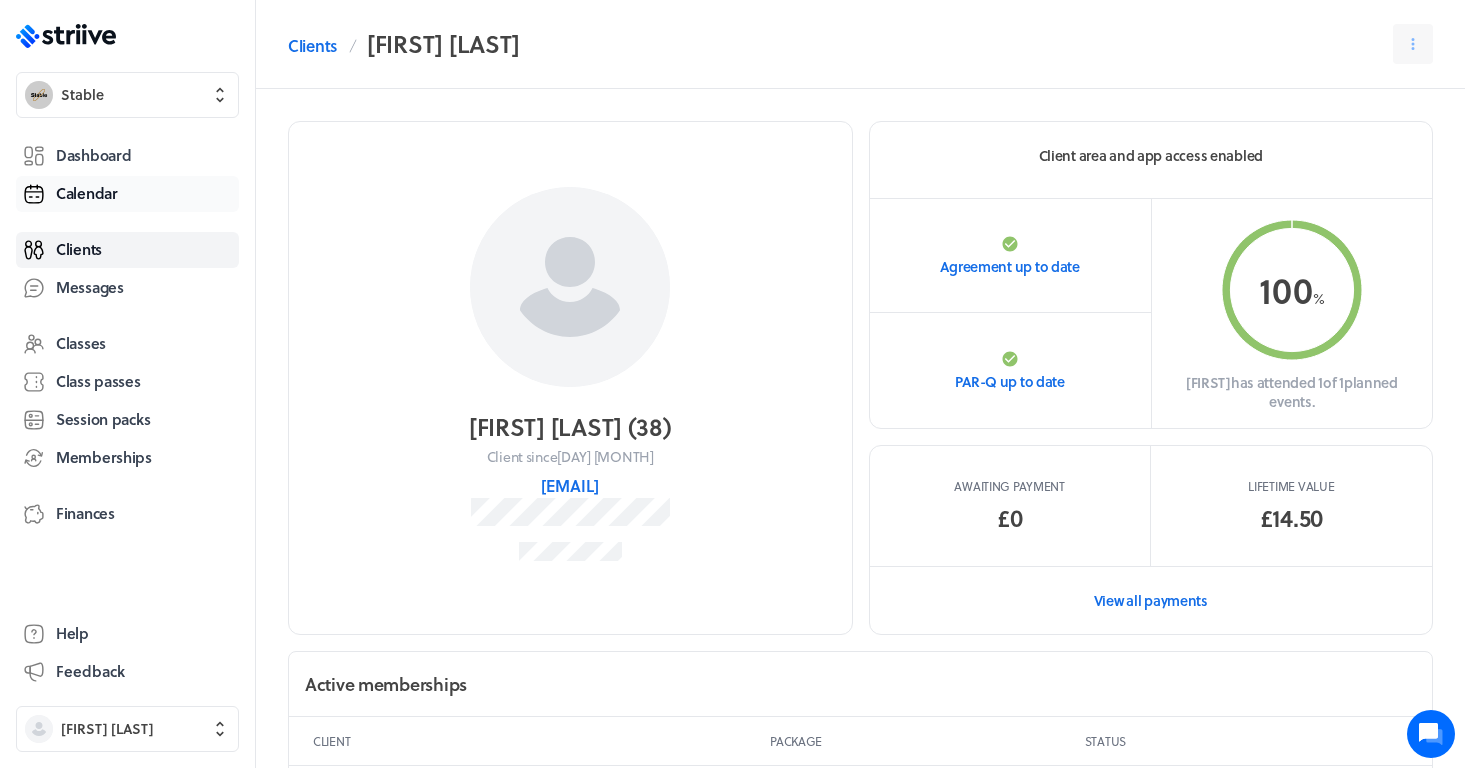 click on "Calendar" at bounding box center [87, 193] 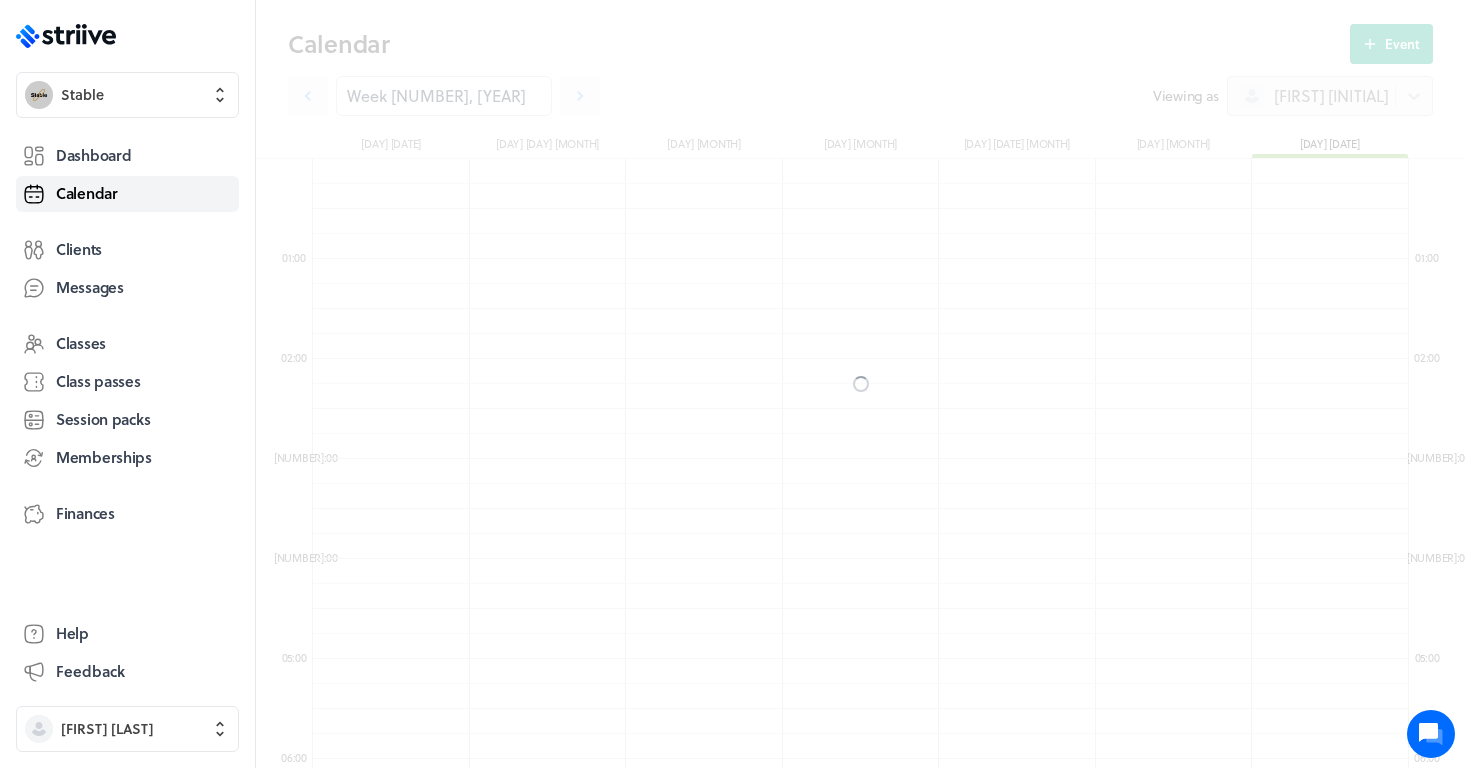 scroll, scrollTop: 600, scrollLeft: 0, axis: vertical 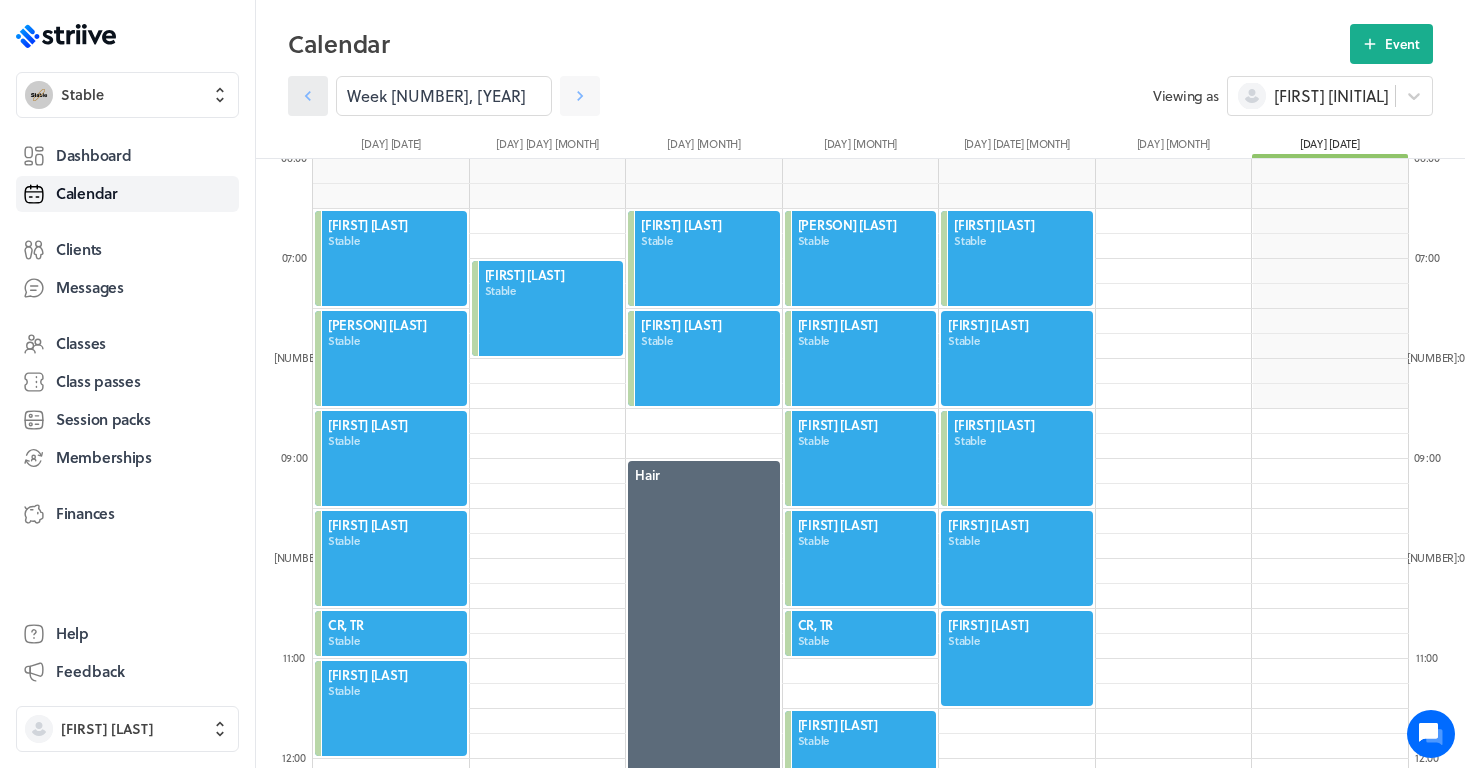 click at bounding box center [308, 96] 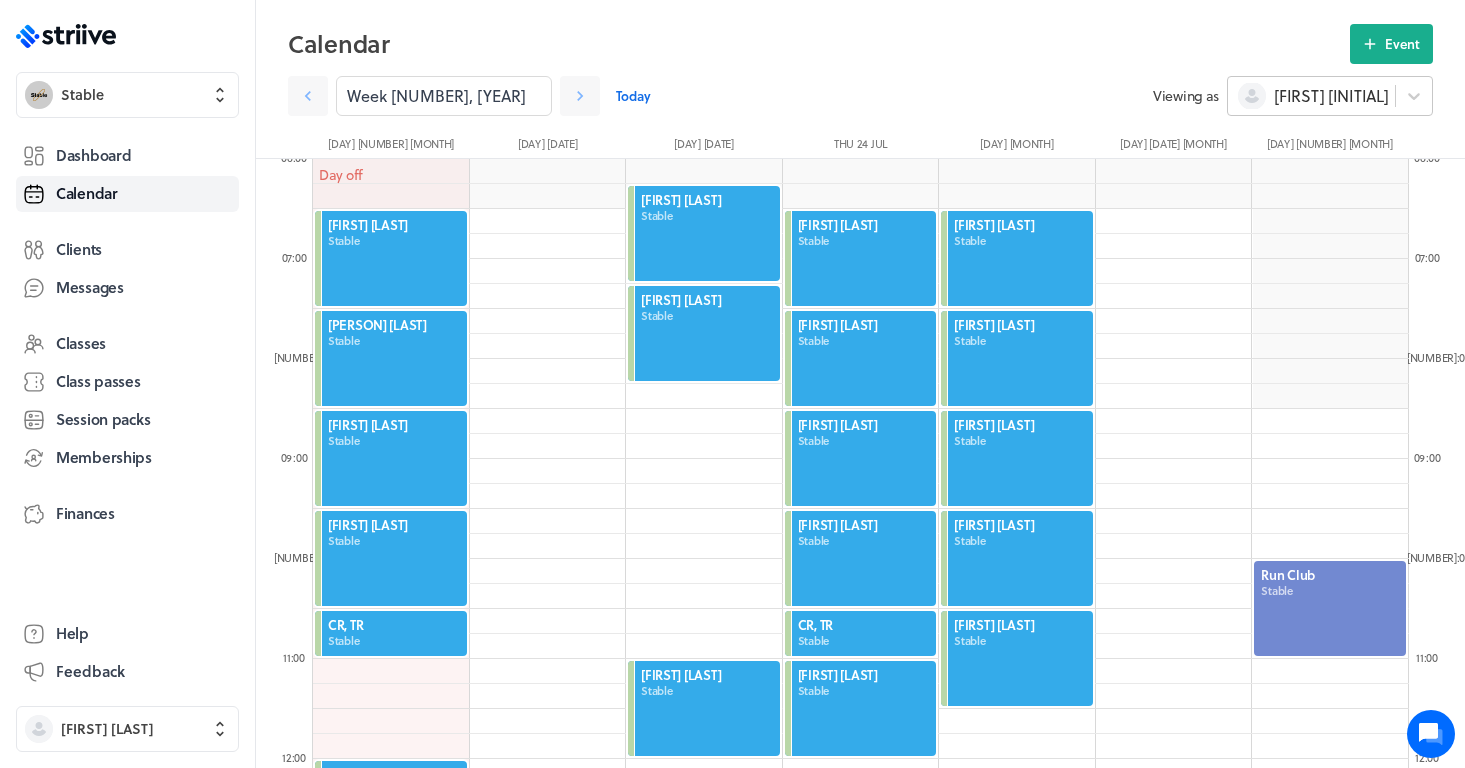 click on "[FIRST] [INITIAL]" at bounding box center (1331, 96) 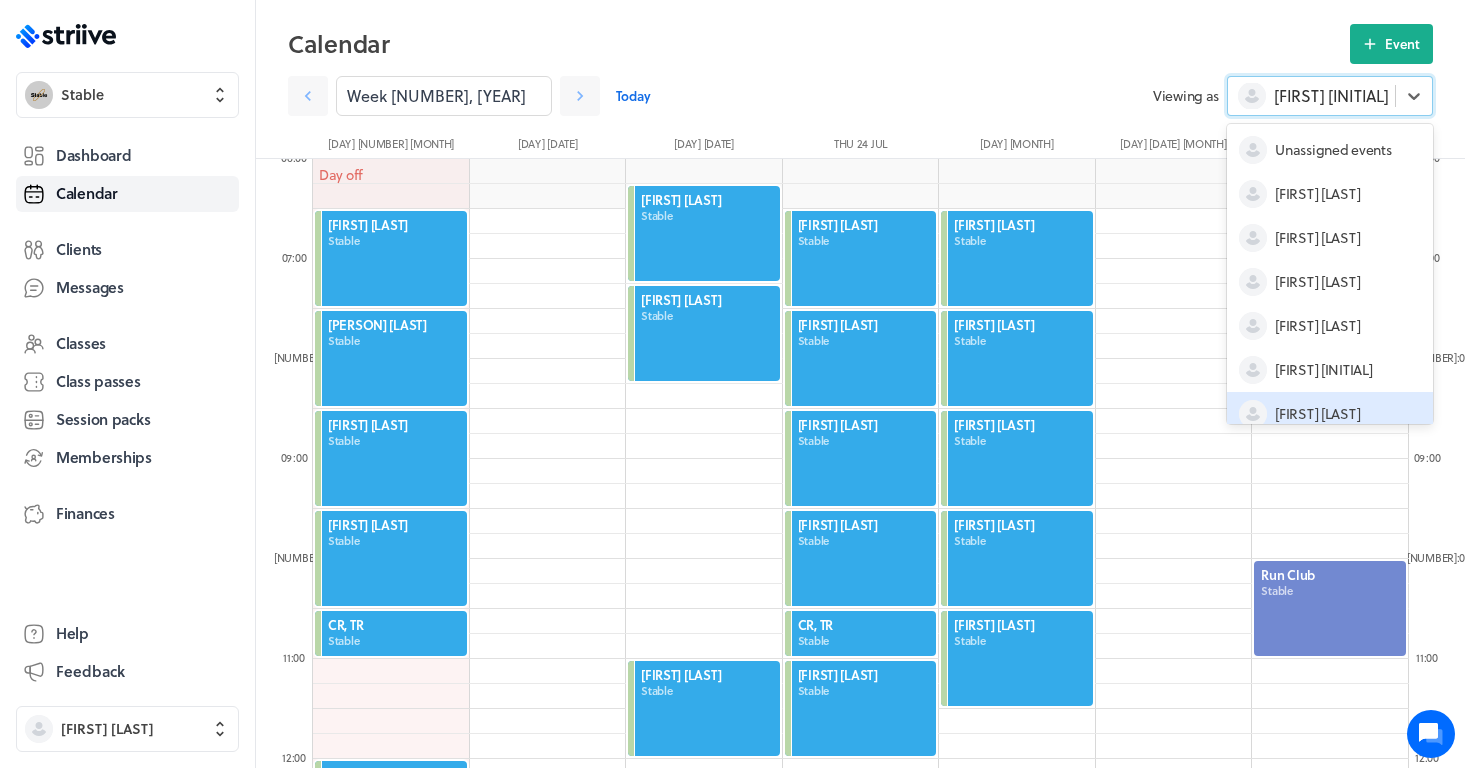 scroll, scrollTop: 0, scrollLeft: 0, axis: both 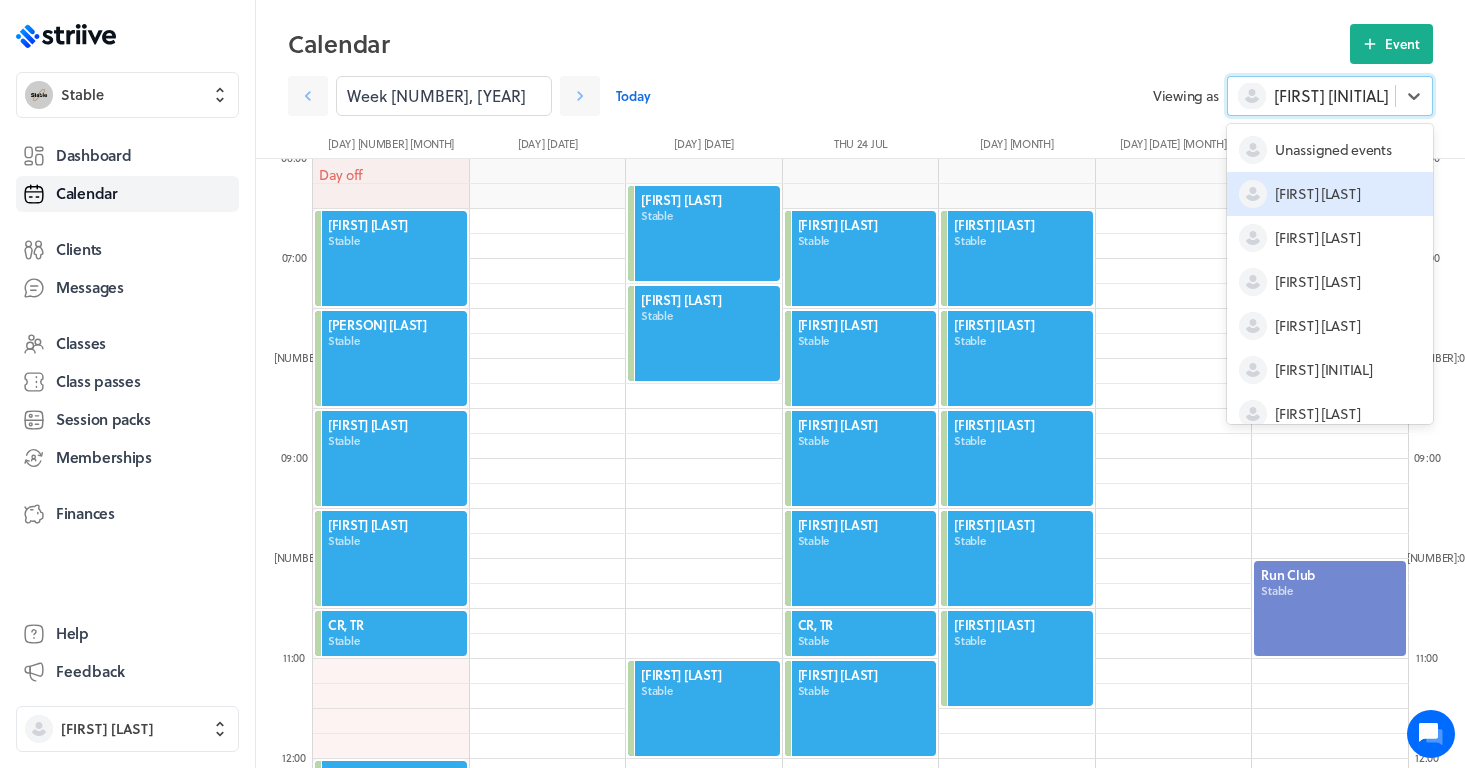 click on "[FIRST] [LAST]" at bounding box center [1317, 194] 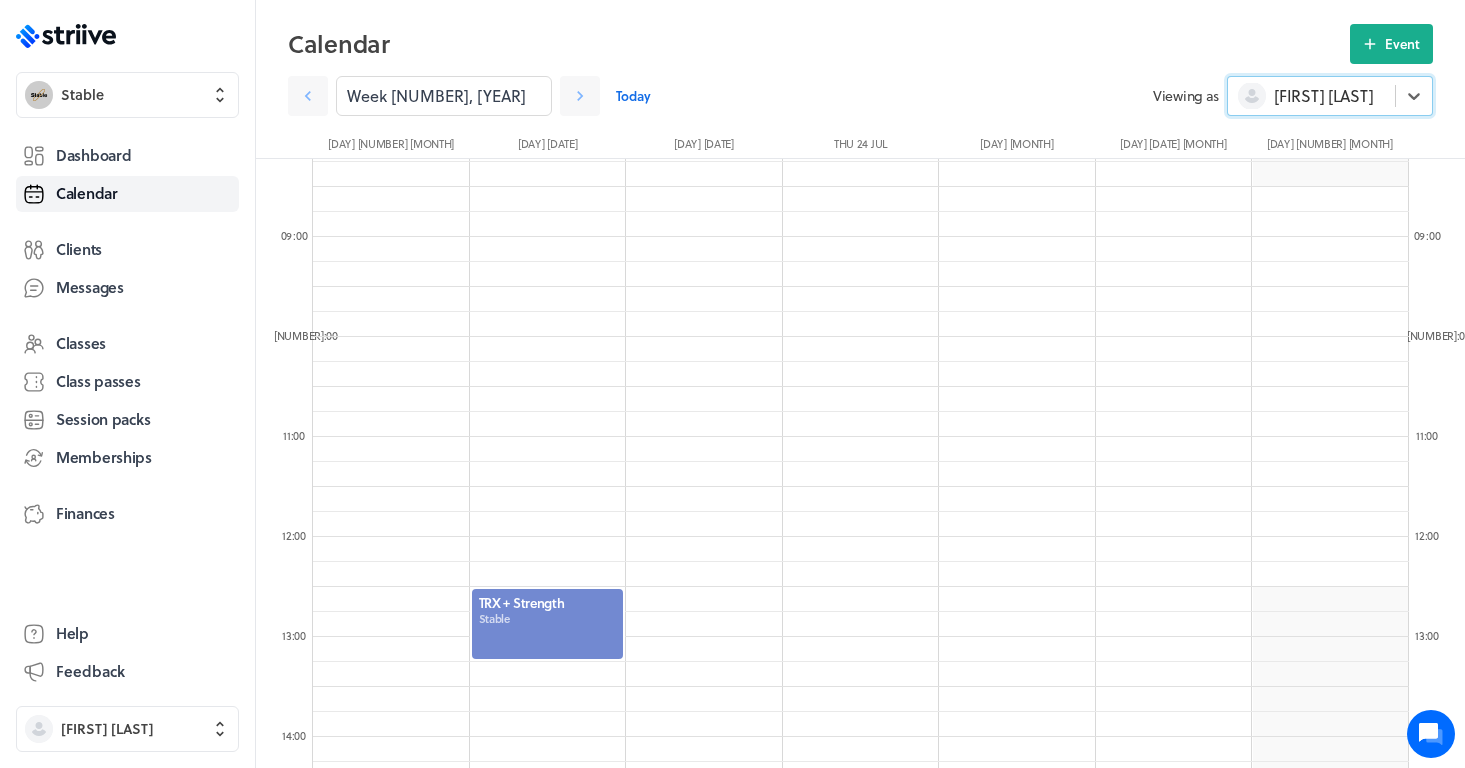 scroll, scrollTop: 899, scrollLeft: 0, axis: vertical 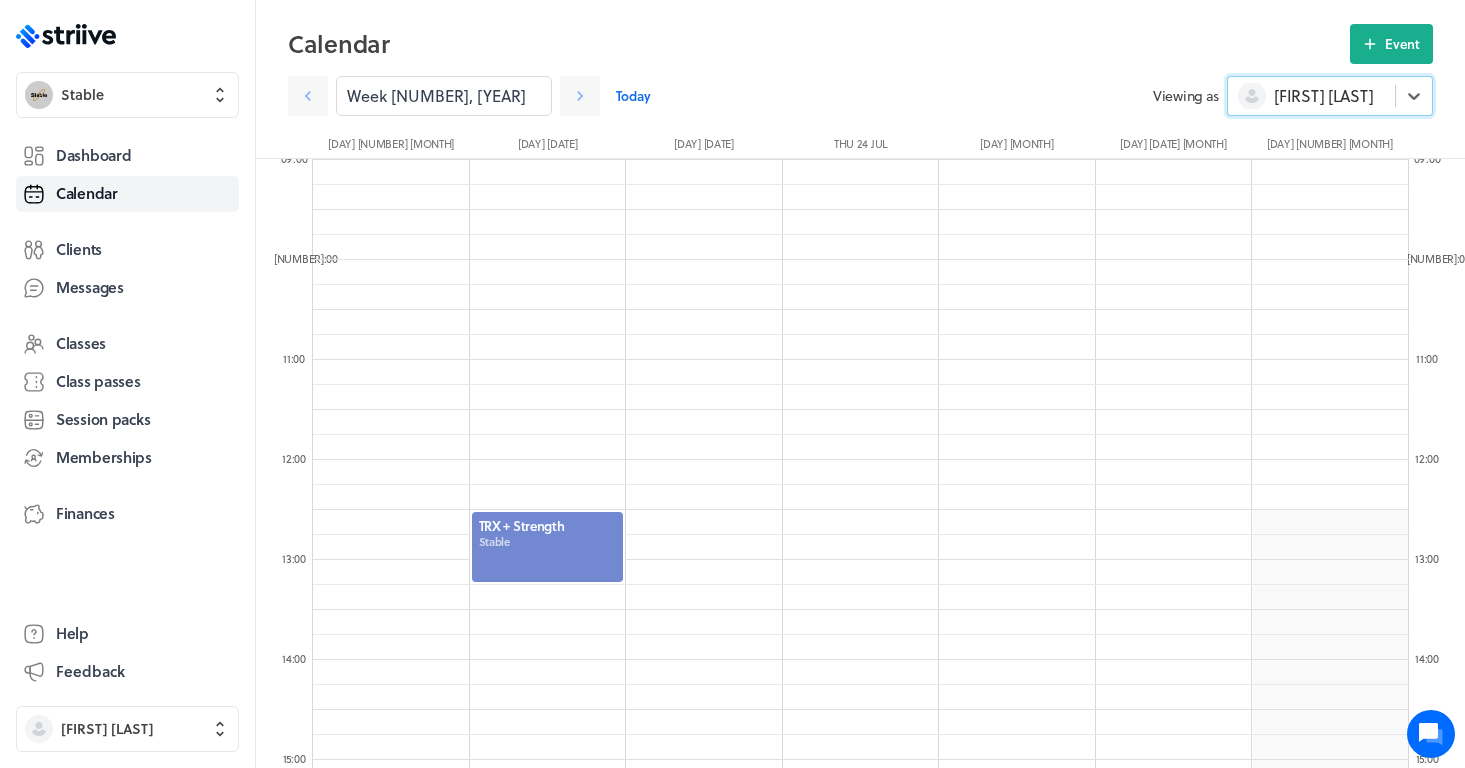 click at bounding box center (548, 547) 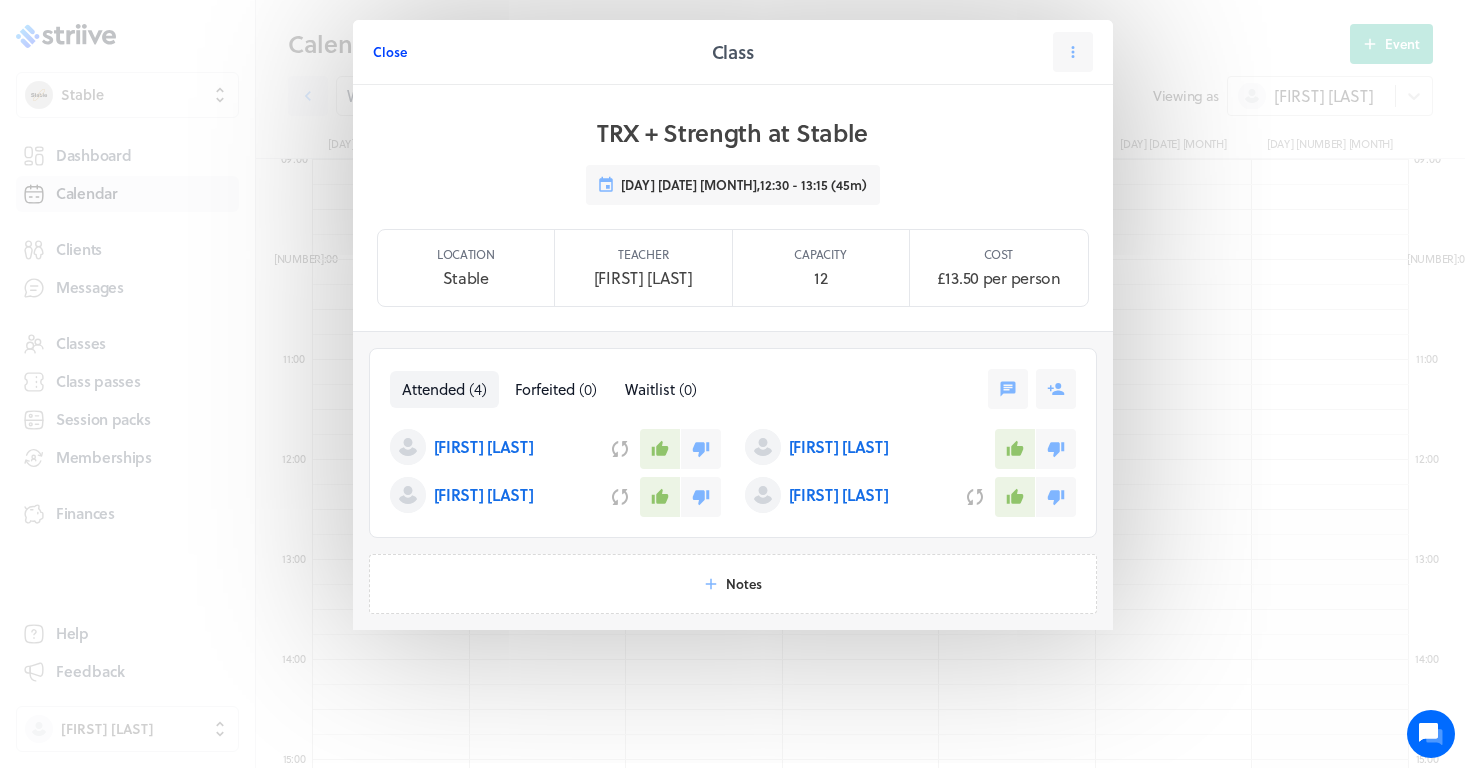 click on "Close" at bounding box center (390, 52) 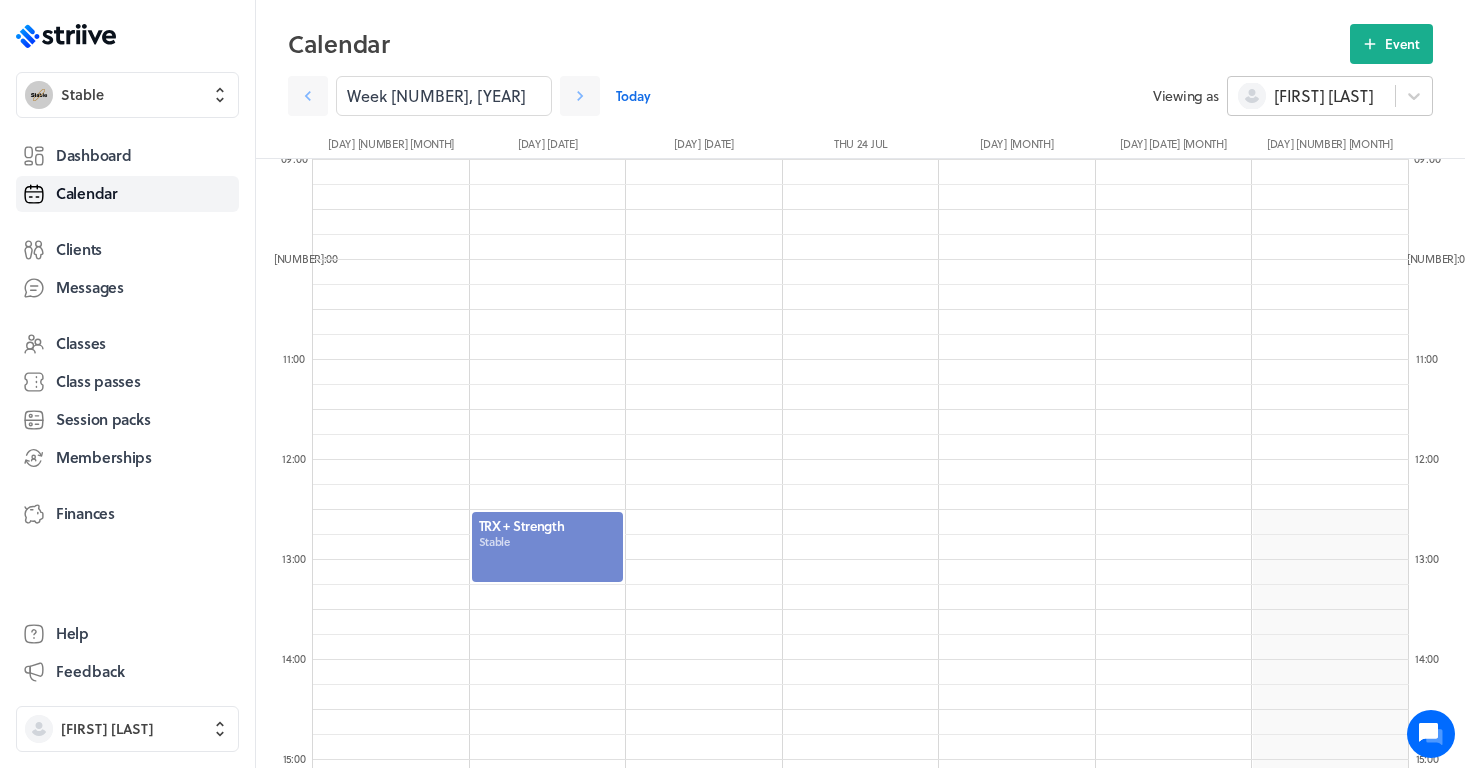 click on "[FIRST] [LAST]" at bounding box center [1323, 96] 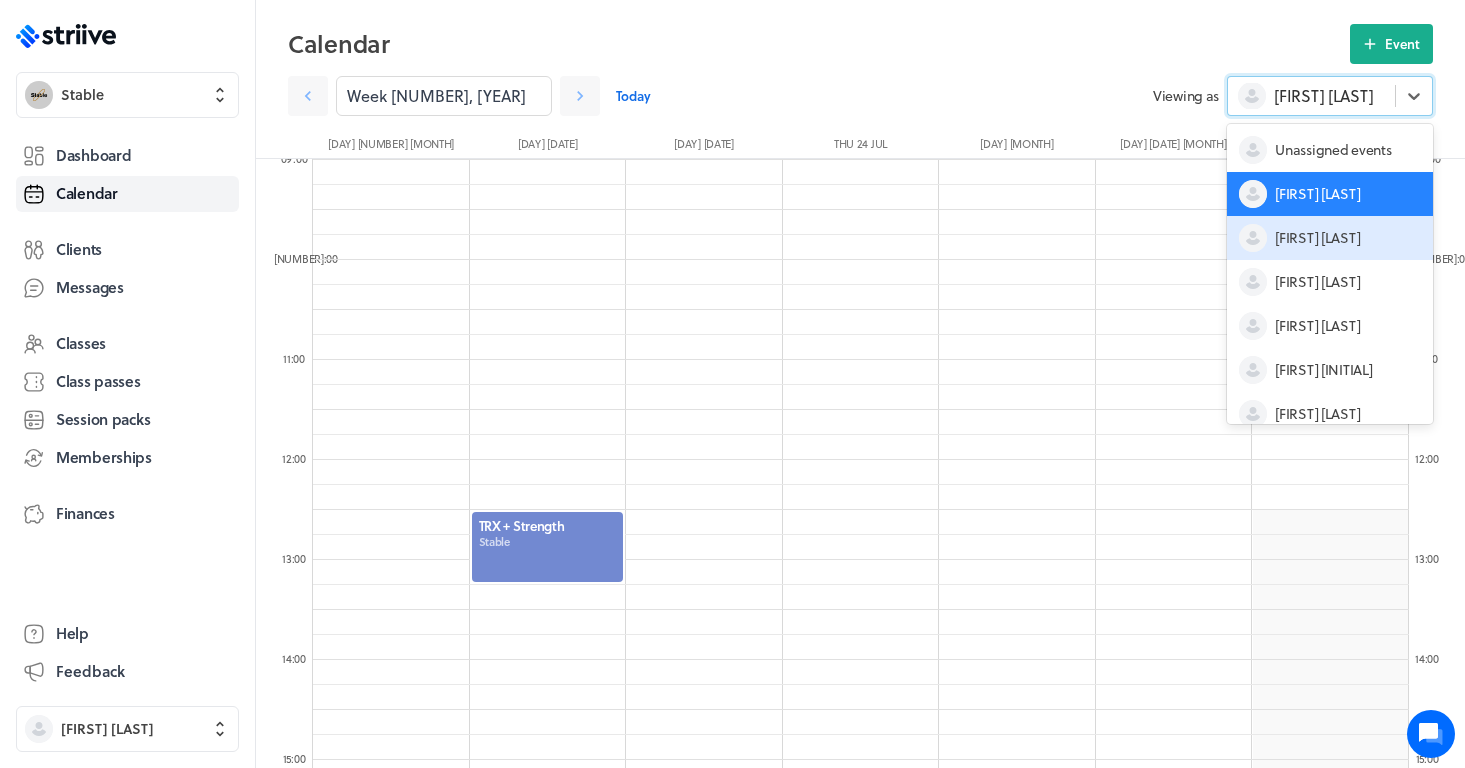 click on "[FIRST] [LAST]" at bounding box center (1317, 238) 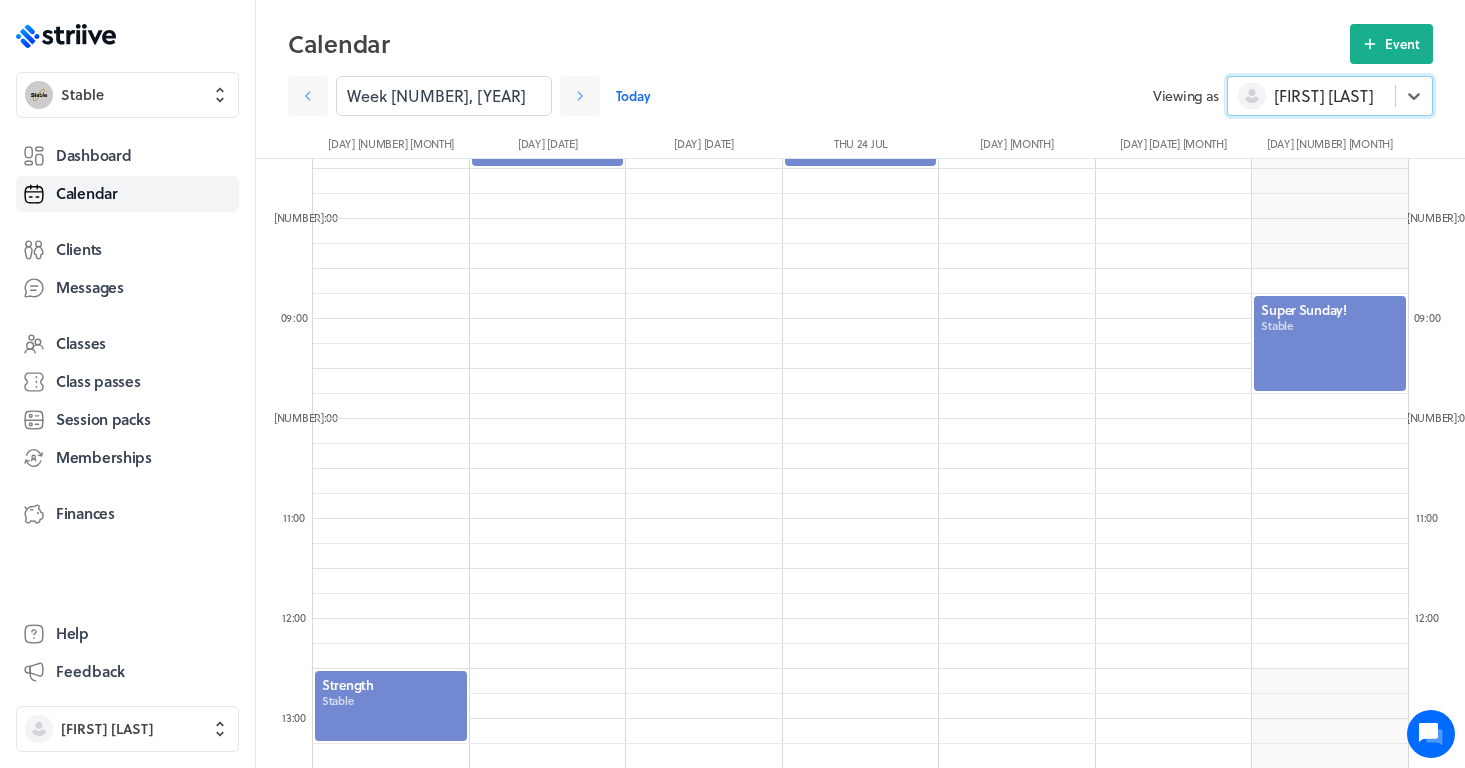 scroll, scrollTop: 682, scrollLeft: 0, axis: vertical 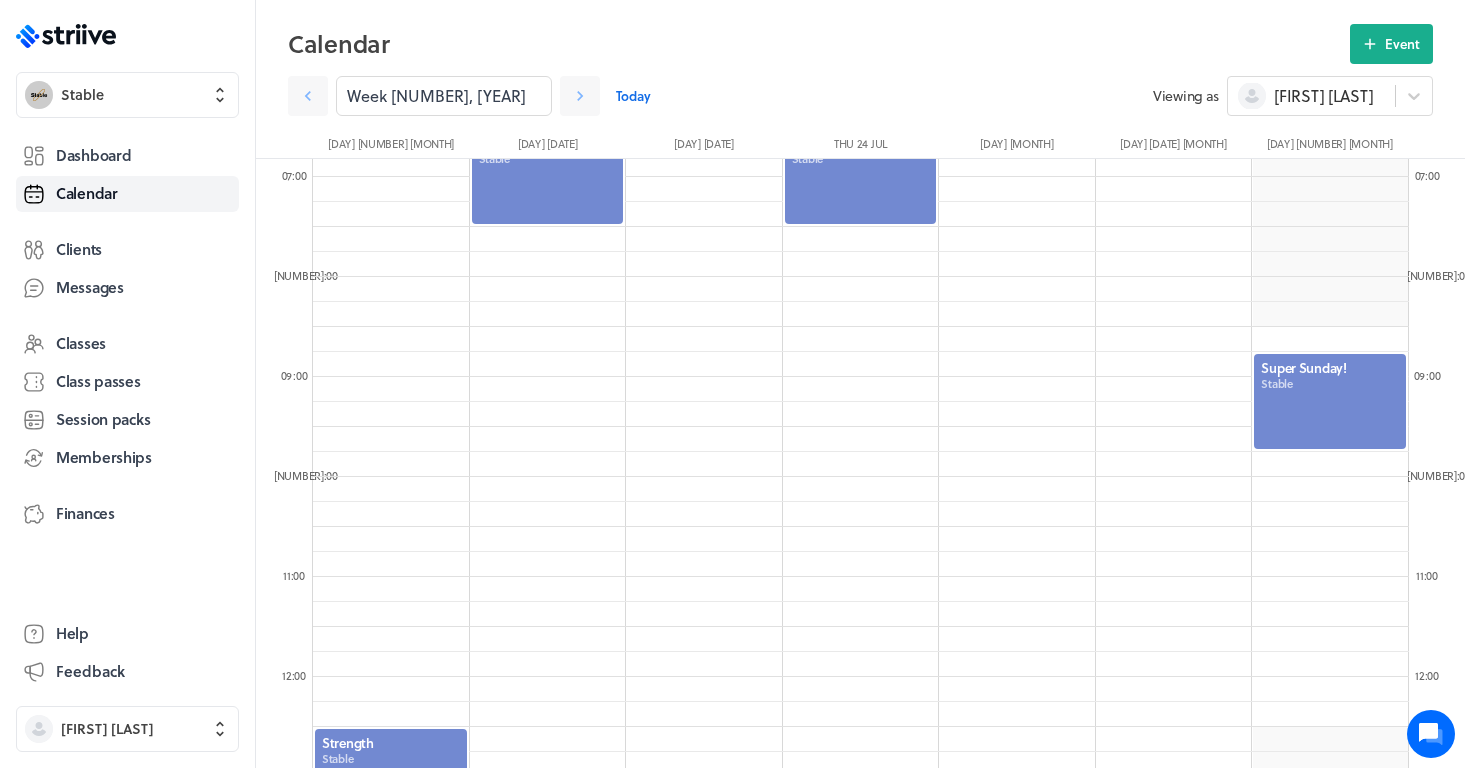 click at bounding box center [1330, 401] 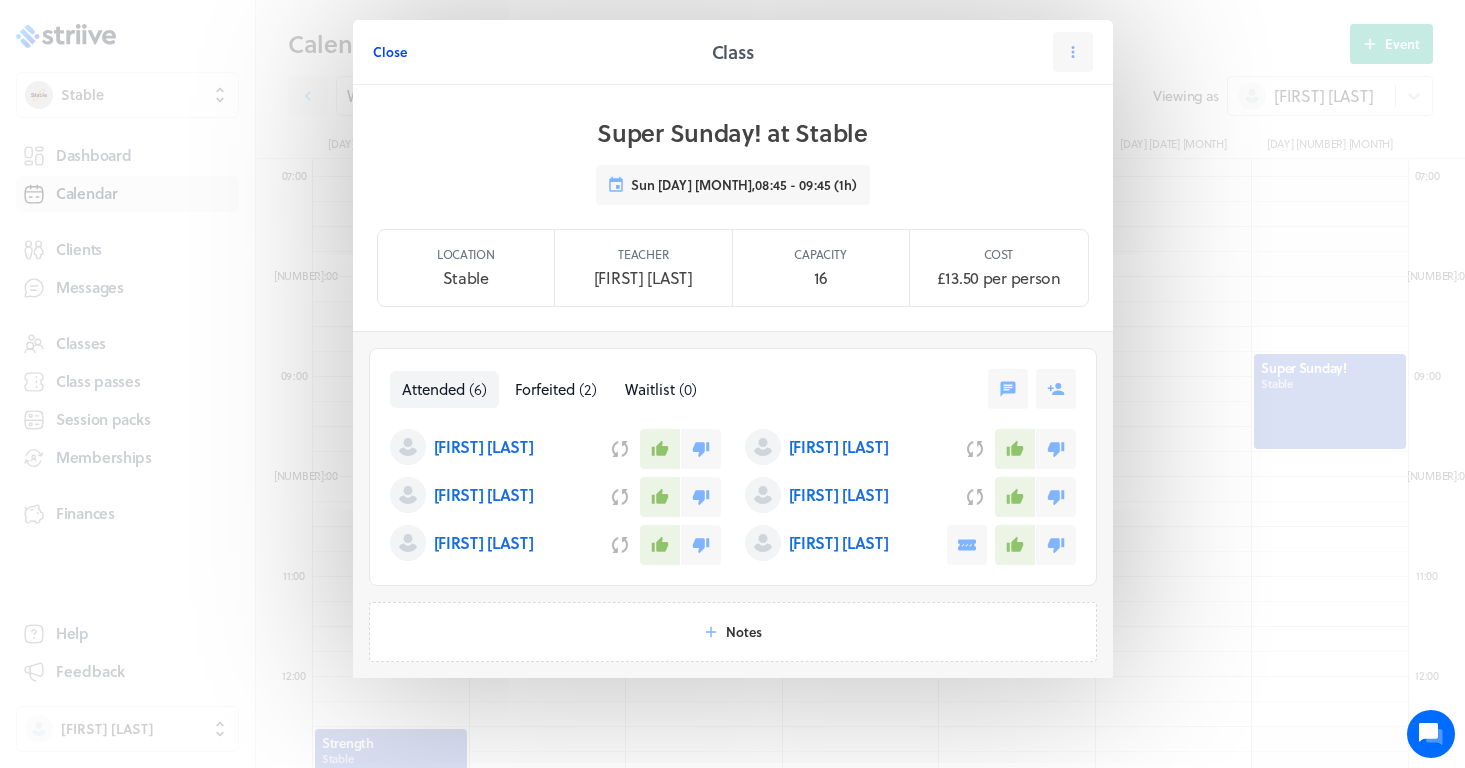 click on "Close" at bounding box center [390, 52] 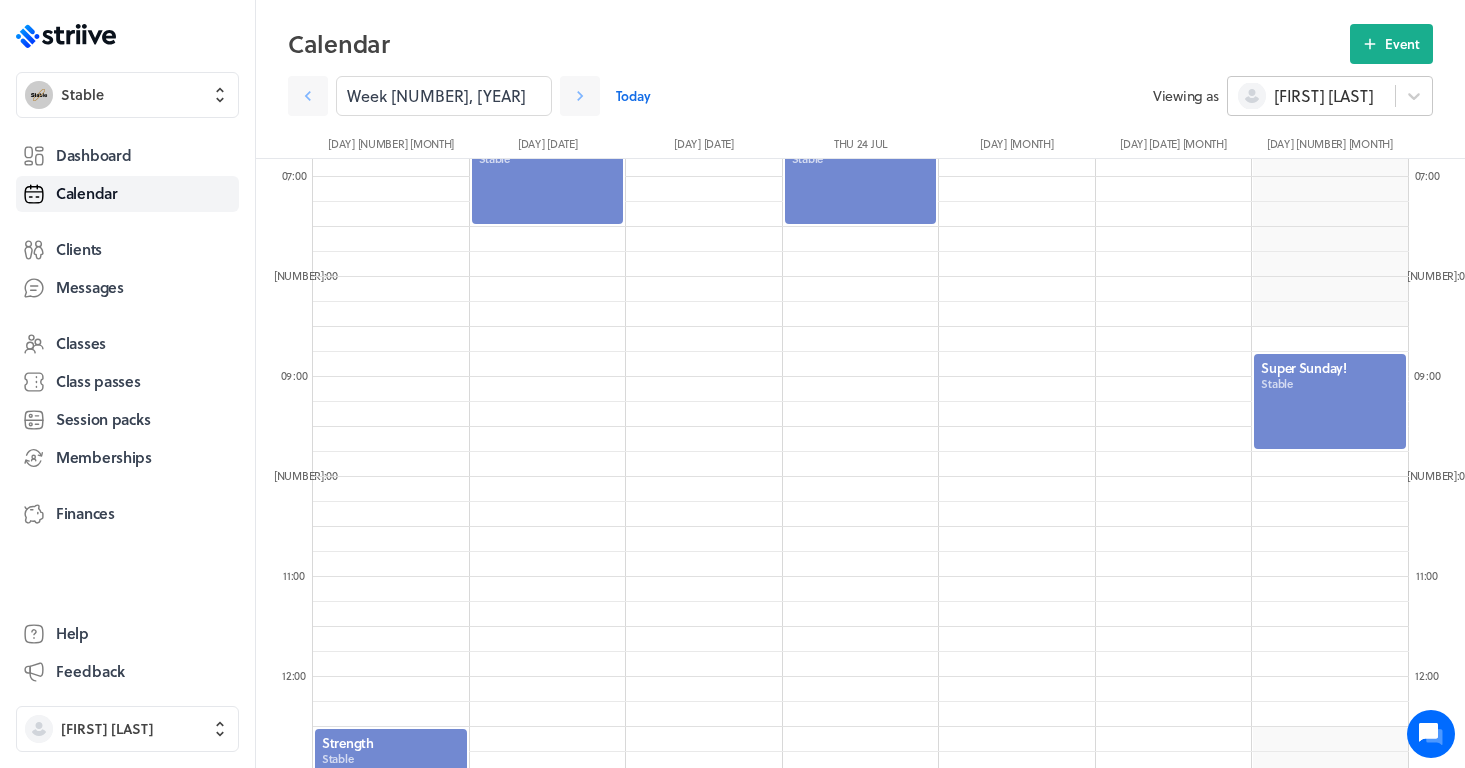 click on "[FIRST] [LAST]" at bounding box center (1323, 96) 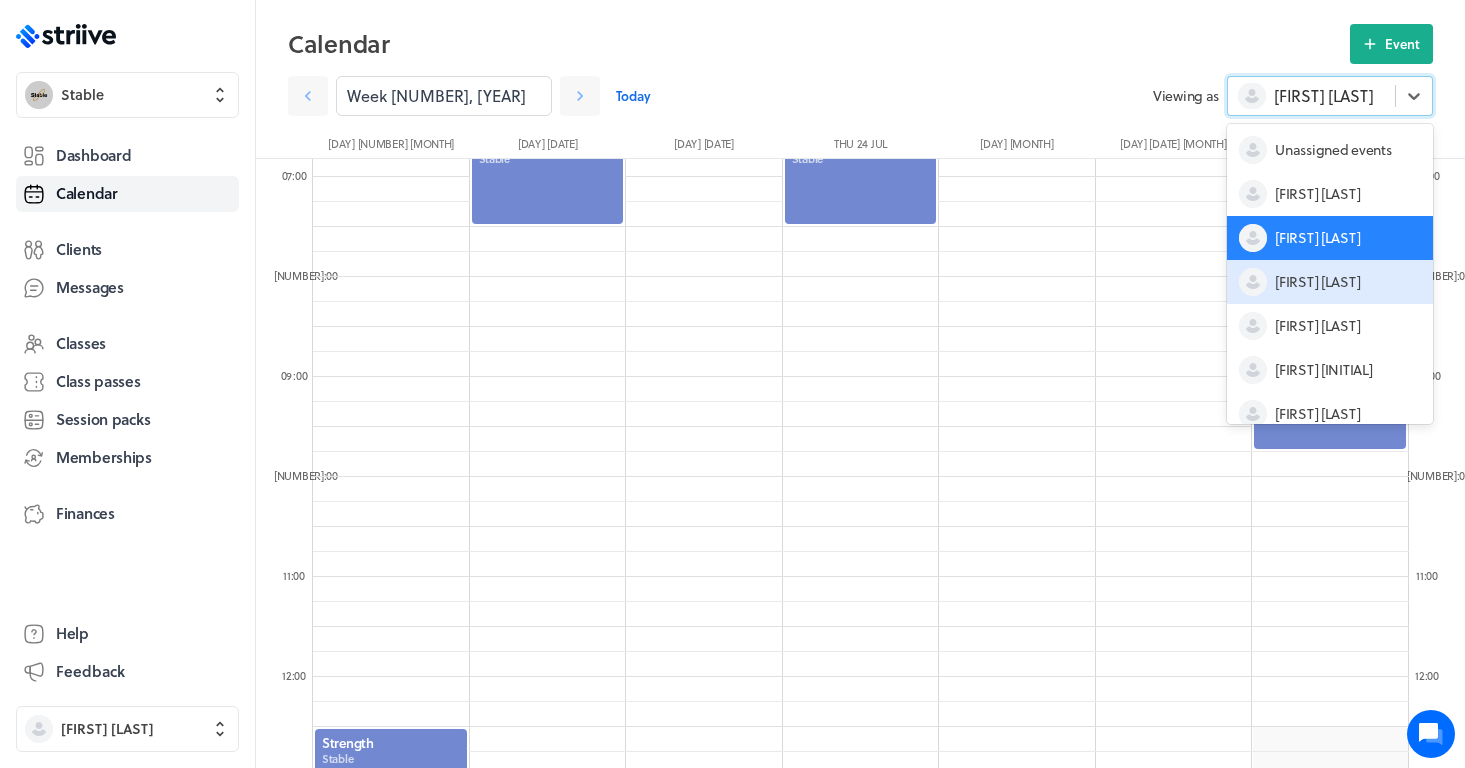 scroll, scrollTop: 104, scrollLeft: 0, axis: vertical 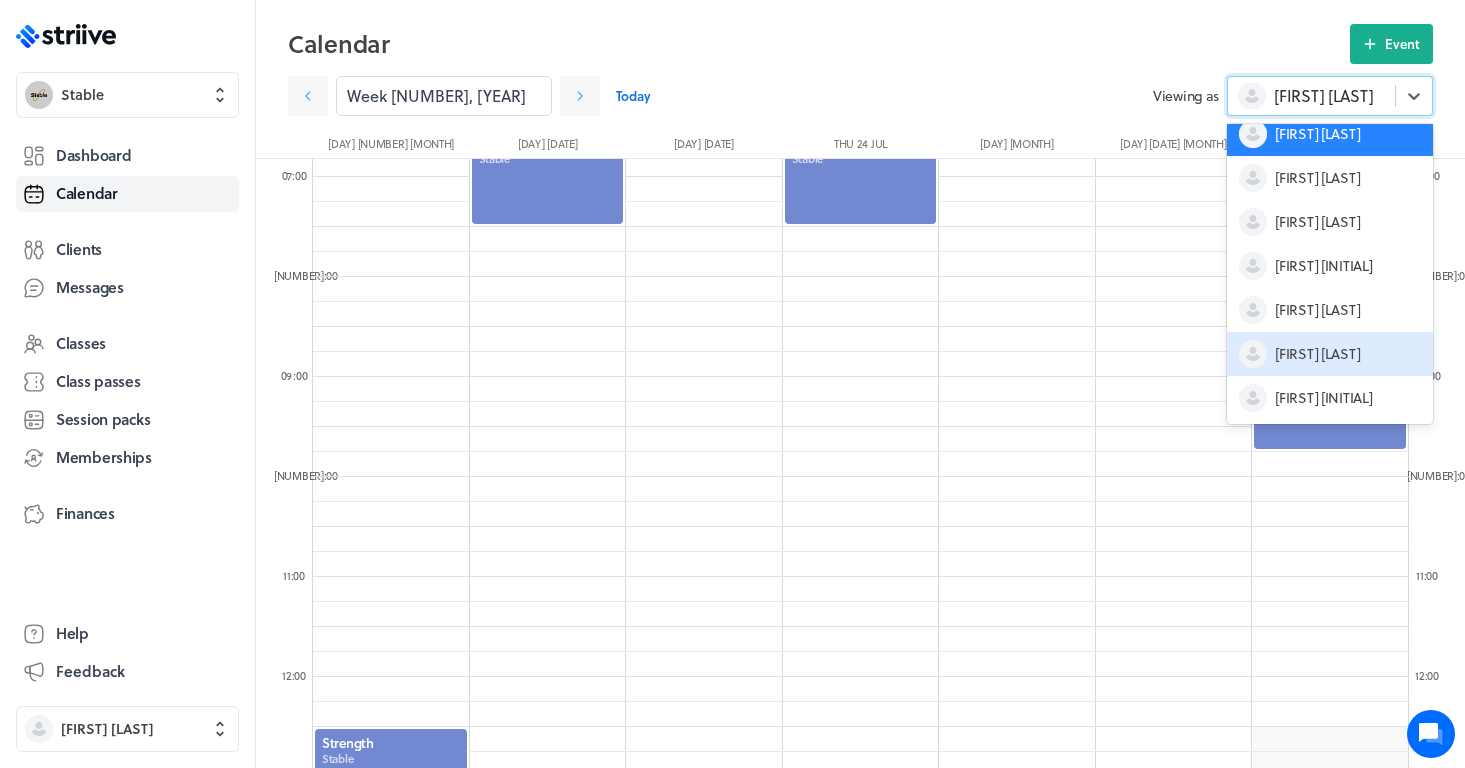 click on "[FIRST] [LAST]" at bounding box center (1317, 354) 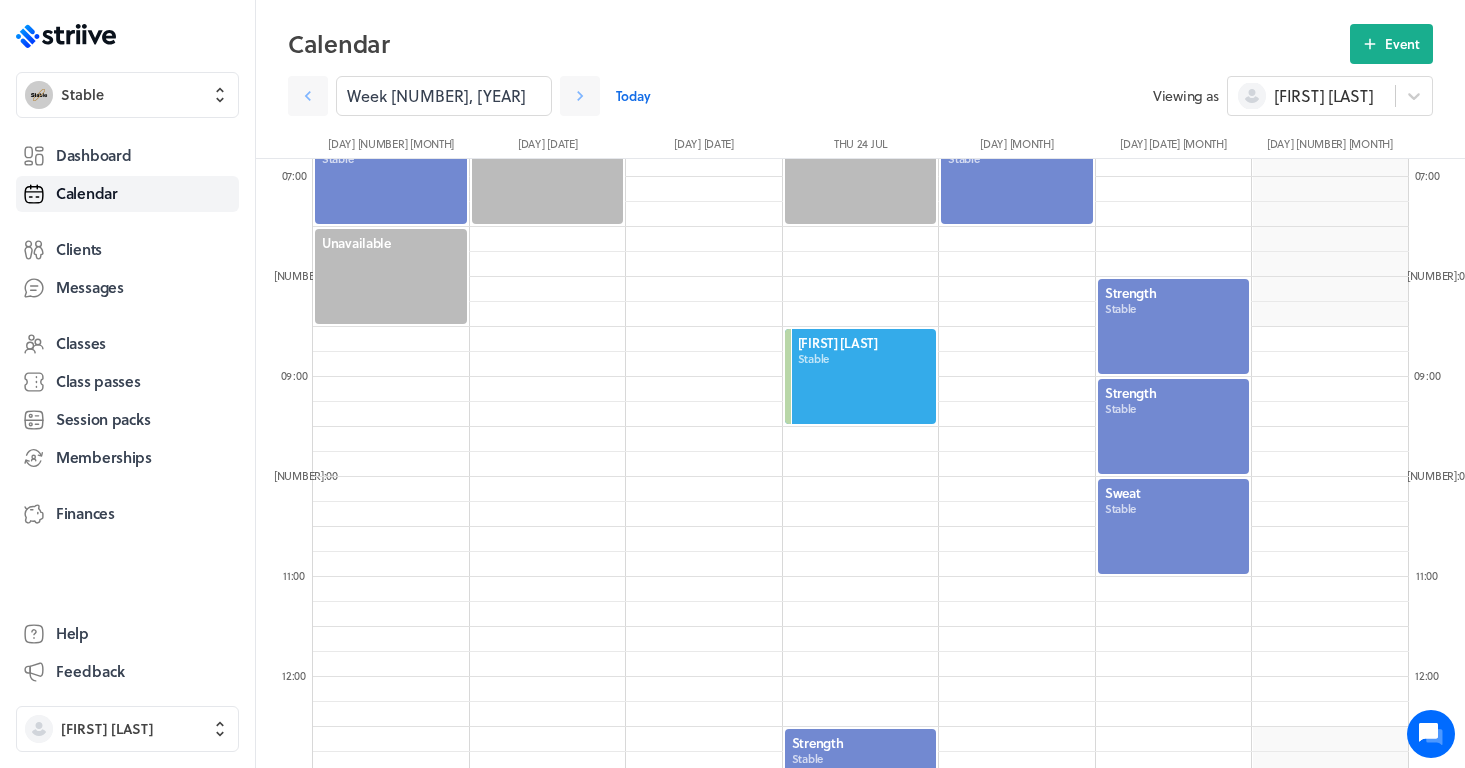click at bounding box center [1174, 326] 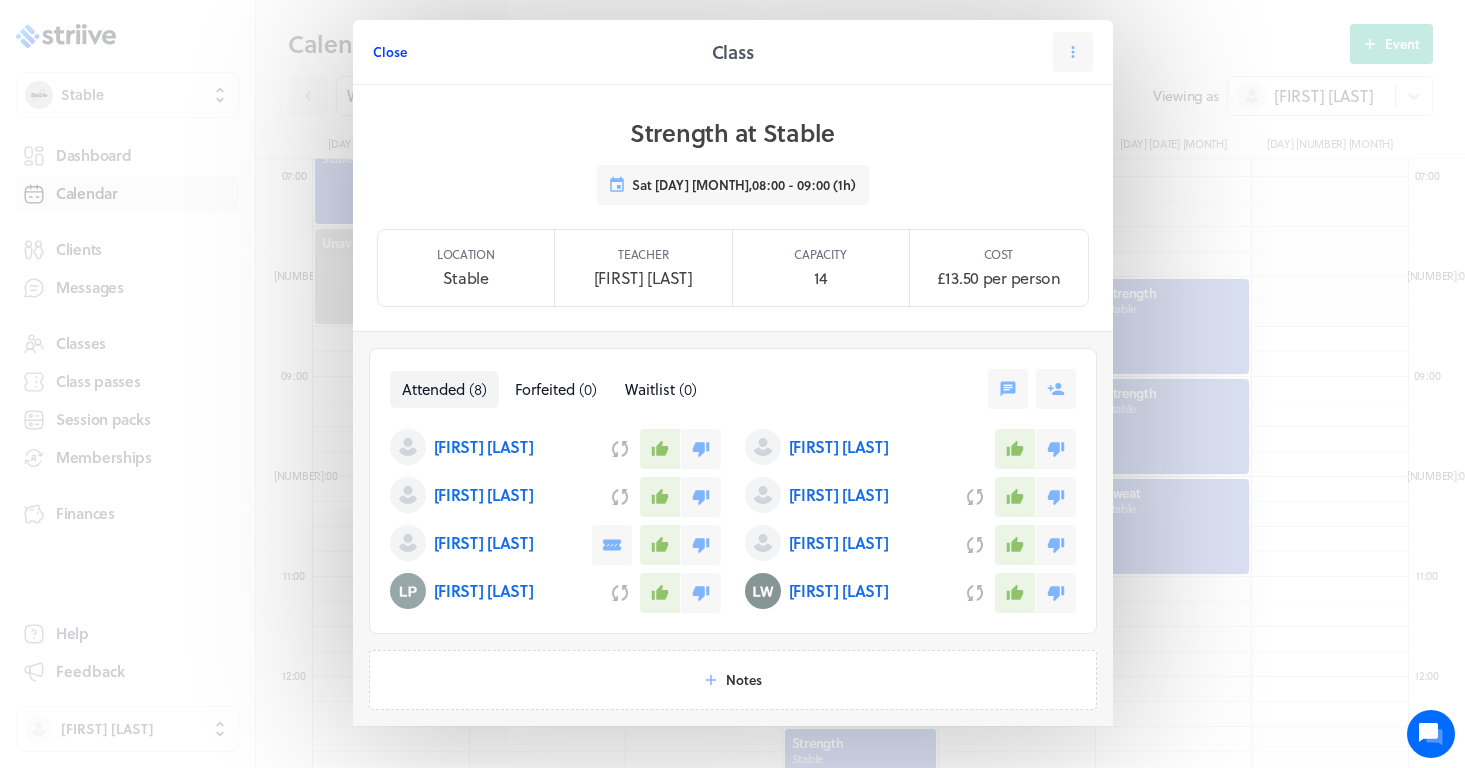 click on "Close" at bounding box center [390, 52] 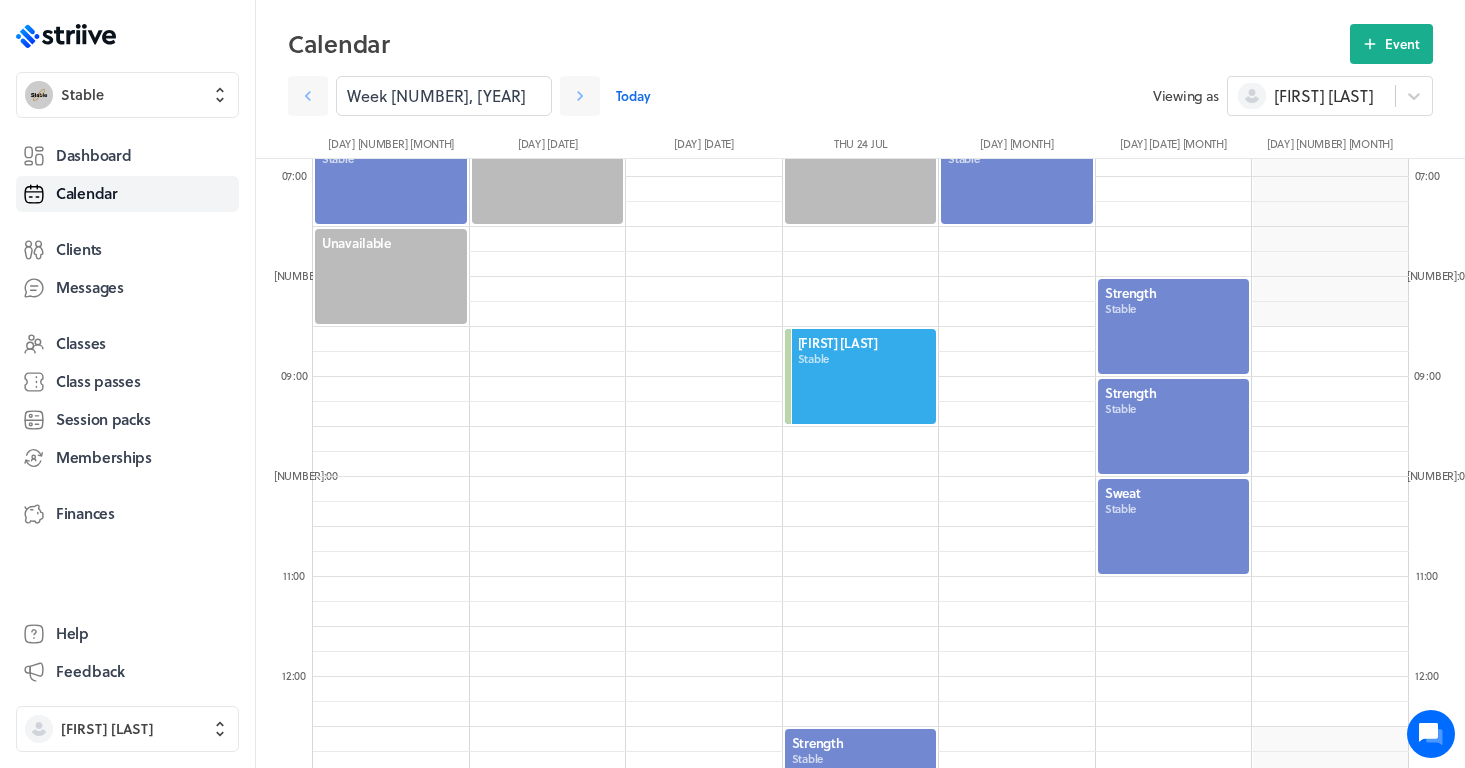 click at bounding box center [1174, 426] 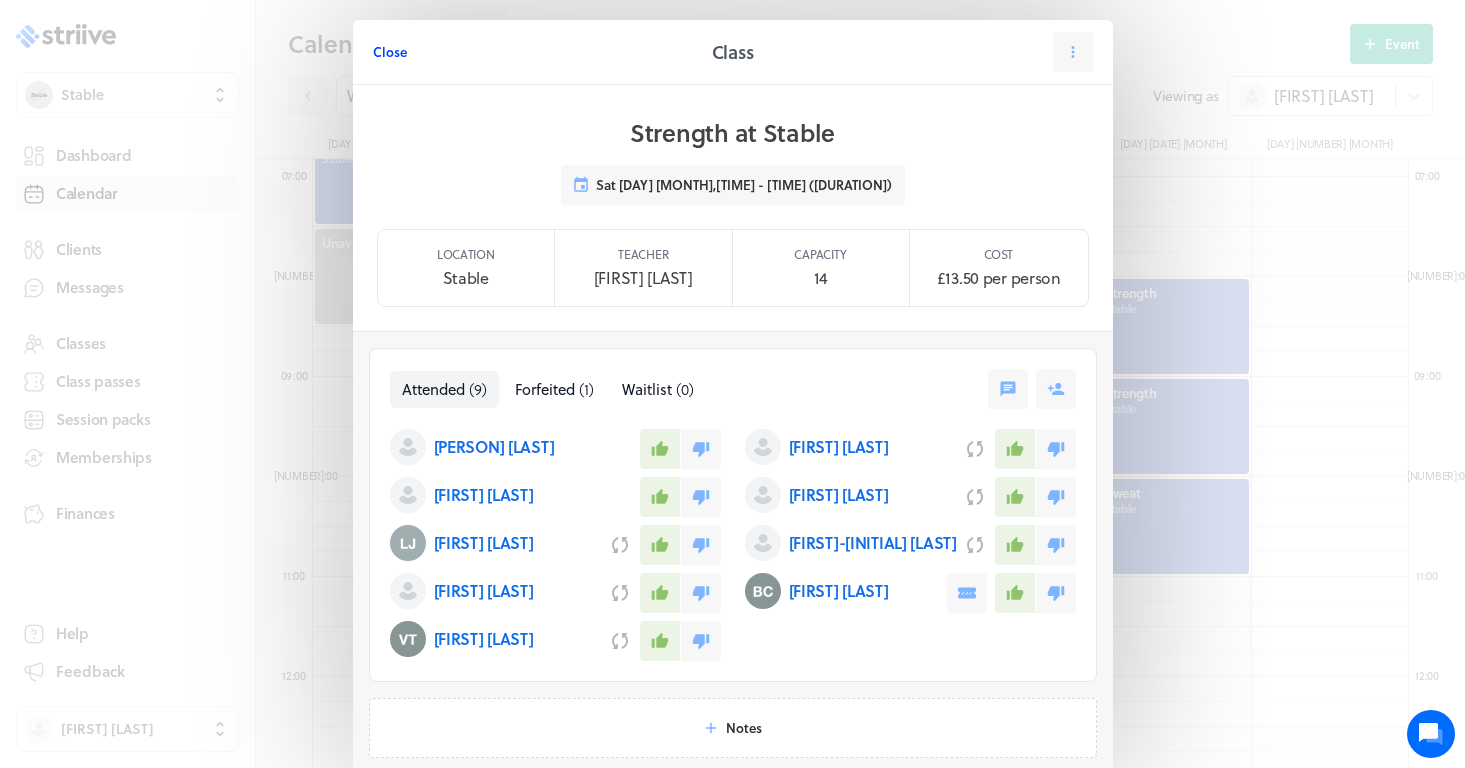 click on "Close" at bounding box center [390, 52] 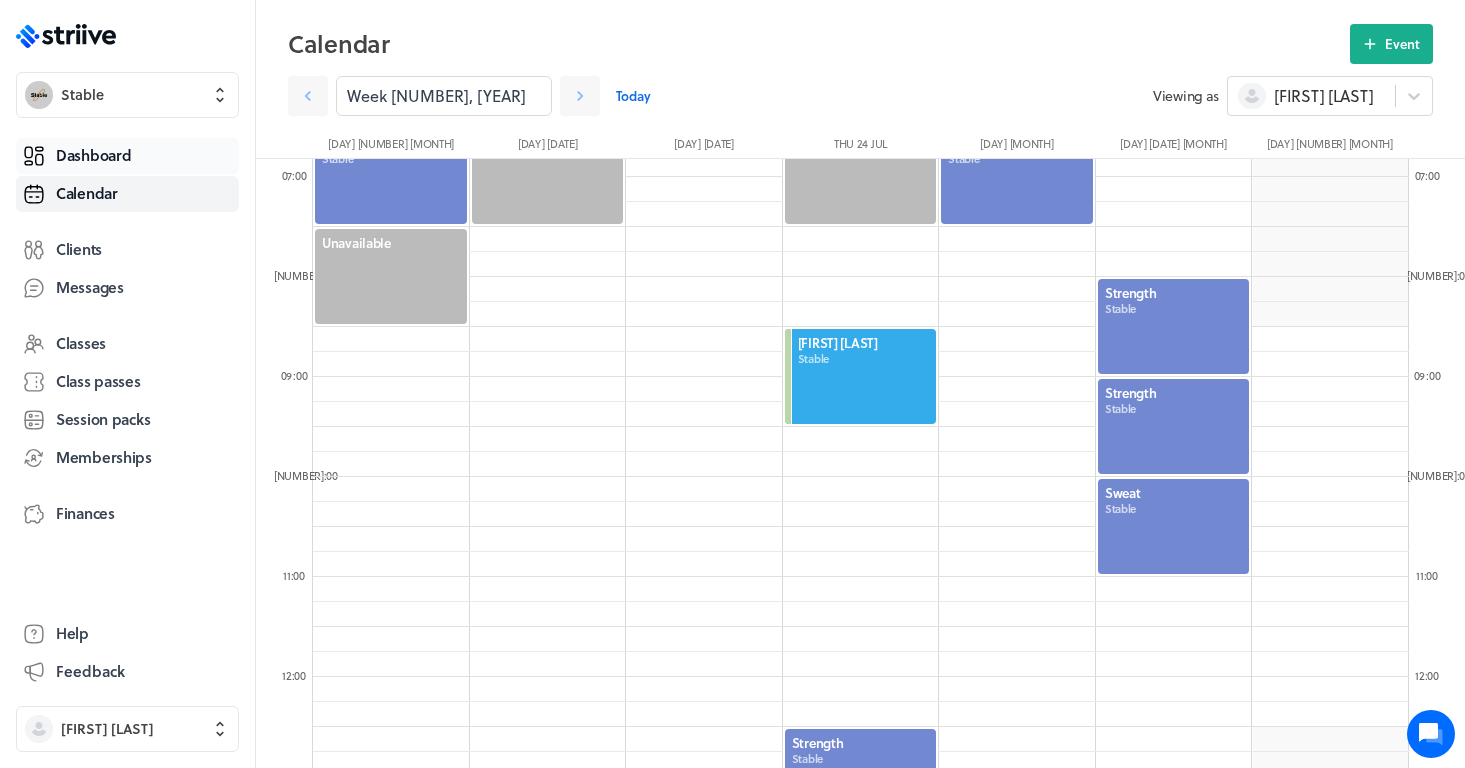 click on "Dashboard" at bounding box center [93, 155] 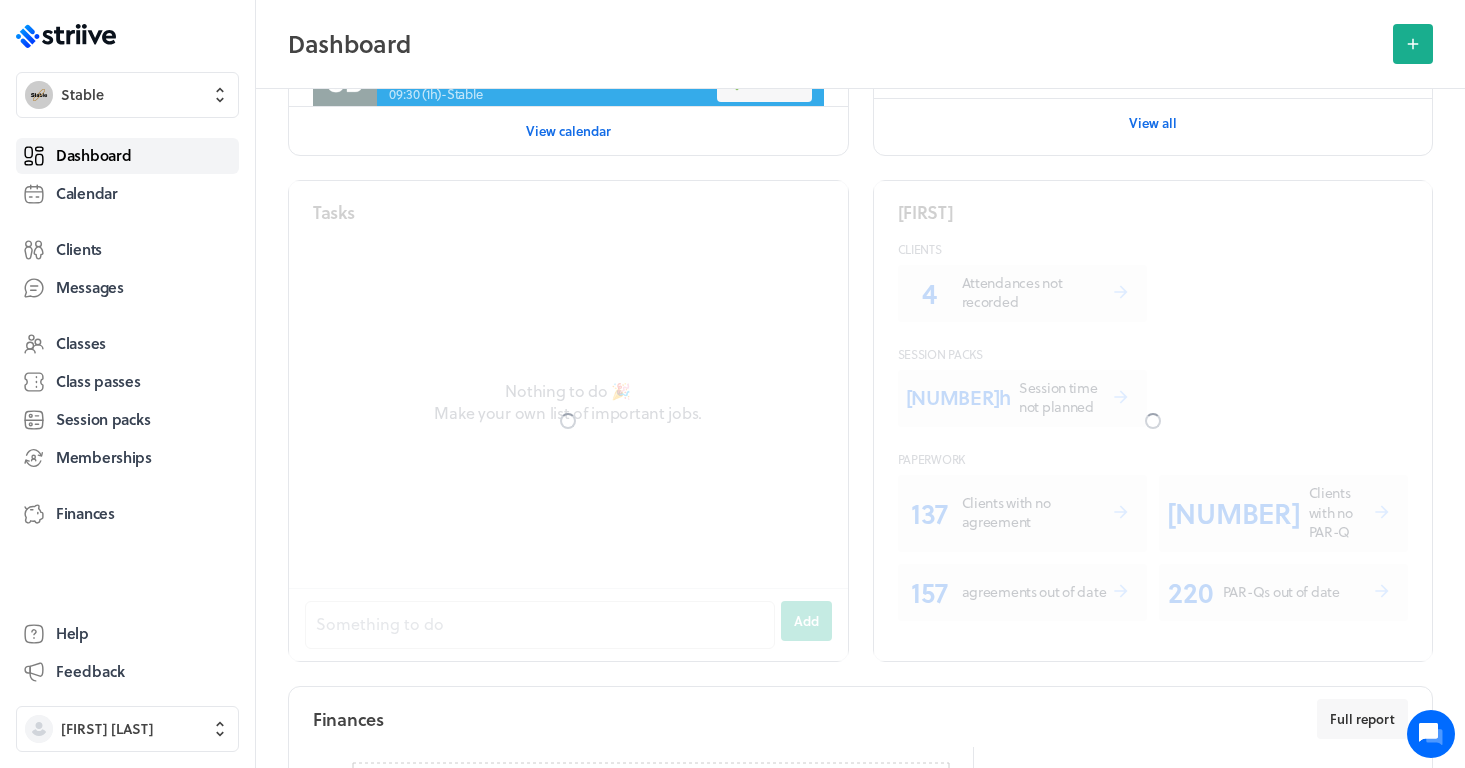 scroll, scrollTop: 0, scrollLeft: 0, axis: both 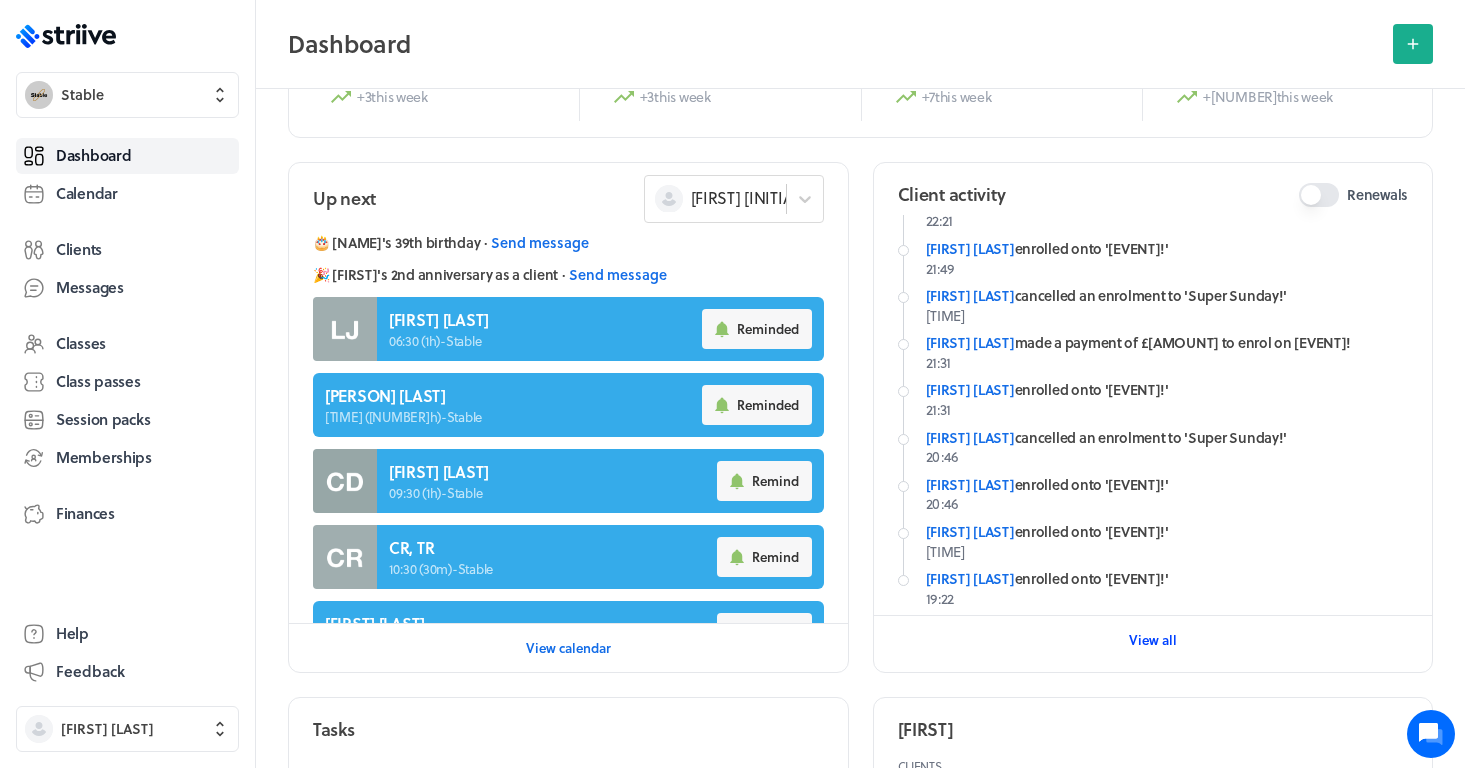 click on "View all" at bounding box center [1153, 640] 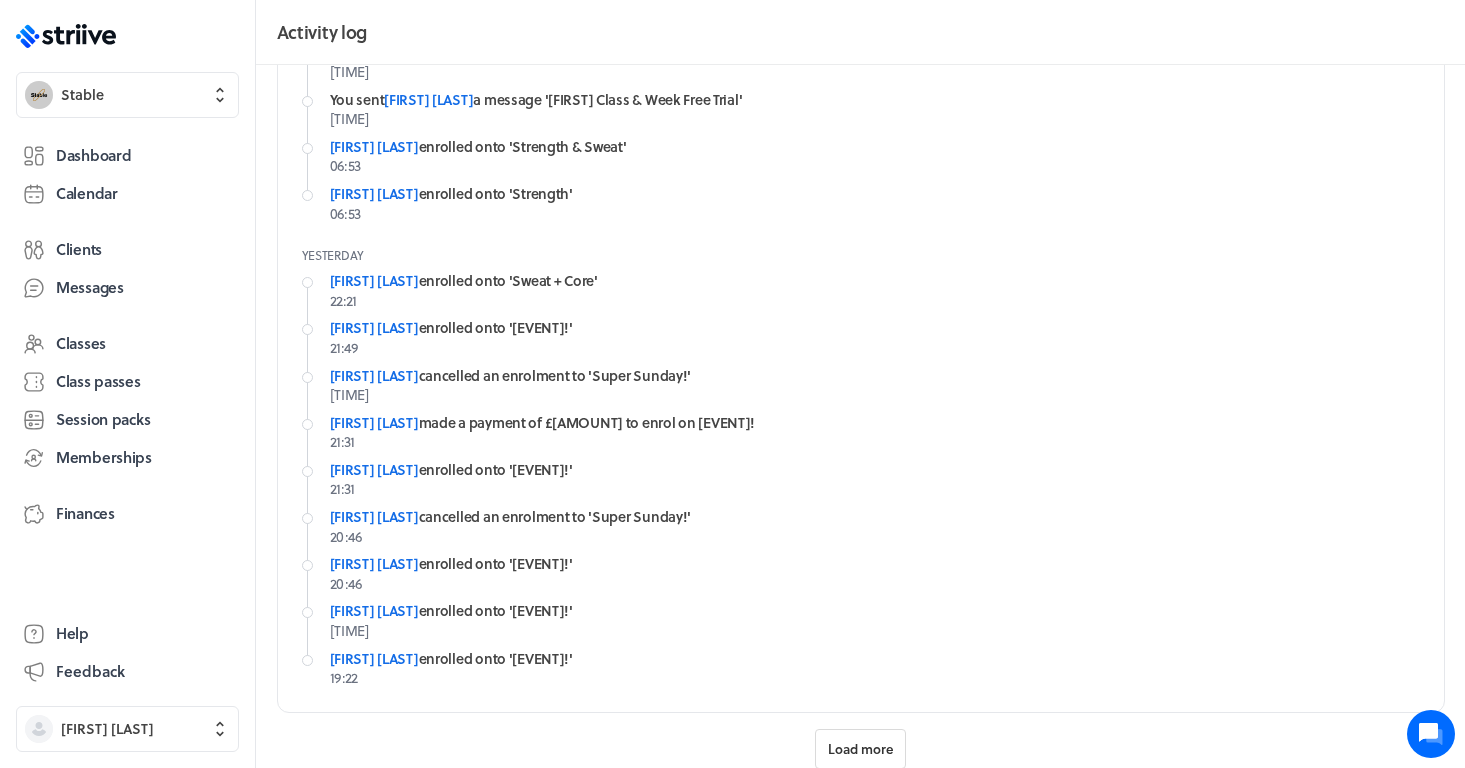 scroll, scrollTop: 181, scrollLeft: 0, axis: vertical 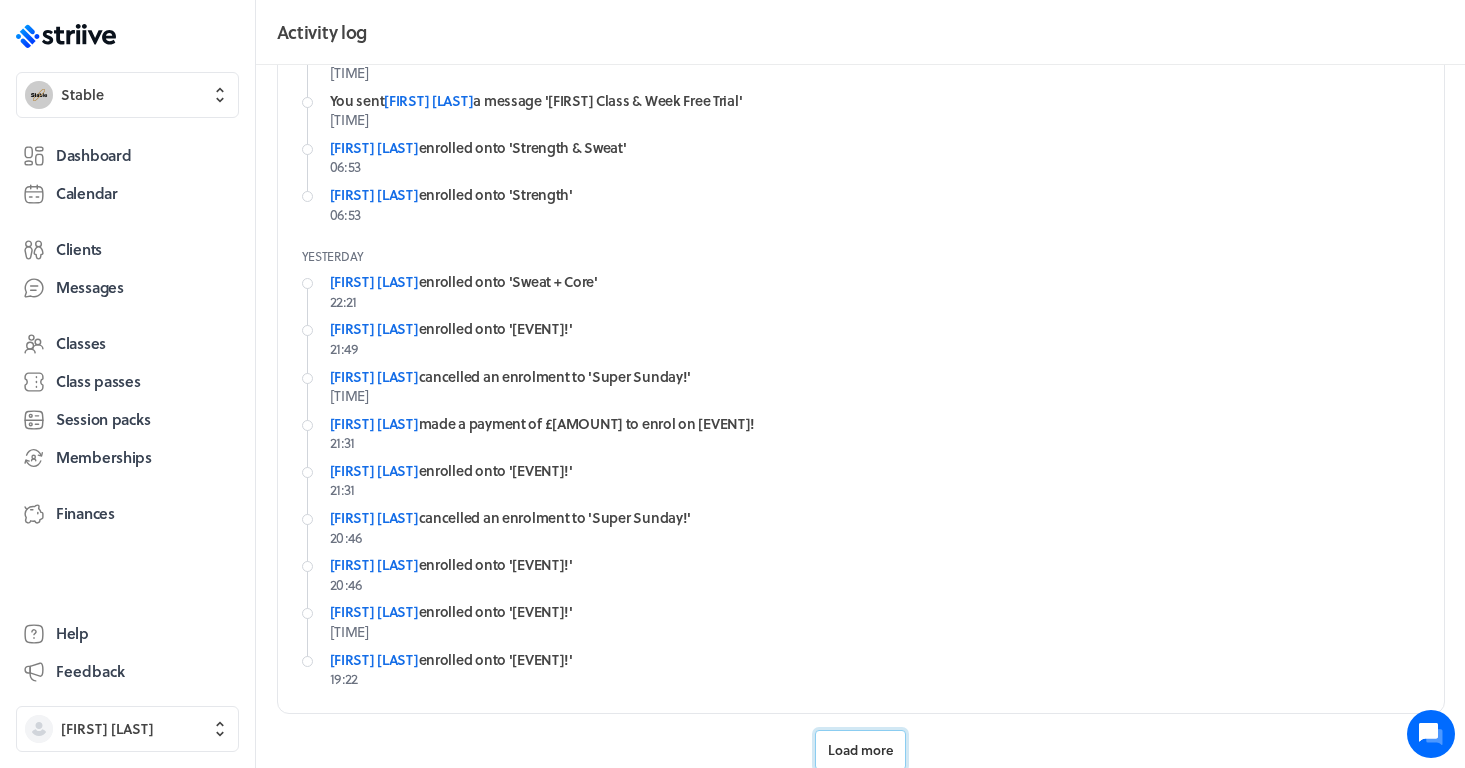 click on "Load more" at bounding box center (860, 750) 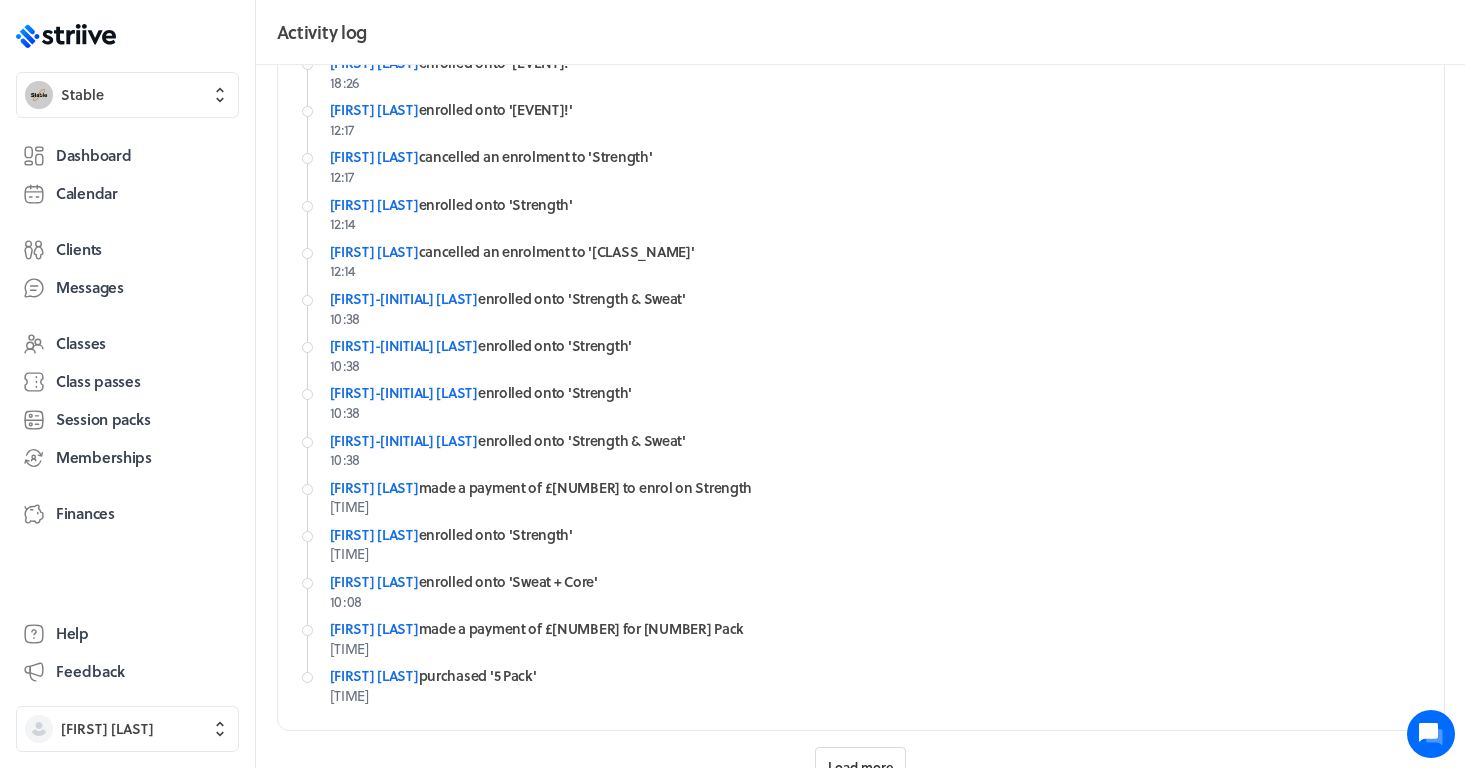 scroll, scrollTop: 871, scrollLeft: 0, axis: vertical 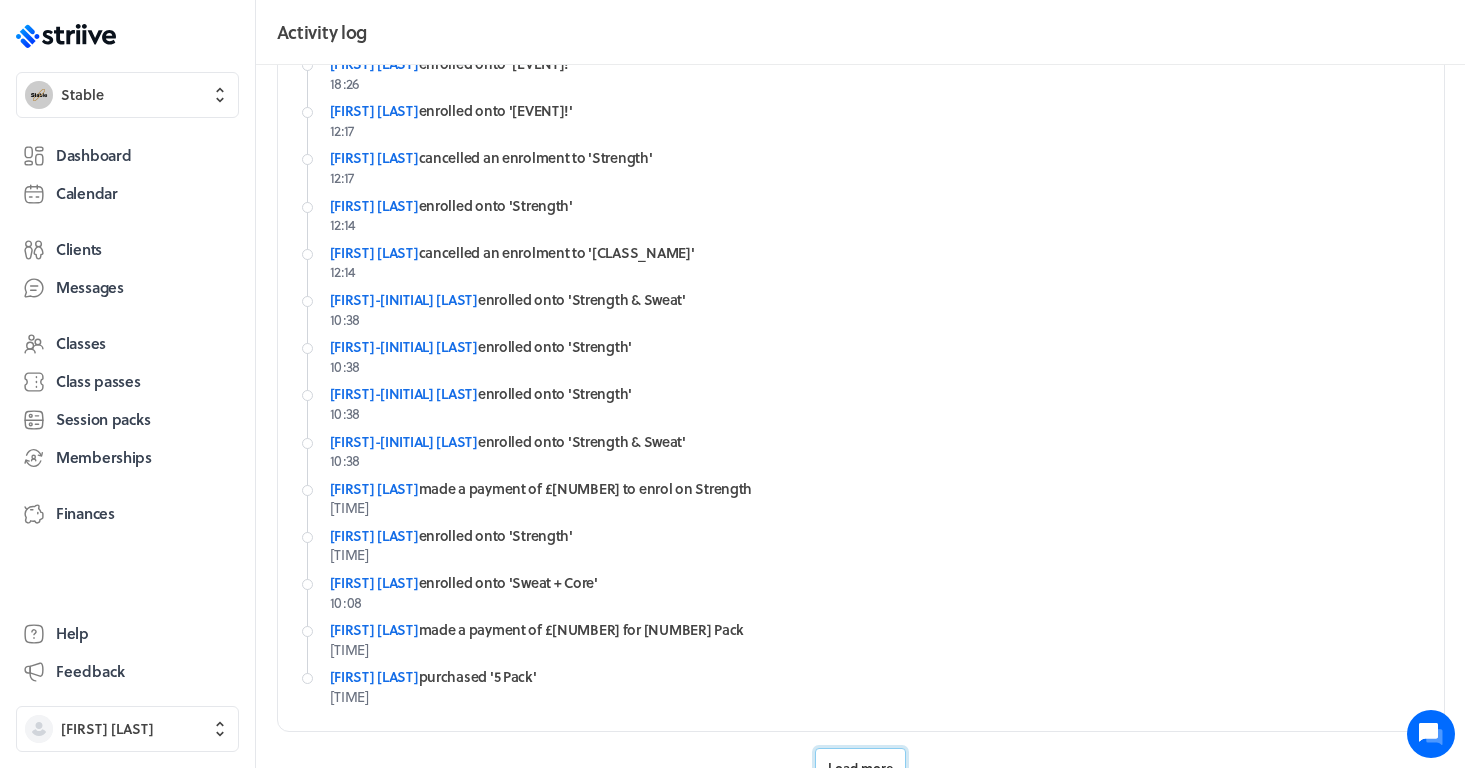 click on "Load more" at bounding box center (860, 768) 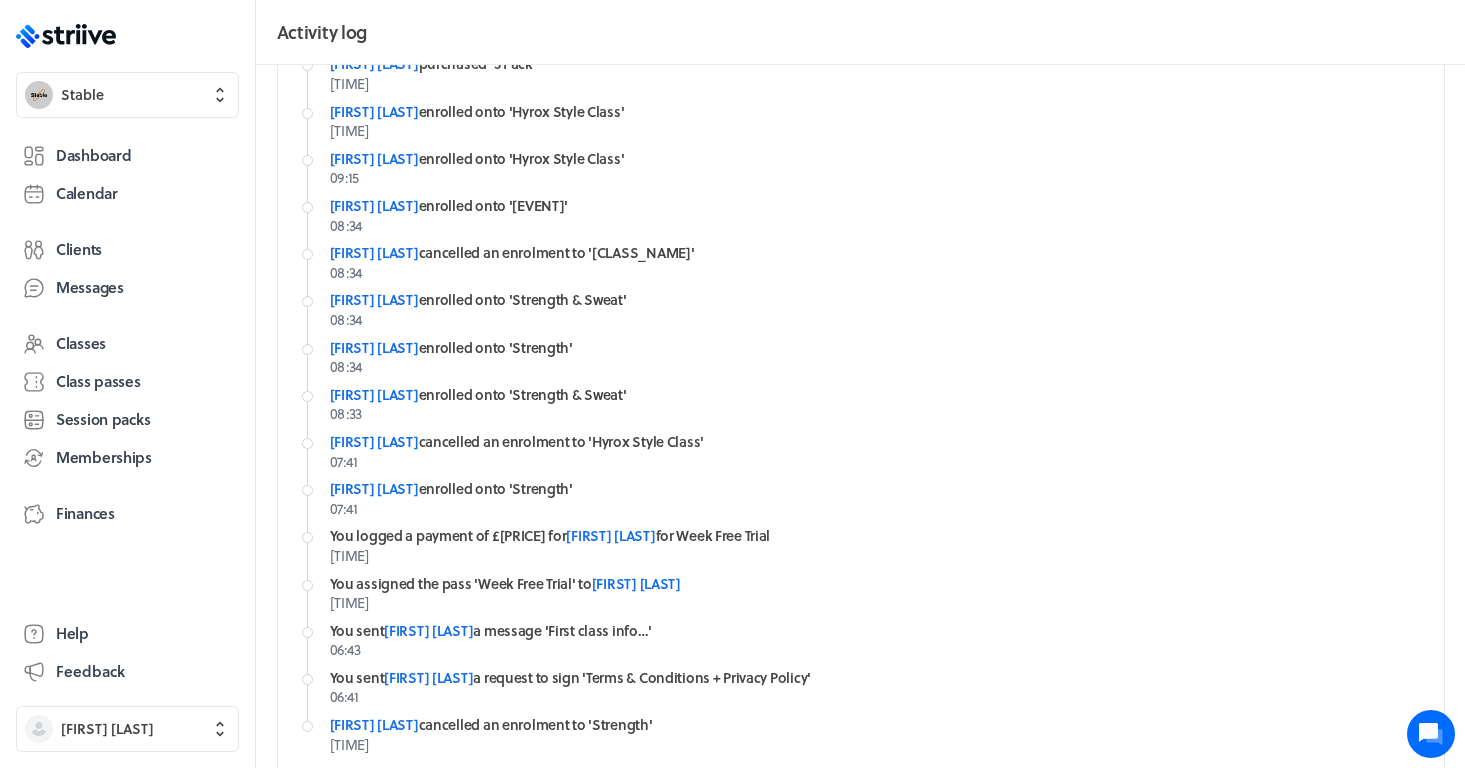 scroll, scrollTop: 1488, scrollLeft: 0, axis: vertical 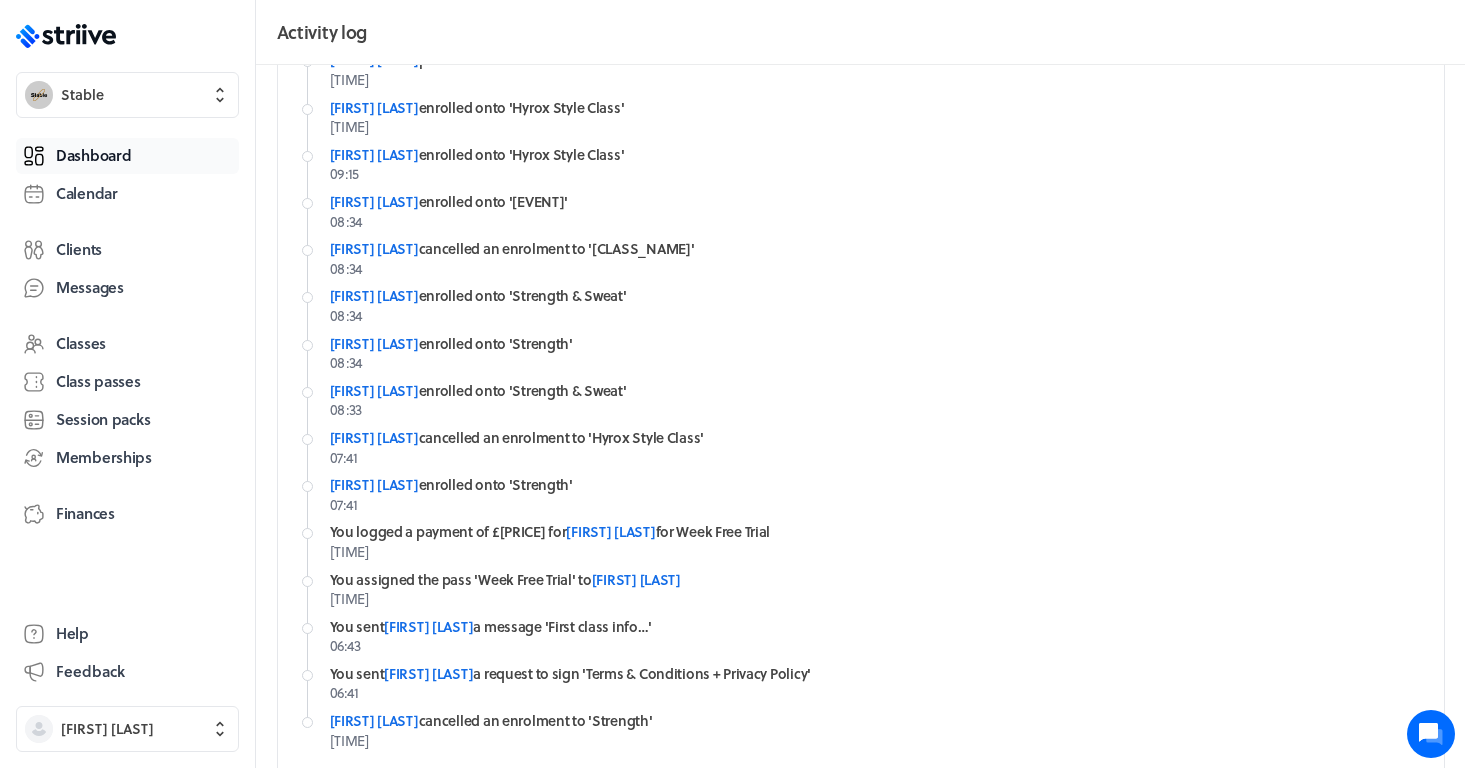 click on "Dashboard" at bounding box center [93, 155] 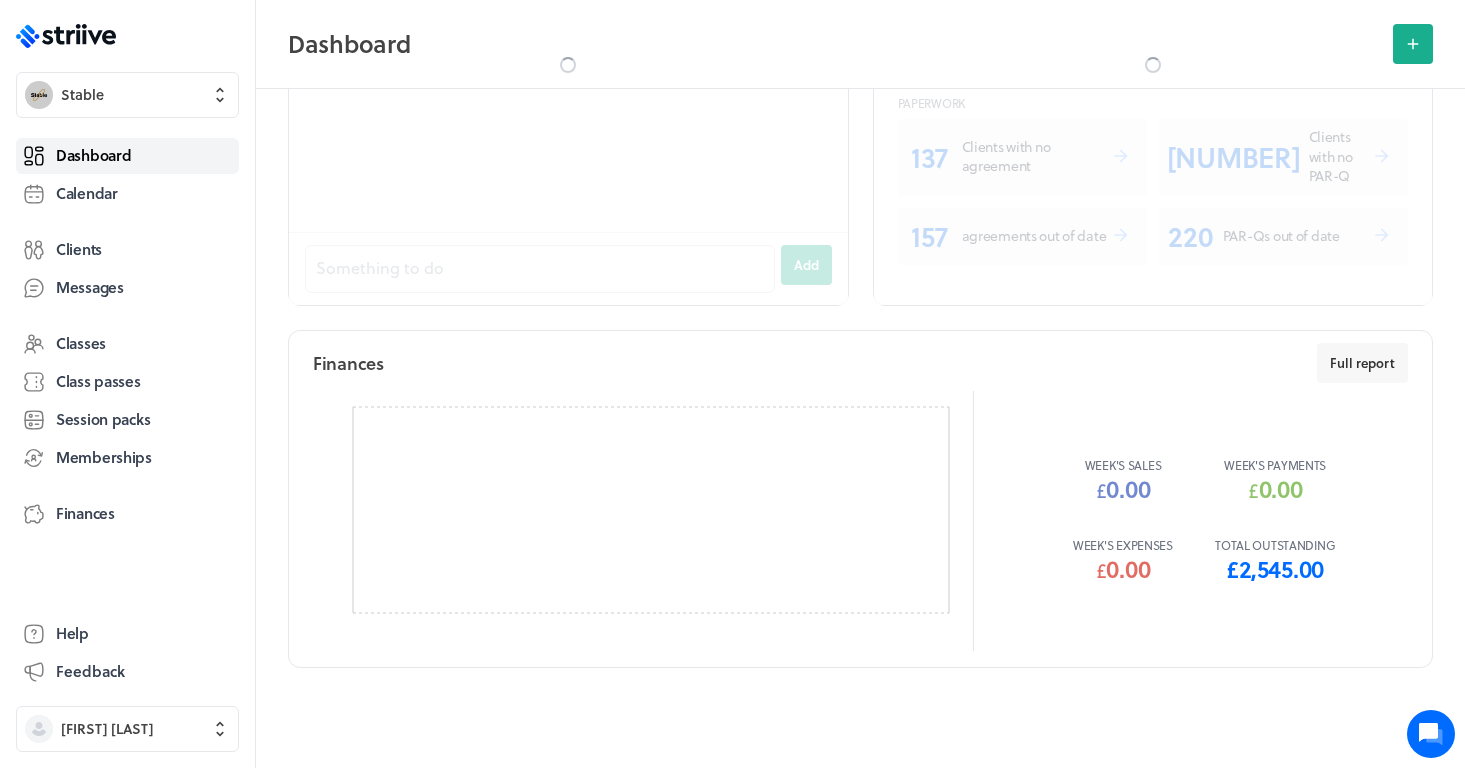 scroll, scrollTop: 0, scrollLeft: 0, axis: both 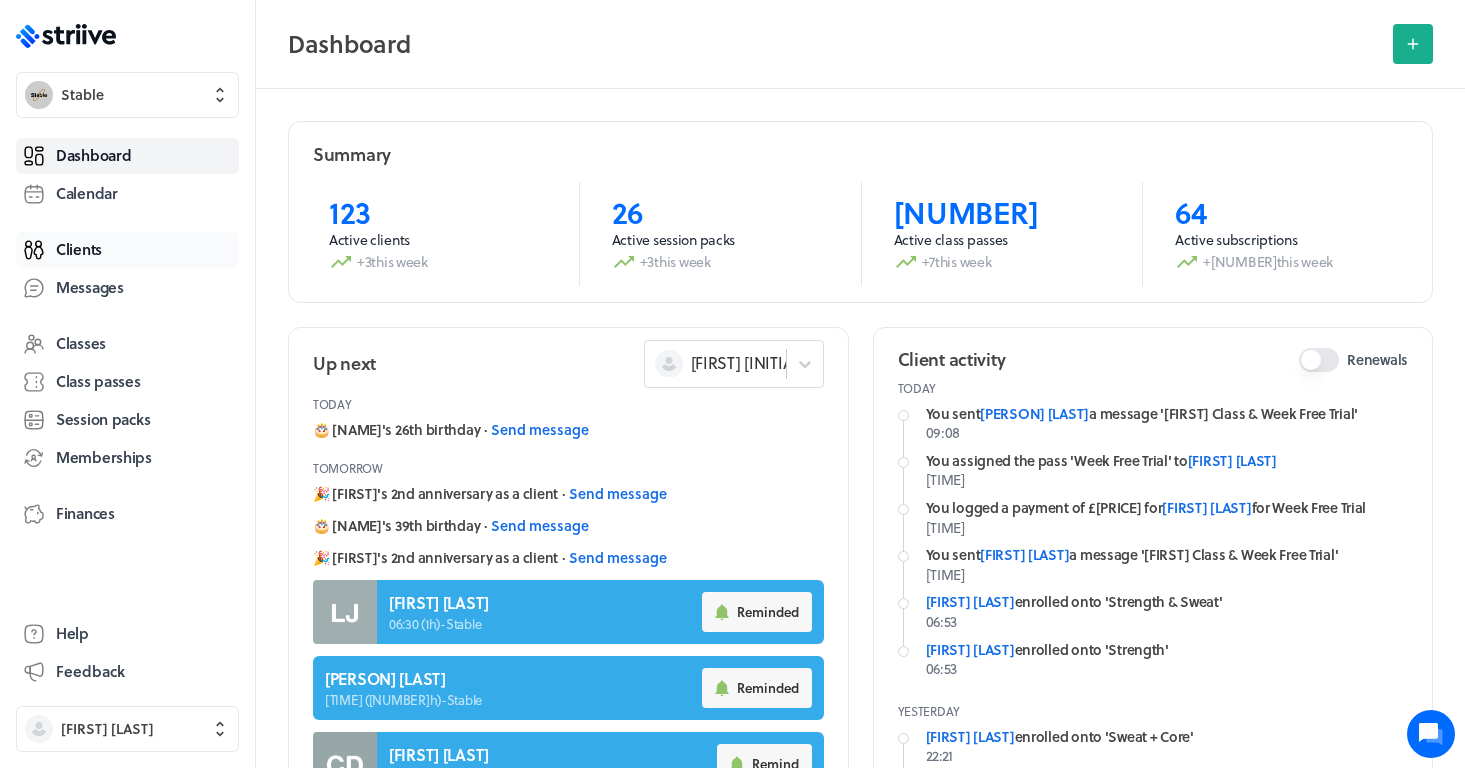 click on "Clients" at bounding box center (127, 250) 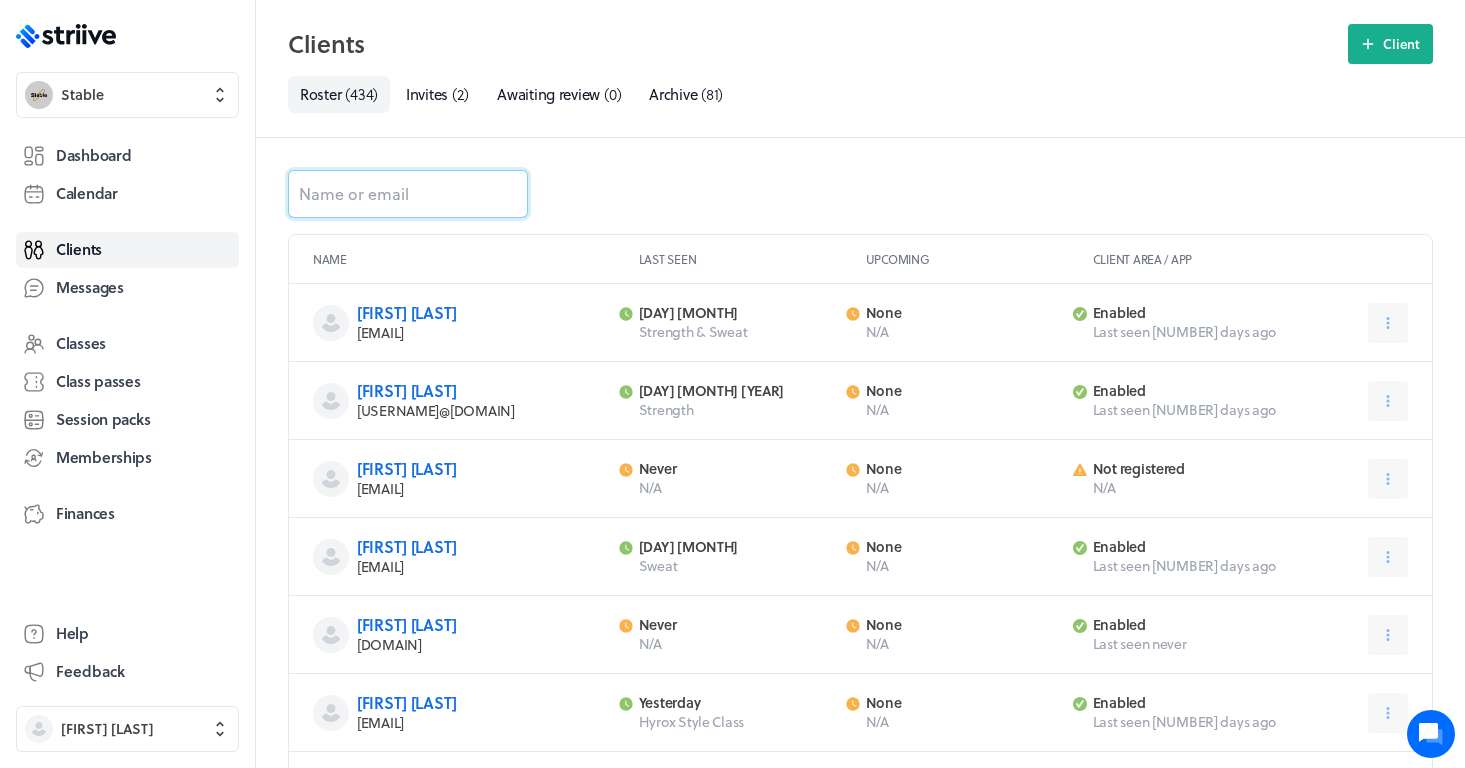 click at bounding box center (408, 194) 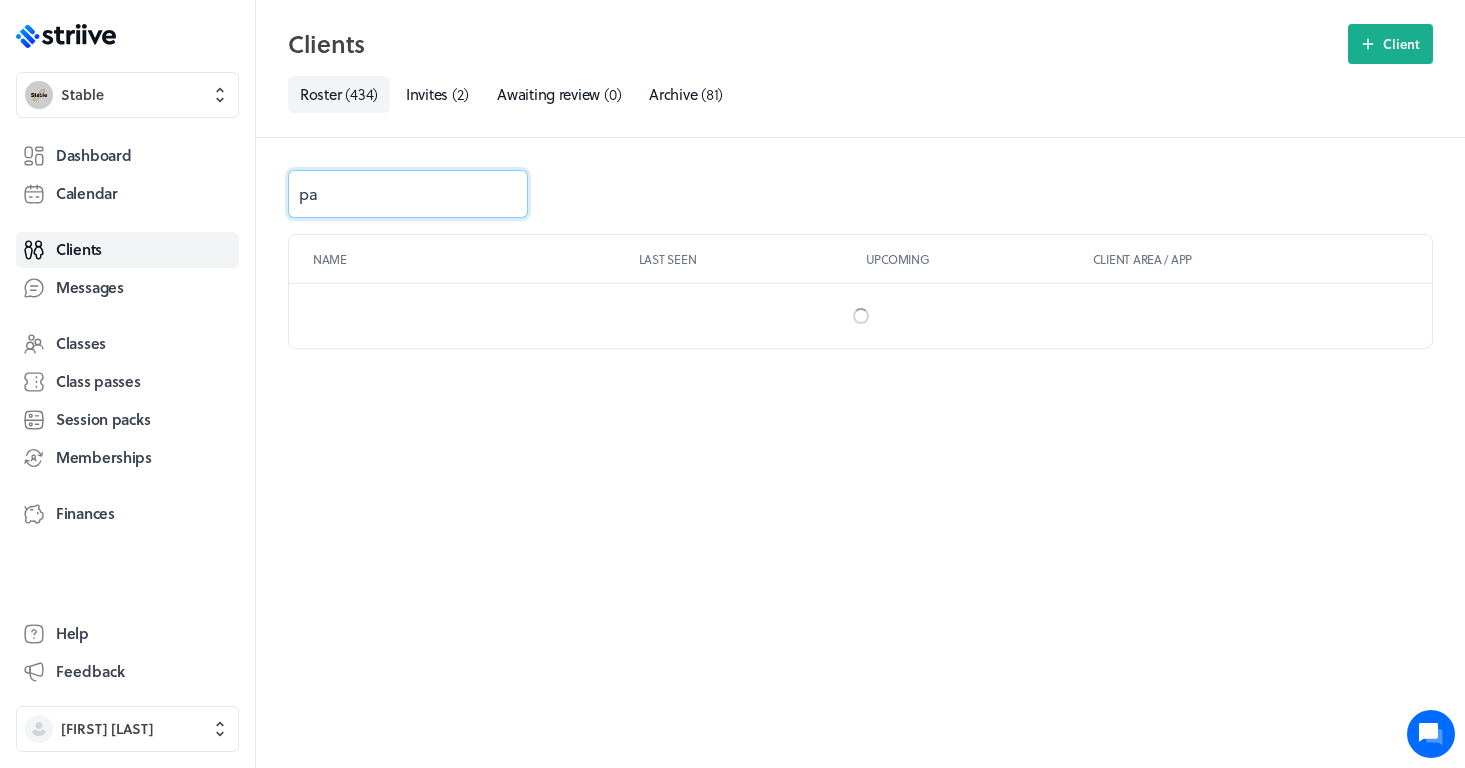 type on "p" 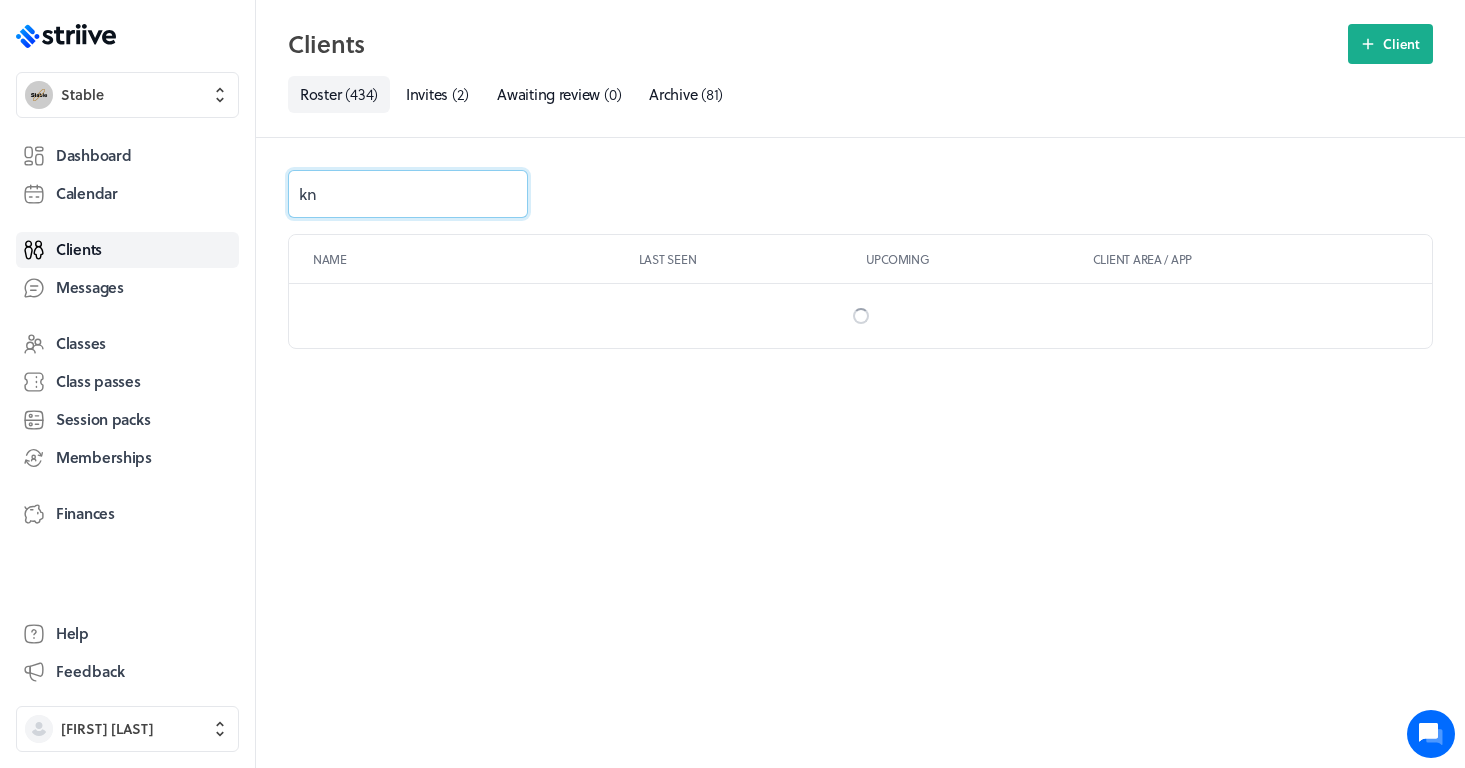 type on "kni" 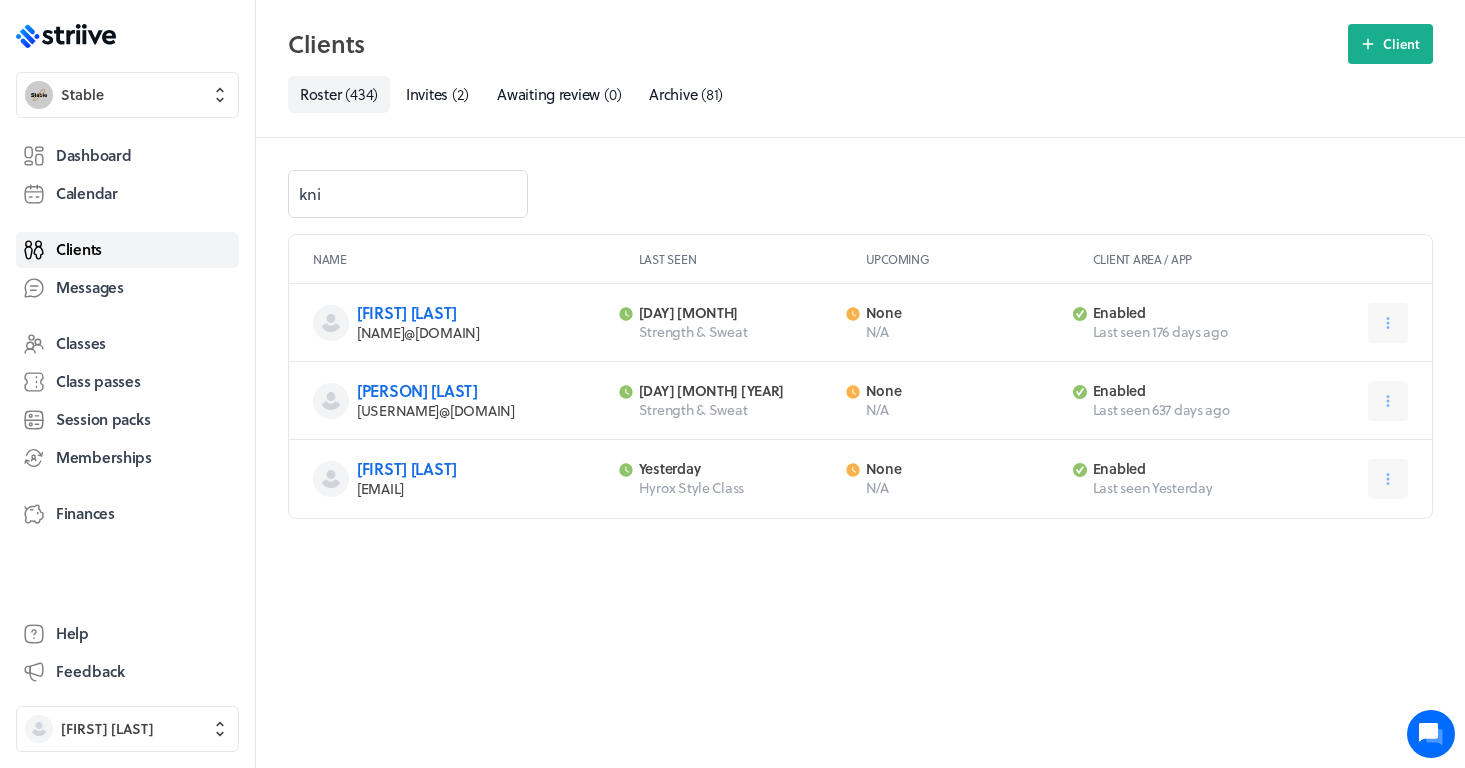 click on "Clients" at bounding box center (79, 249) 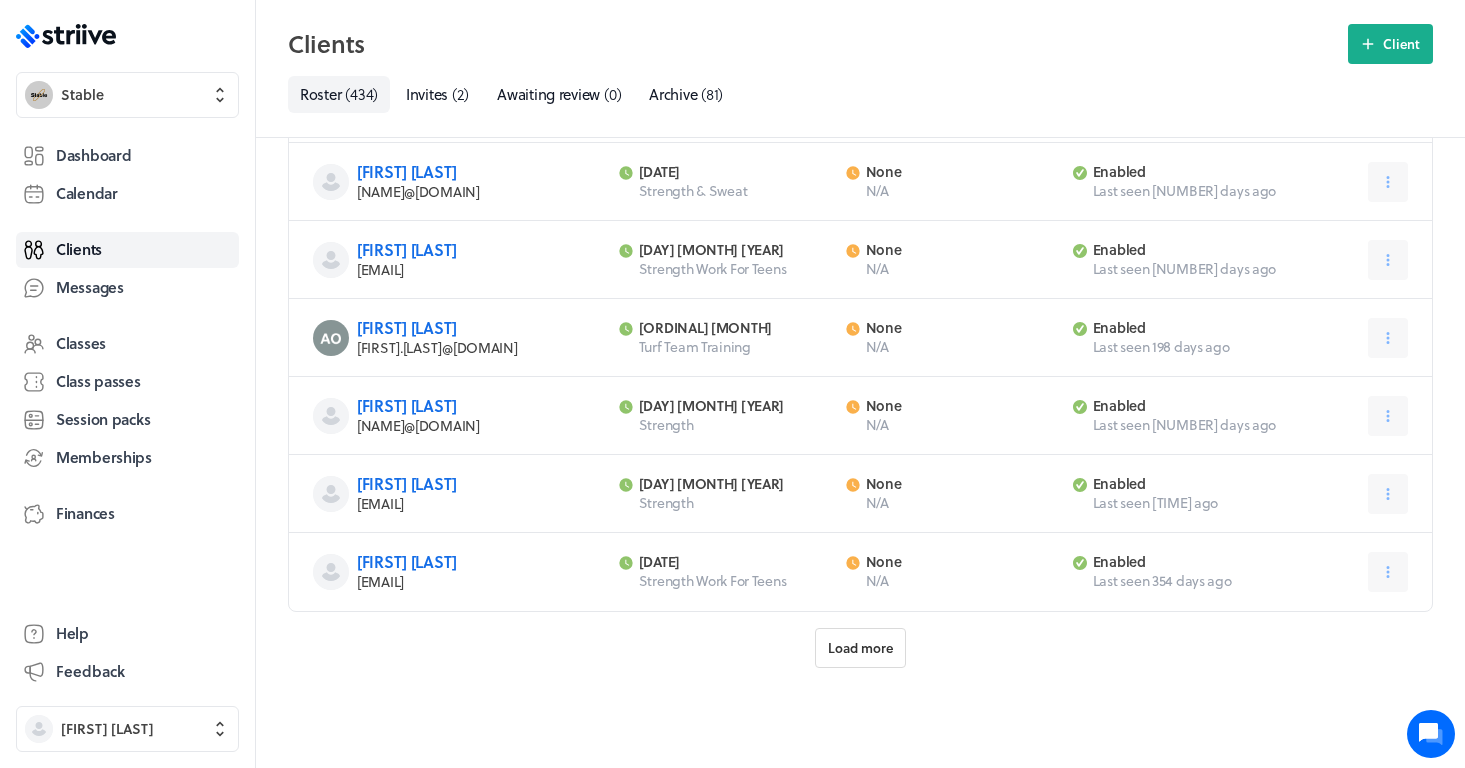 scroll, scrollTop: 2013, scrollLeft: 0, axis: vertical 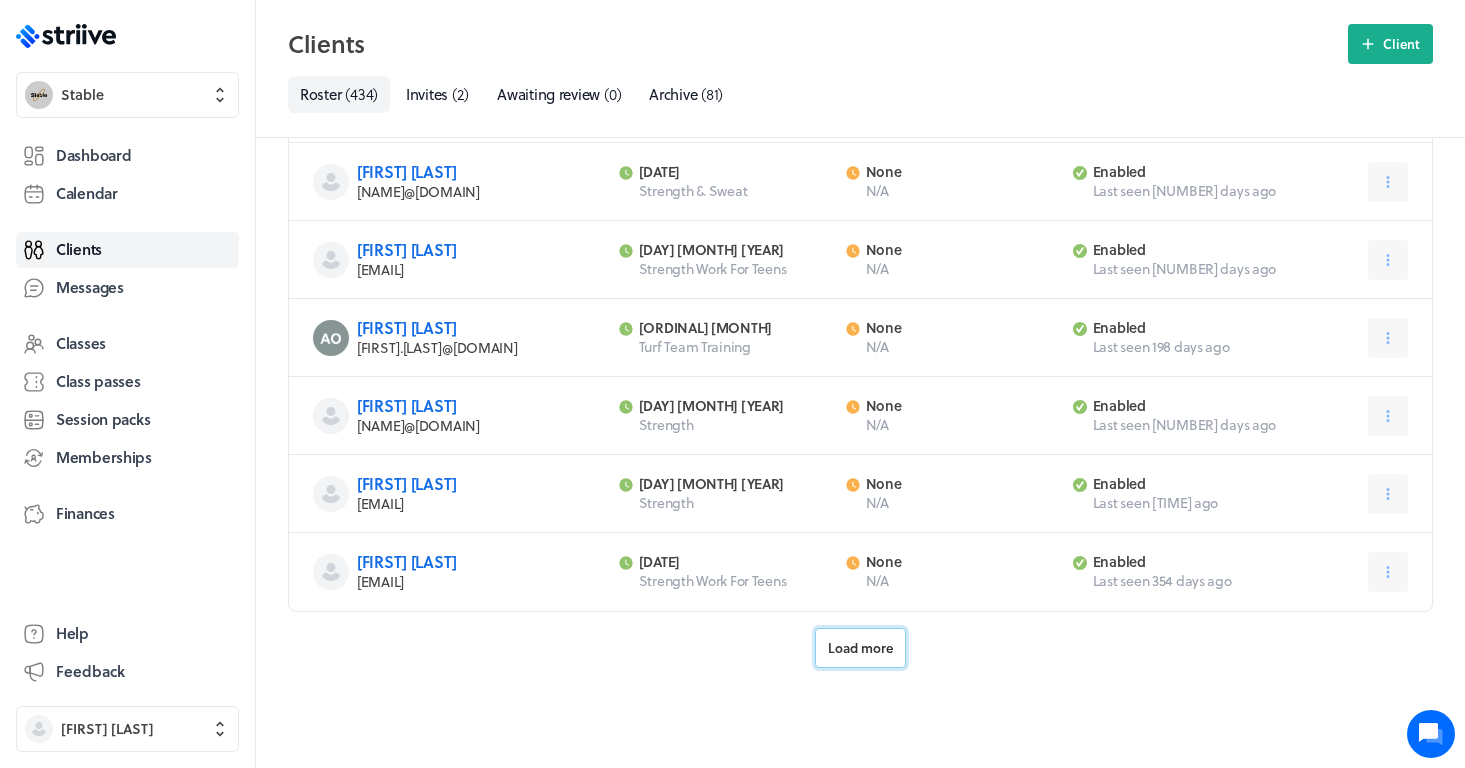 click on "Load more" at bounding box center (860, 648) 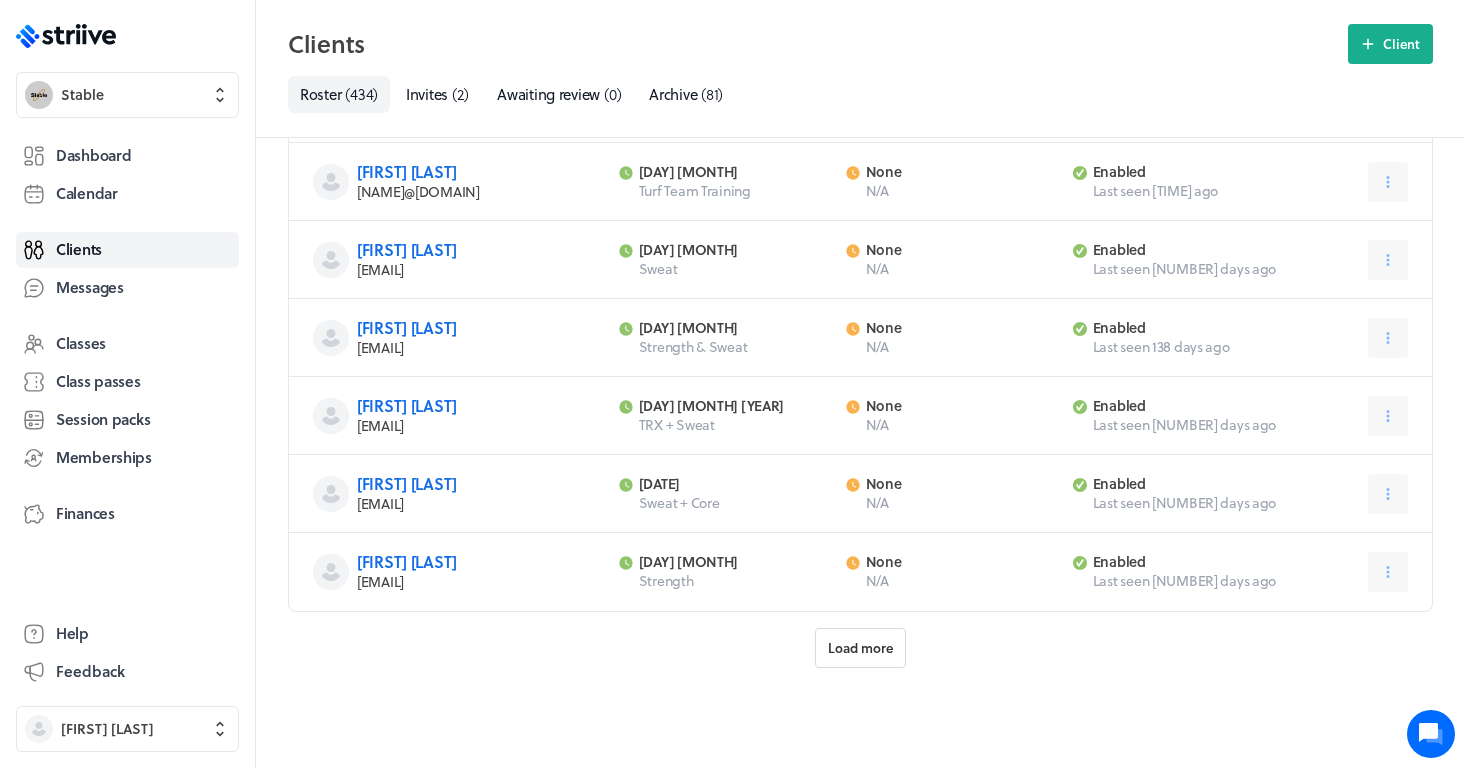 scroll, scrollTop: 4353, scrollLeft: 0, axis: vertical 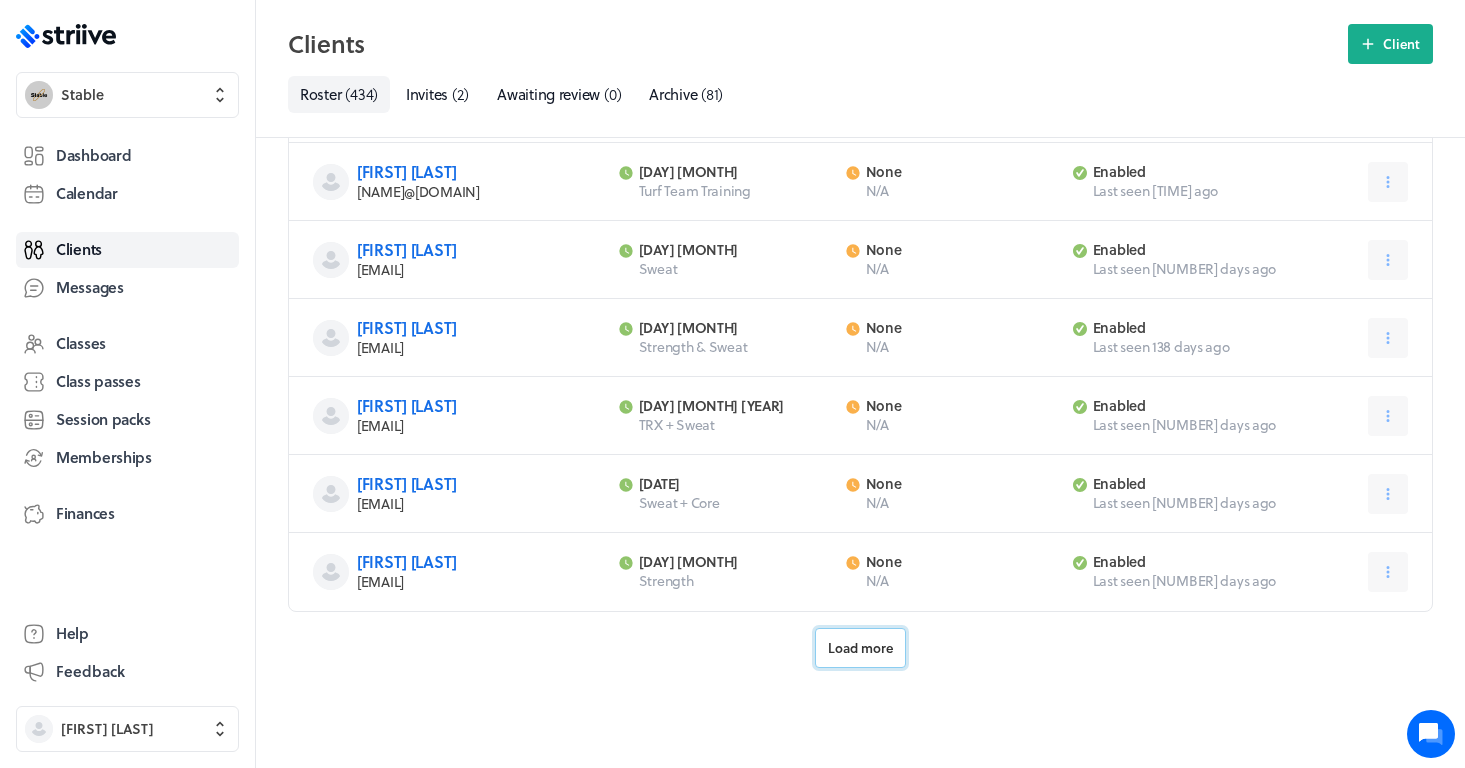 click on "Load more" at bounding box center (860, 648) 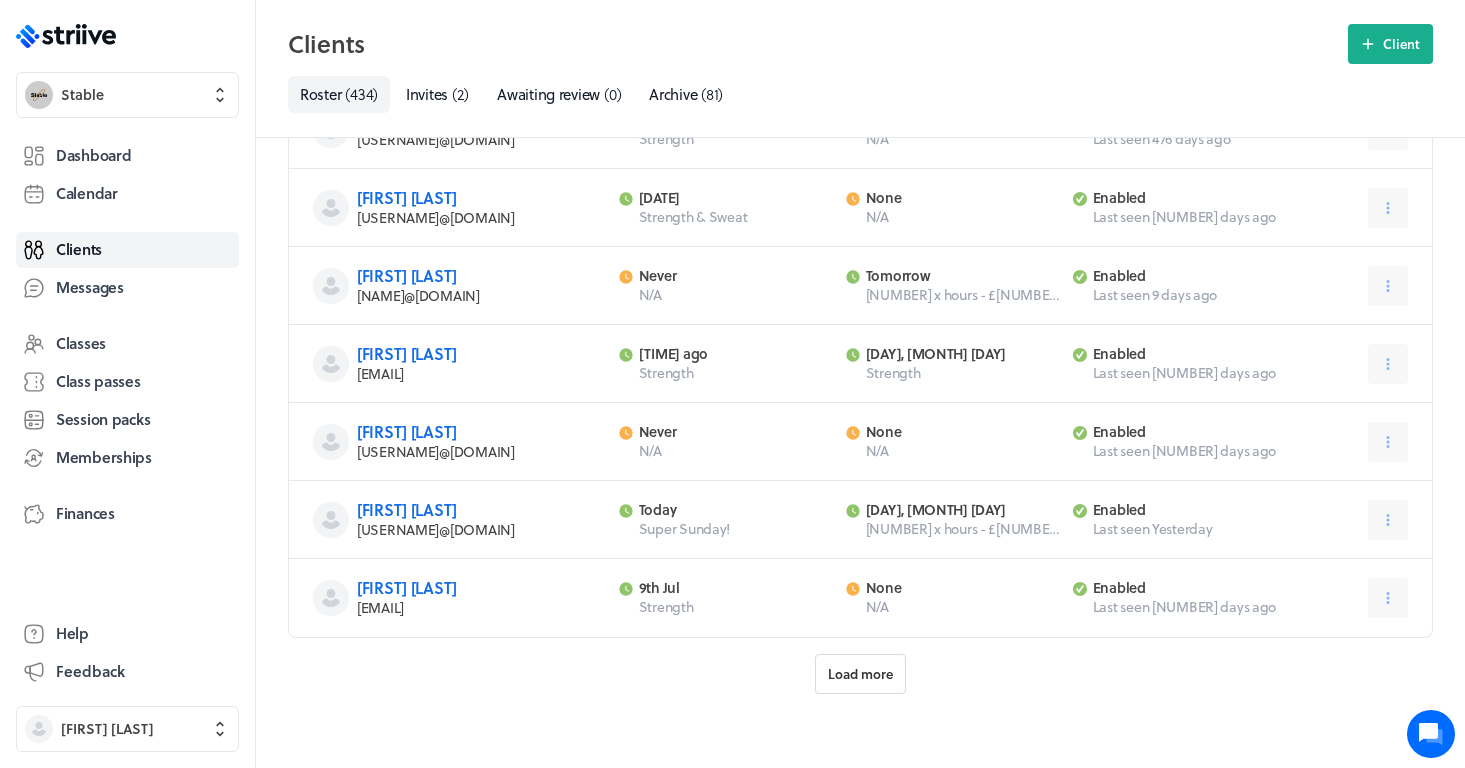 scroll, scrollTop: 6678, scrollLeft: 0, axis: vertical 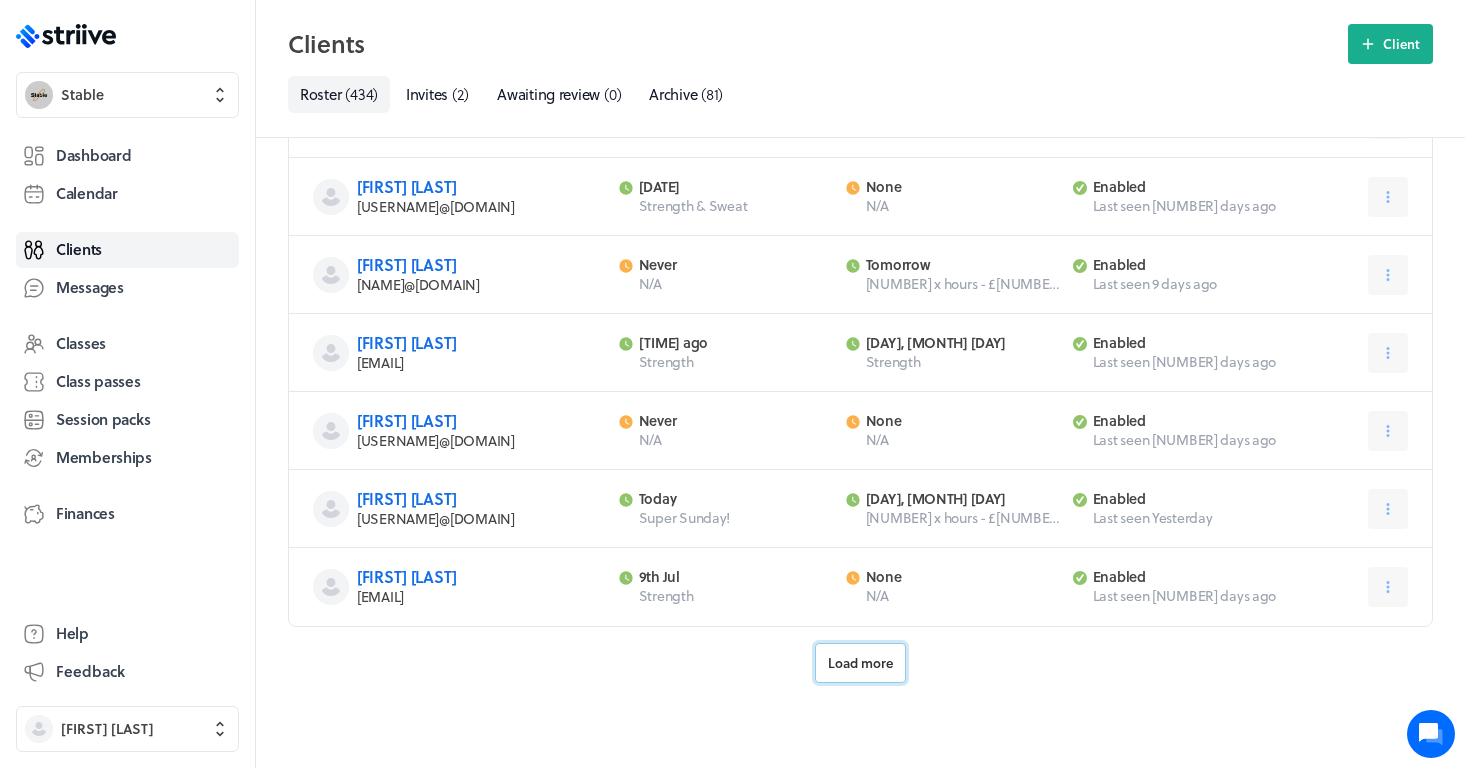 click on "Load more" at bounding box center (860, 663) 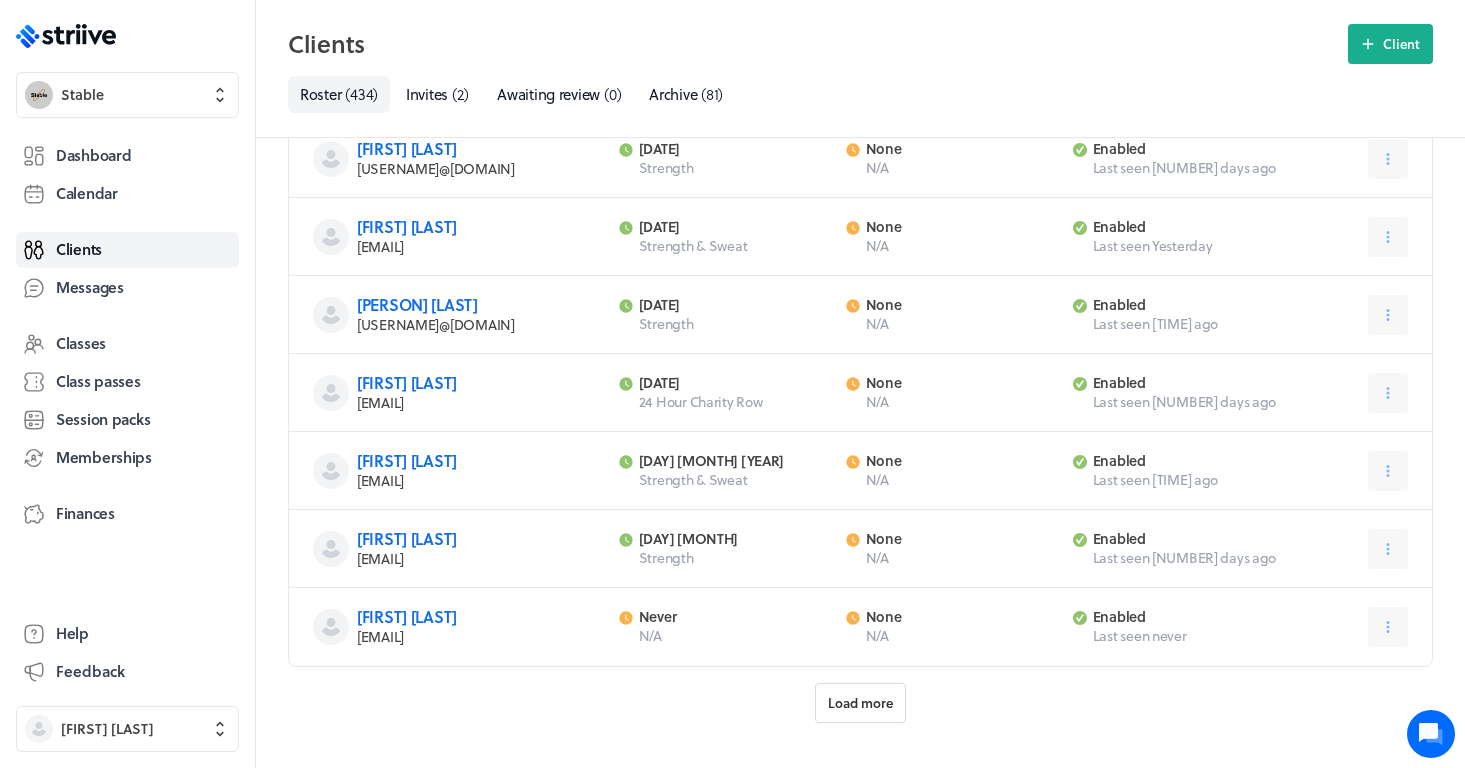 scroll, scrollTop: 8980, scrollLeft: 0, axis: vertical 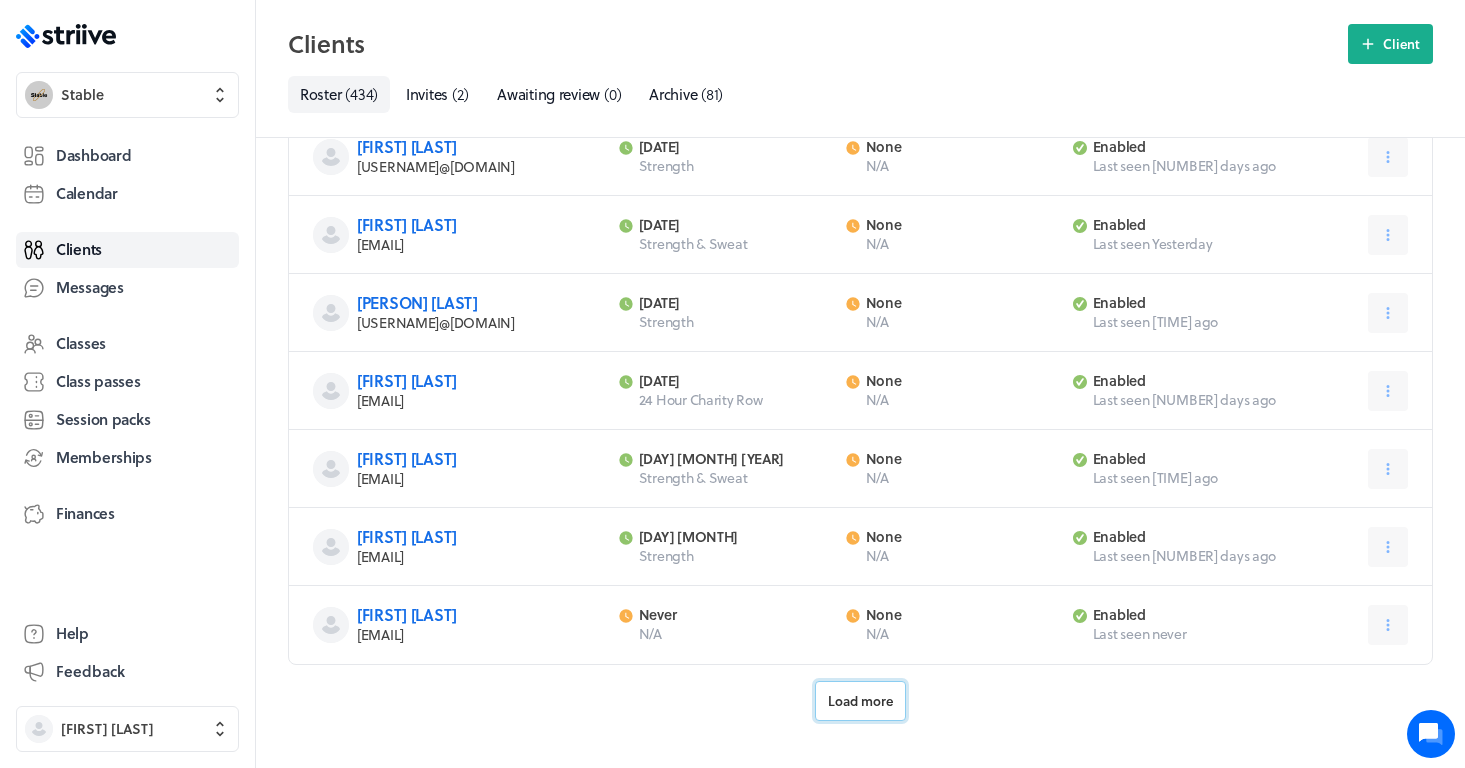 click on "Load more" at bounding box center (860, 701) 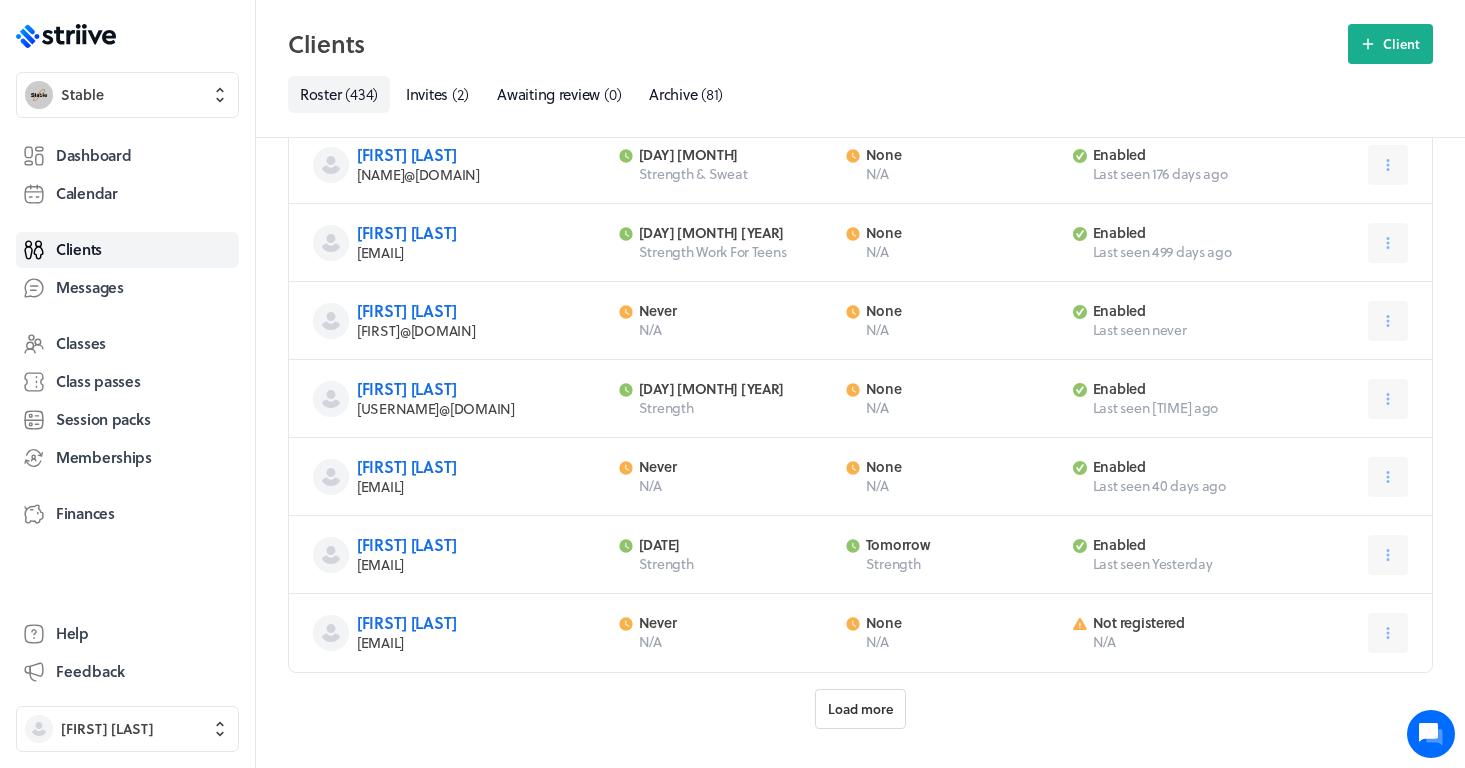 scroll, scrollTop: 11316, scrollLeft: 0, axis: vertical 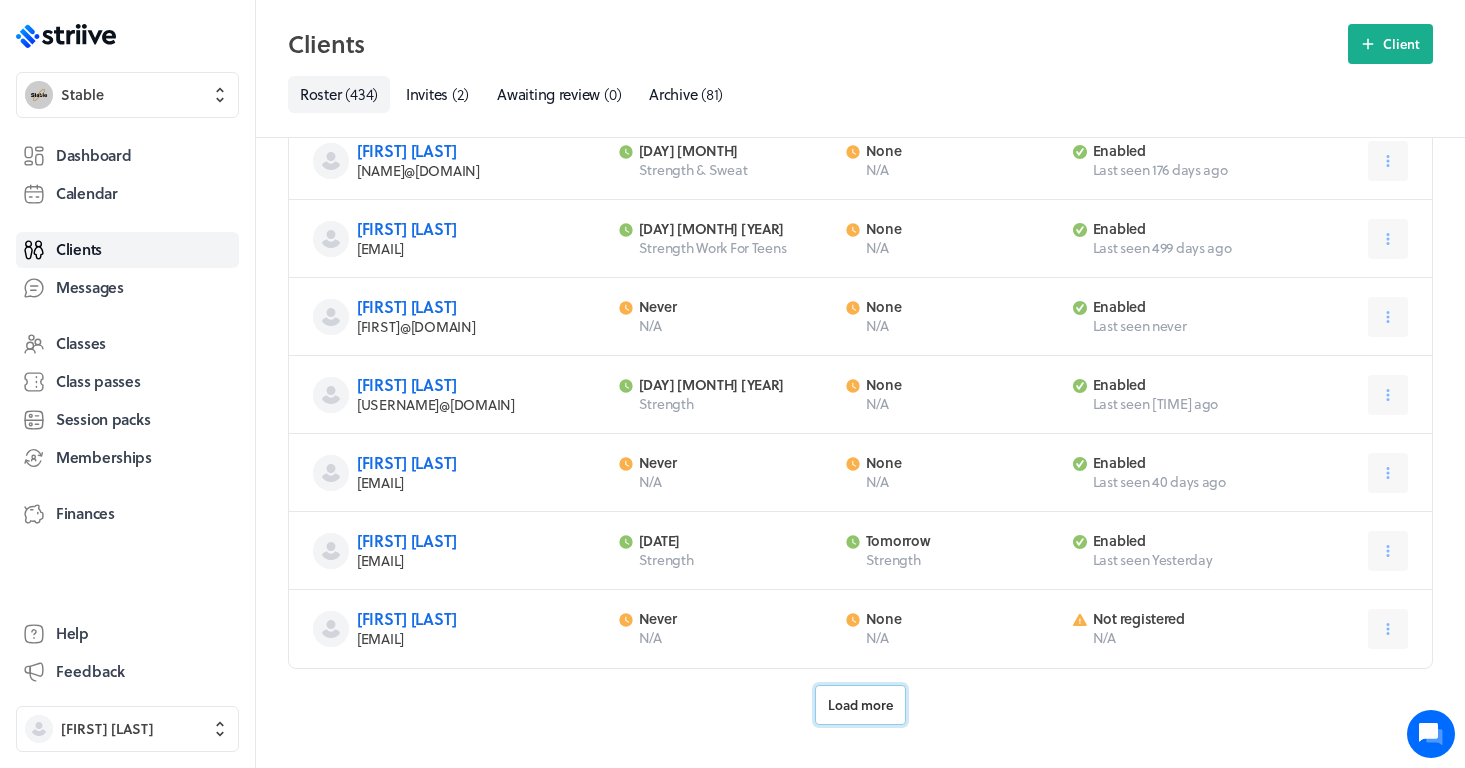 click on "Load more" at bounding box center (860, 705) 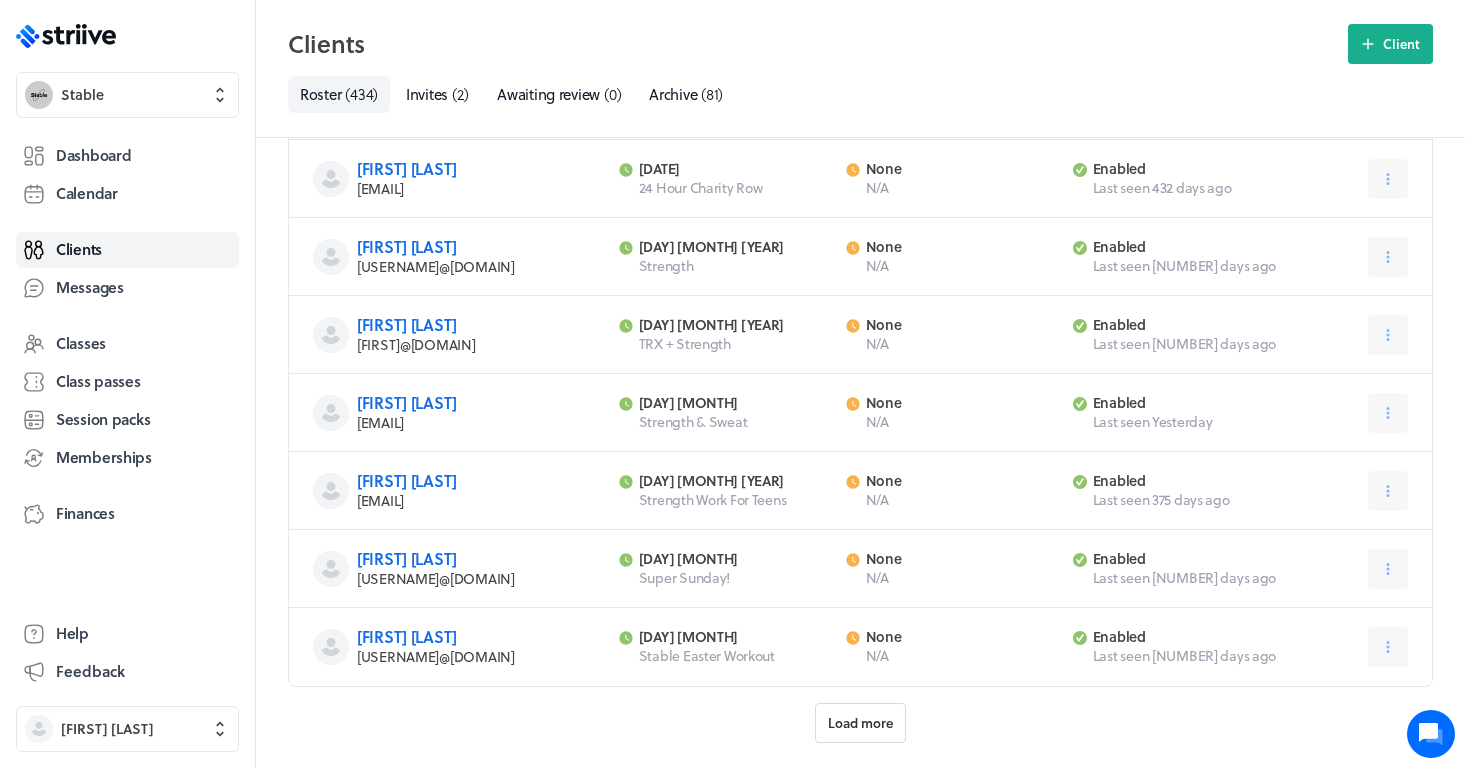 scroll, scrollTop: 13642, scrollLeft: 0, axis: vertical 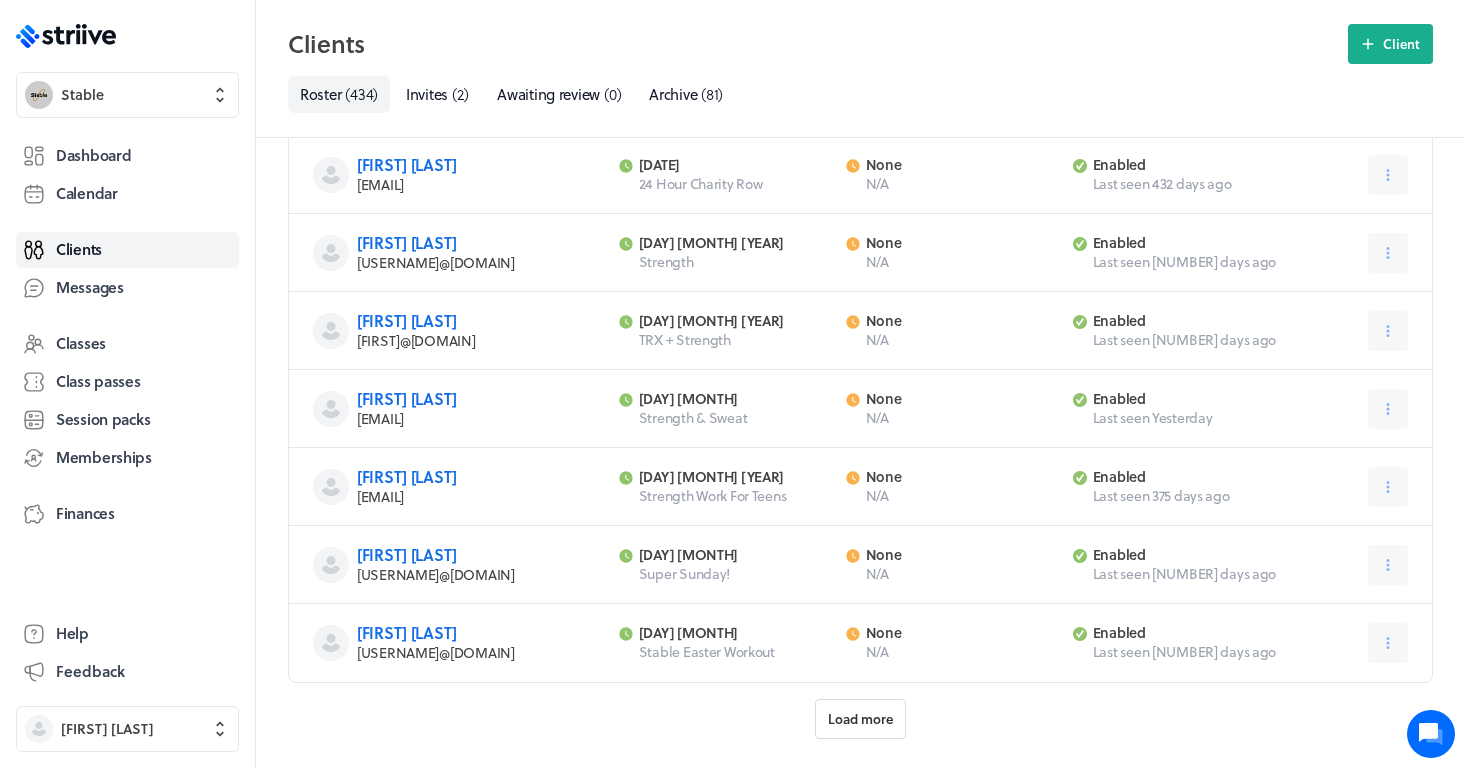 click on "Clients Client Select a tab Roster Invites Awaiting review Archive Roster ( 434 ) Invites ( 2 ) Awaiting review ( 0 ) Archive ( 81 )" at bounding box center (860, 69) 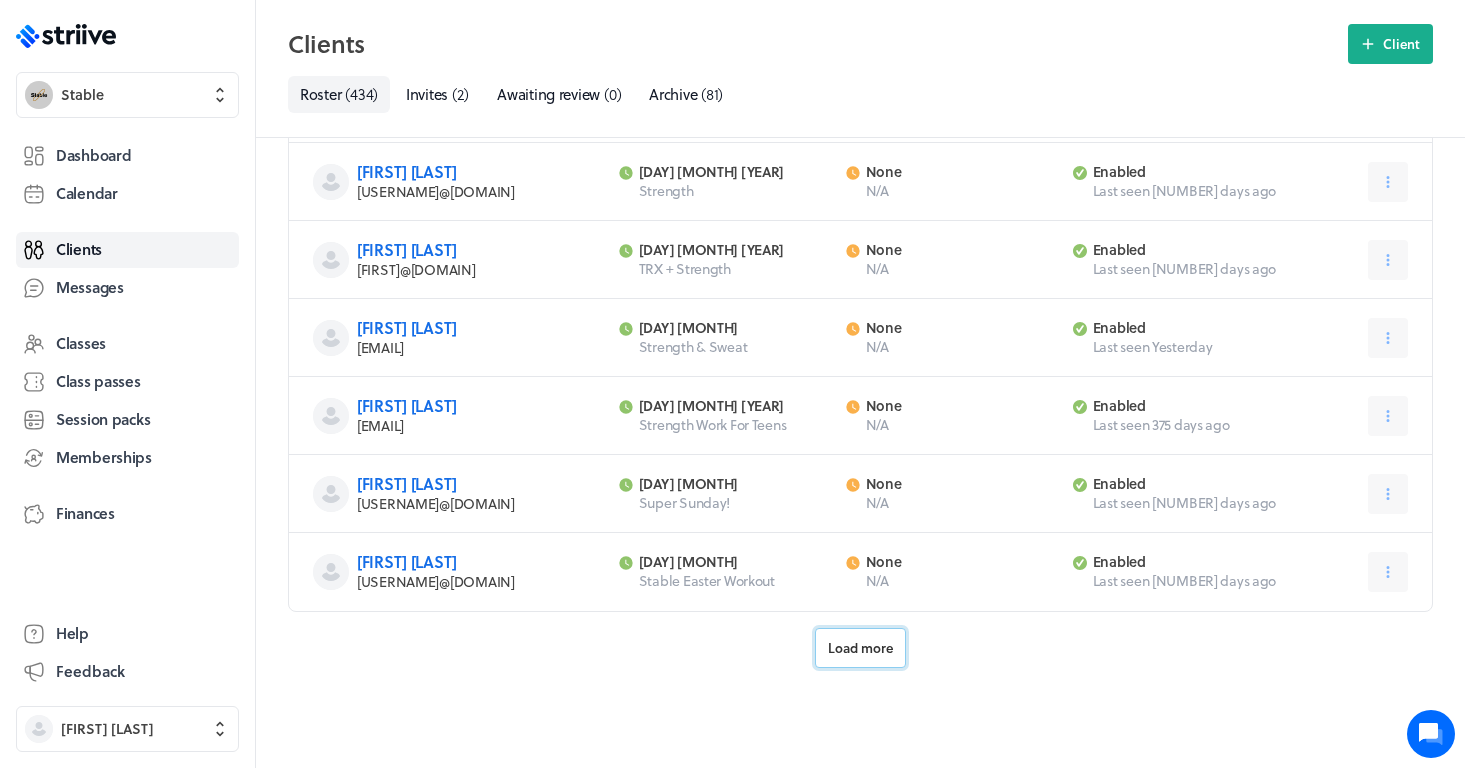 scroll, scrollTop: 13713, scrollLeft: 0, axis: vertical 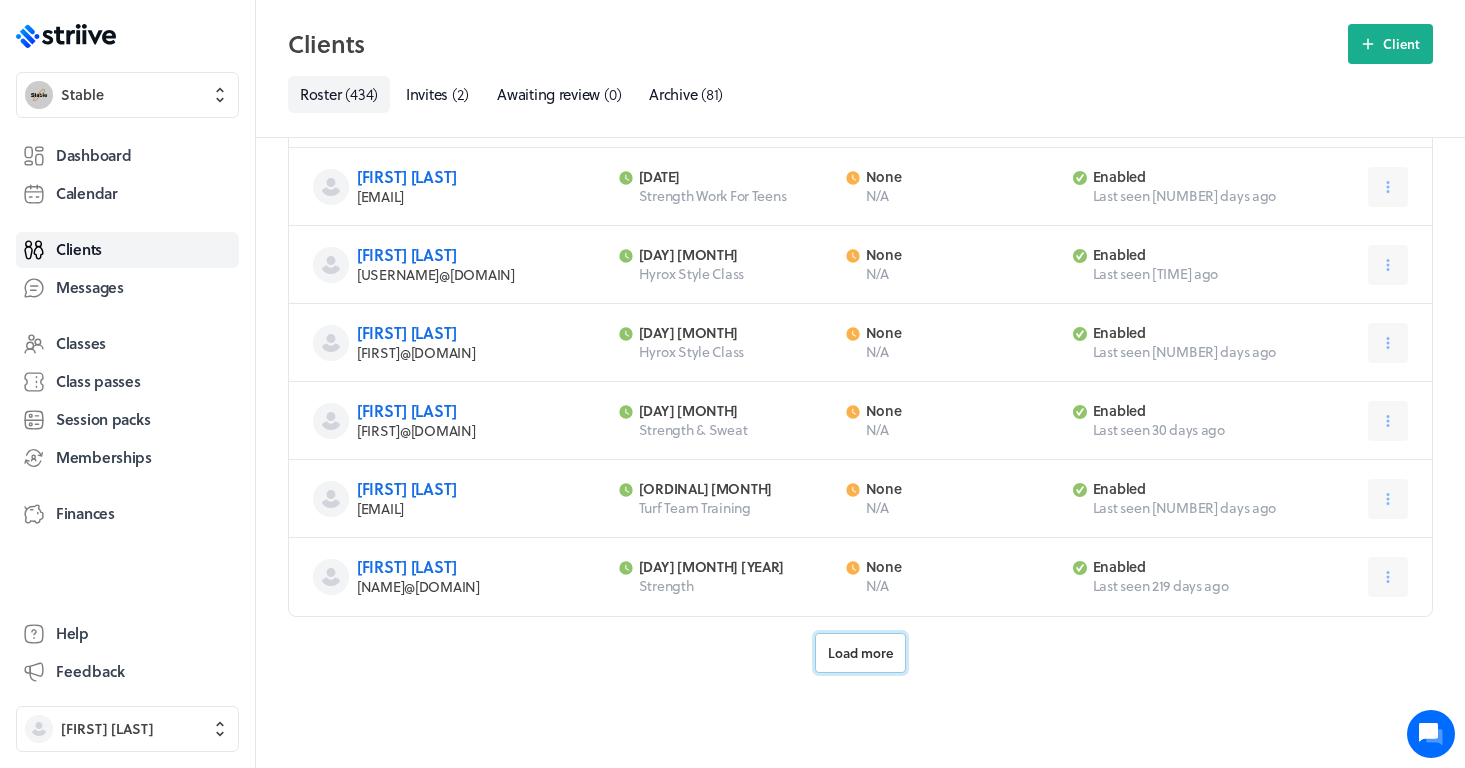 click on "Load more" at bounding box center (860, 653) 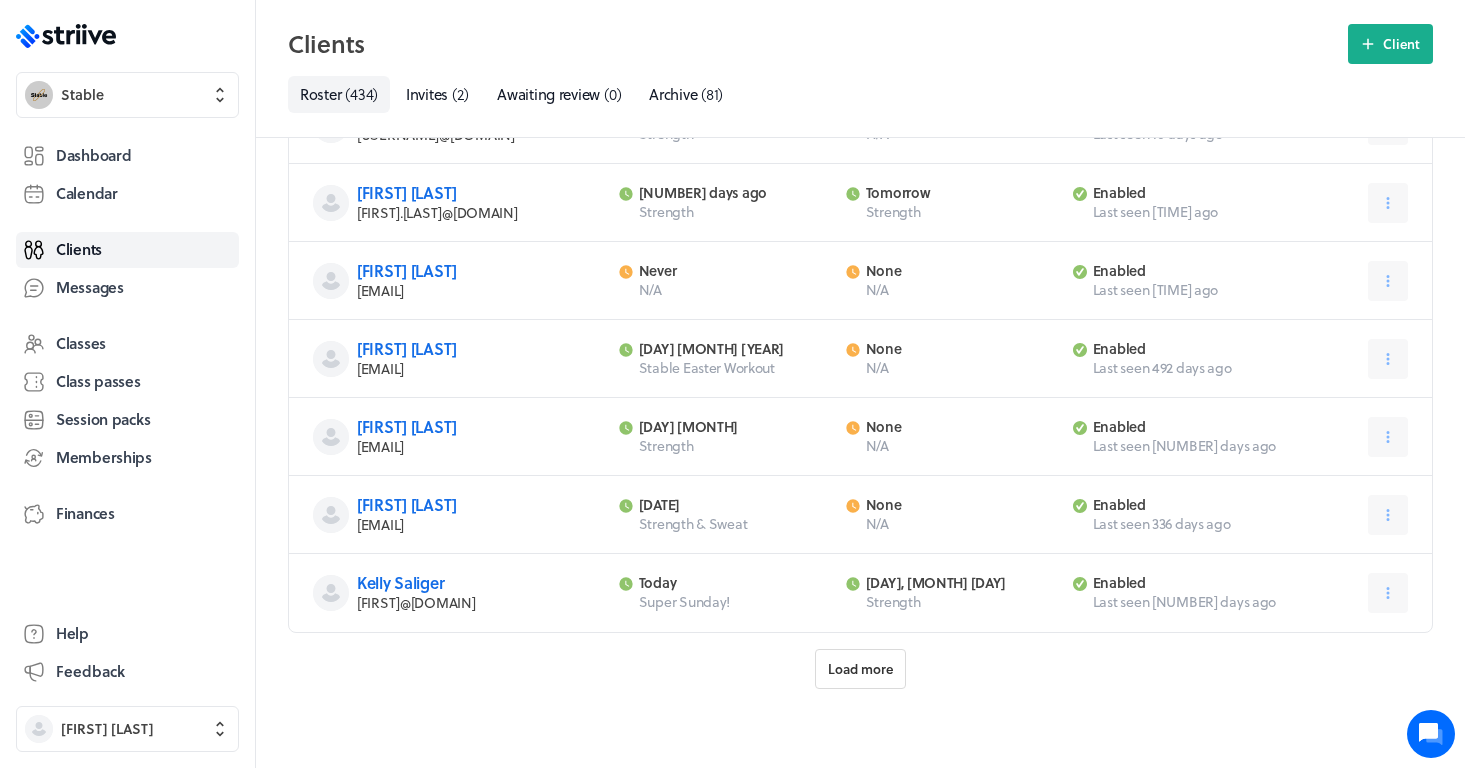 scroll, scrollTop: 18375, scrollLeft: 0, axis: vertical 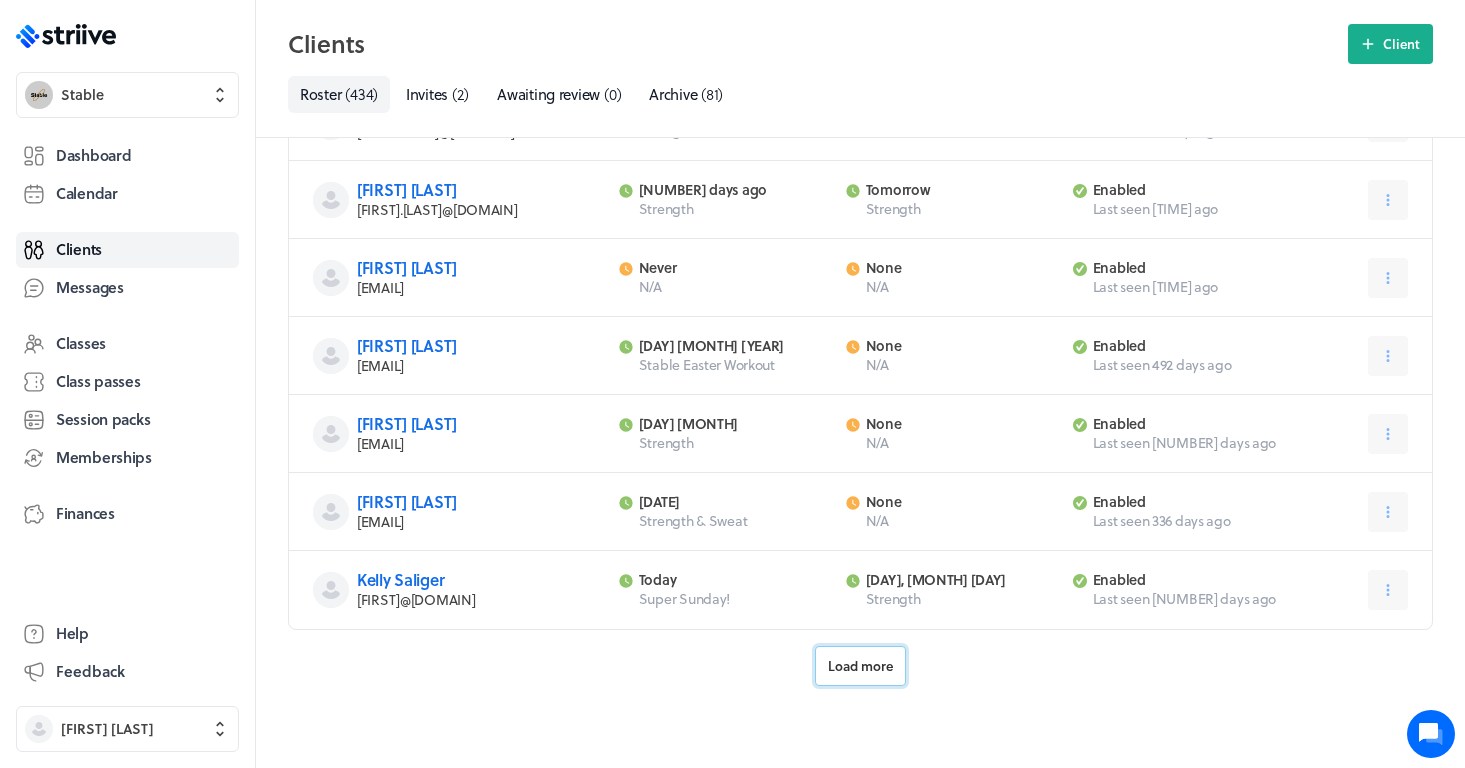 click on "Load more" at bounding box center [860, 666] 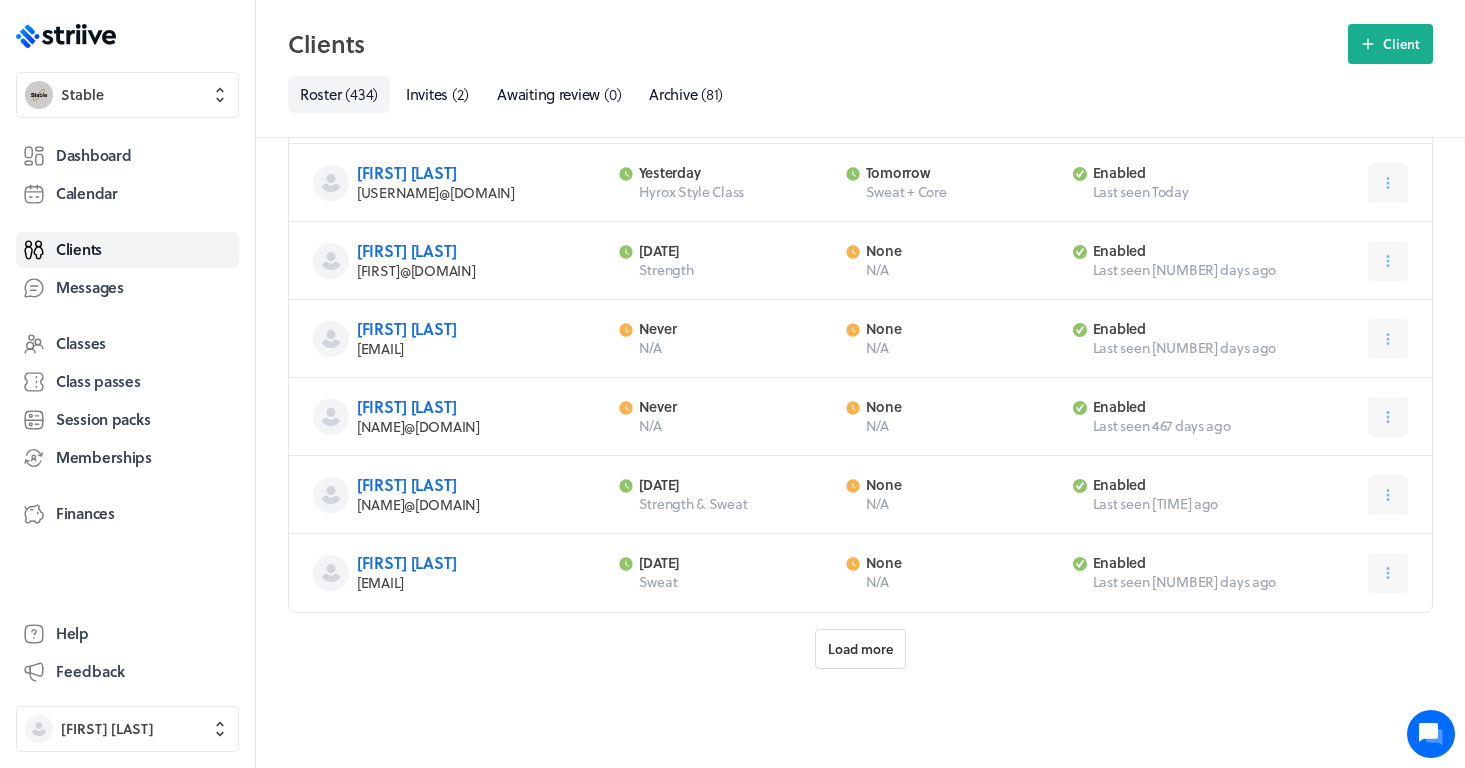 scroll, scrollTop: 20649, scrollLeft: 0, axis: vertical 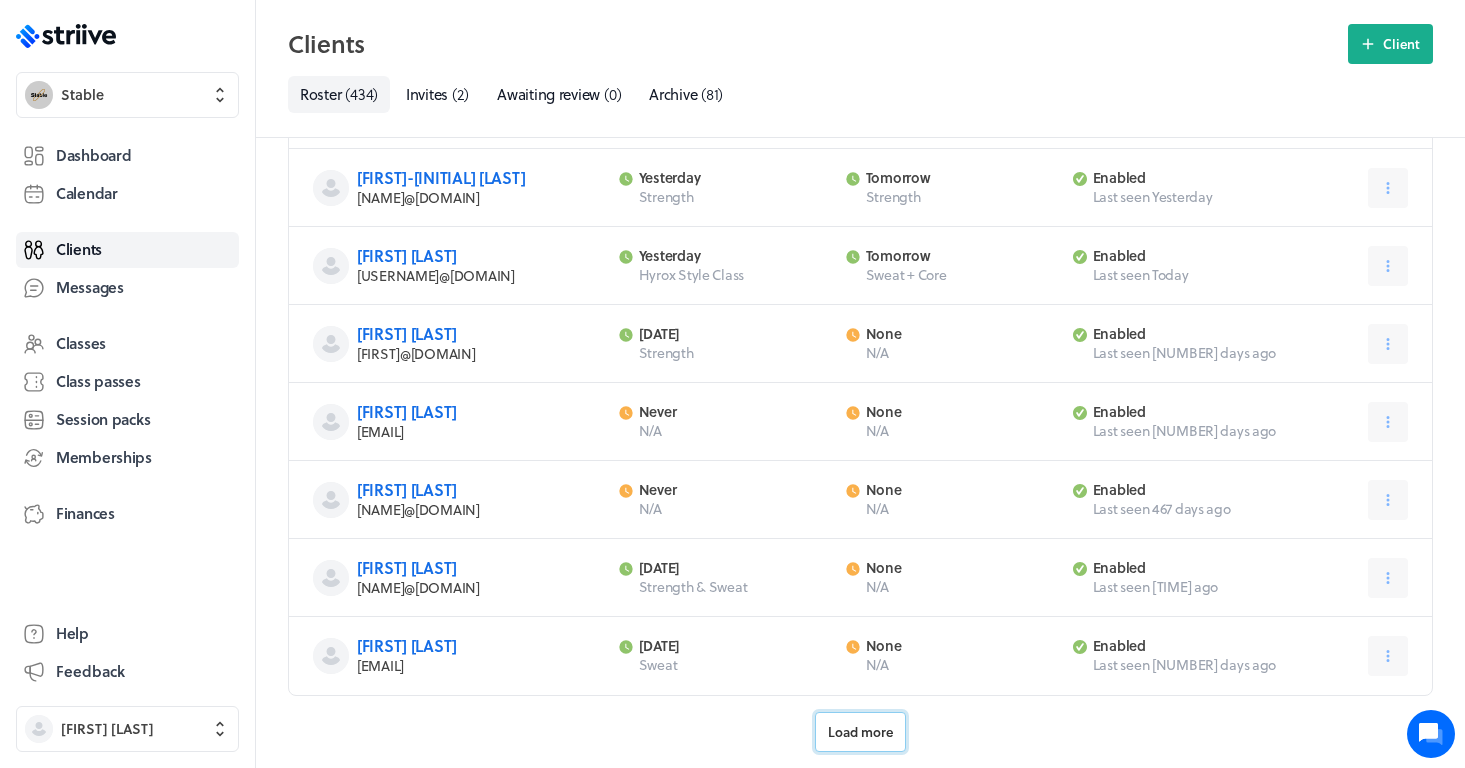 click on "Load more" at bounding box center [860, 732] 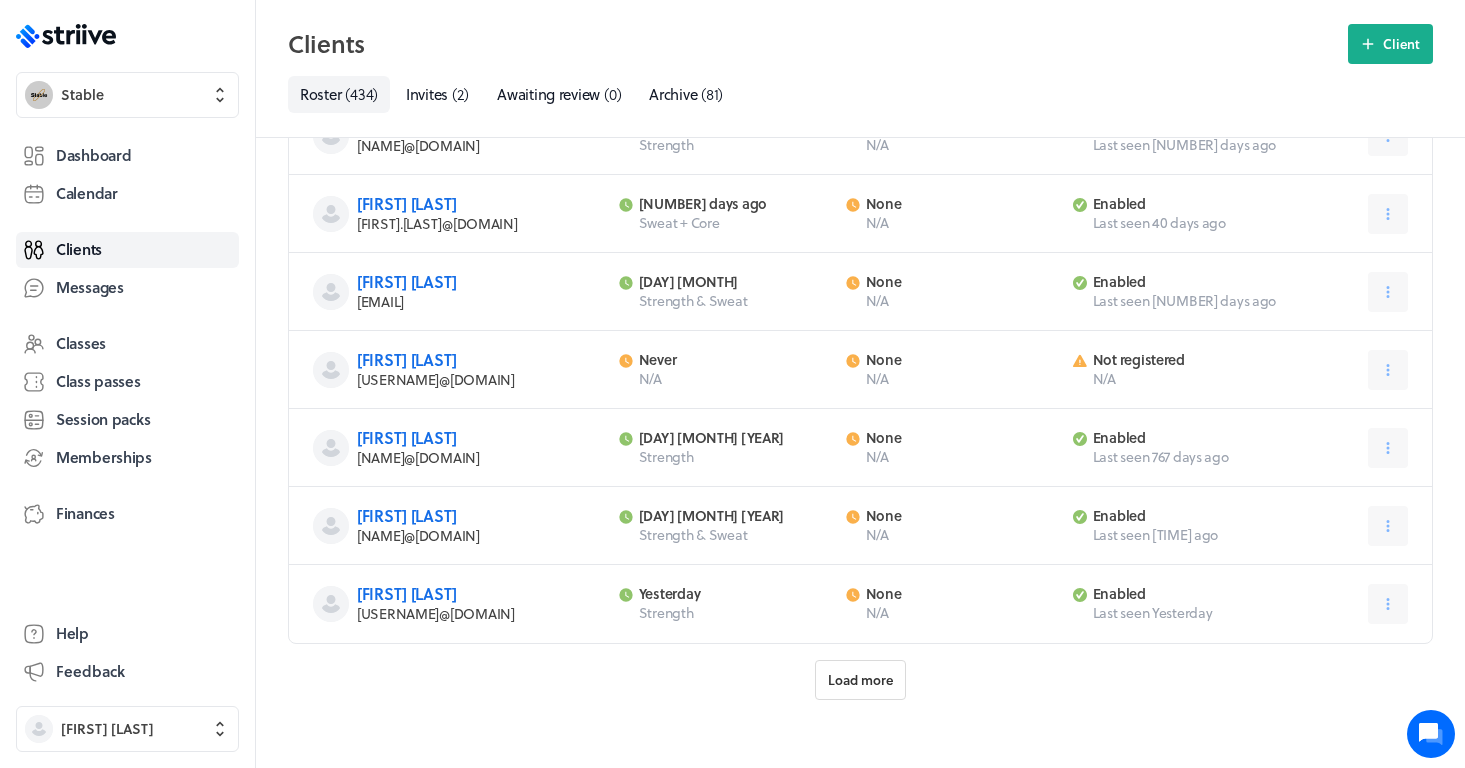scroll, scrollTop: 23042, scrollLeft: 0, axis: vertical 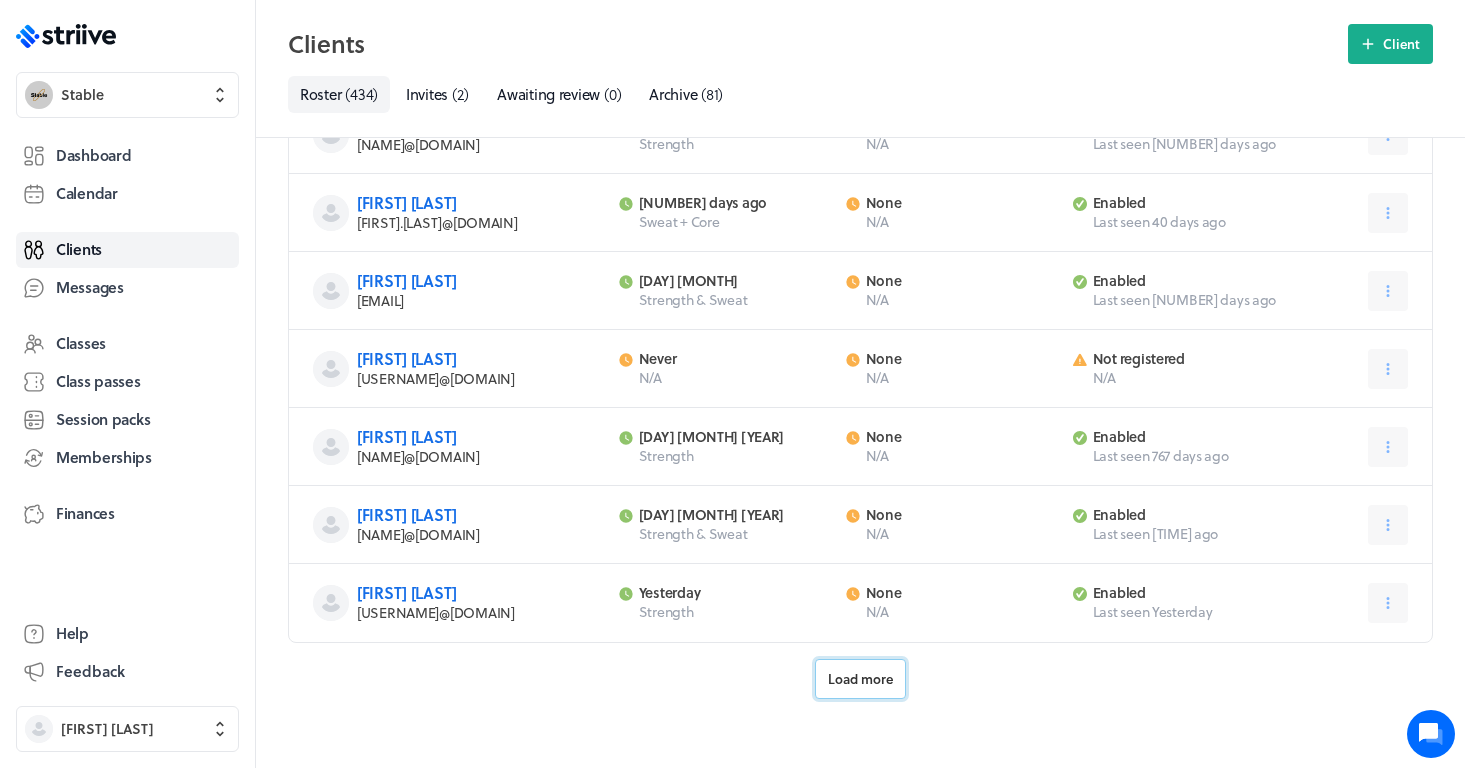 click on "Load more" at bounding box center (860, 679) 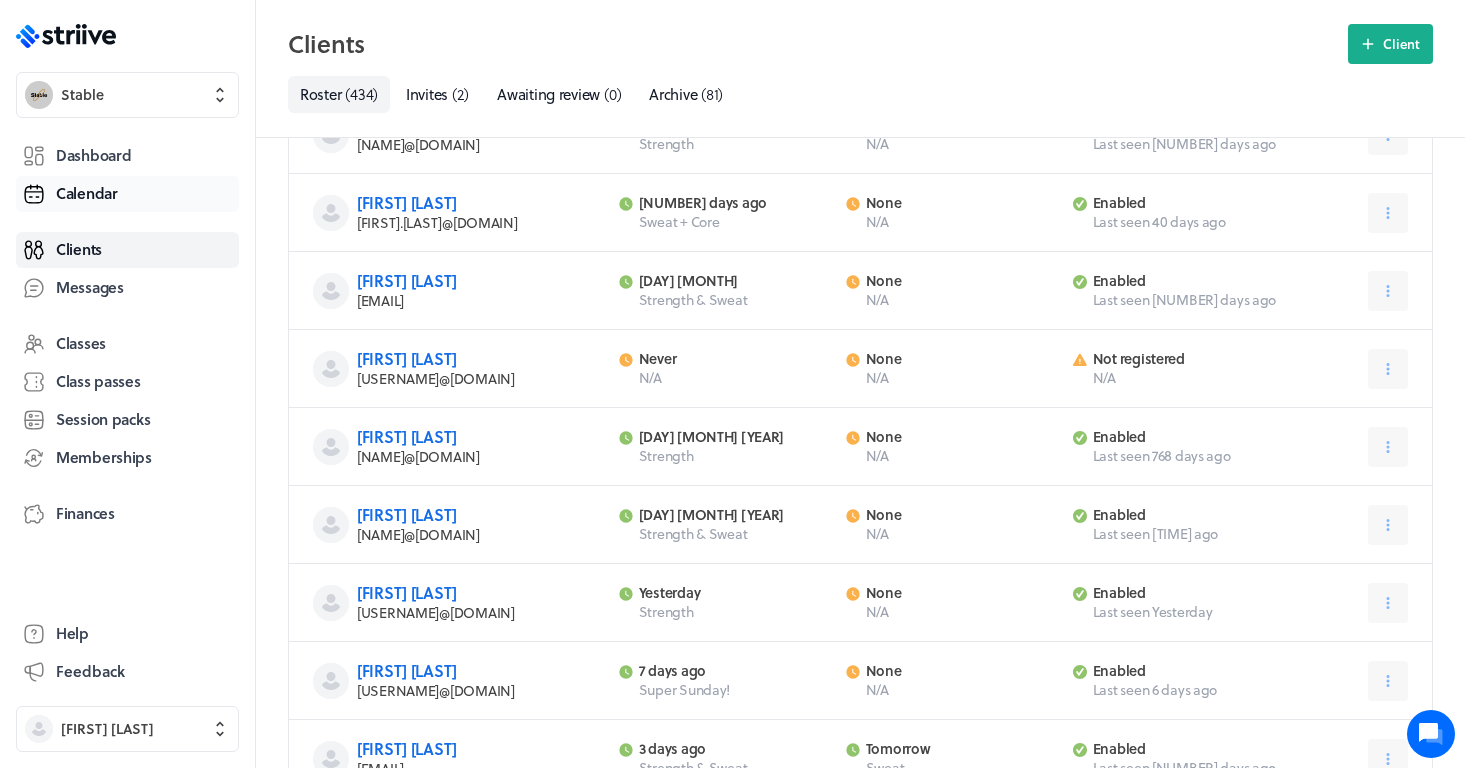 click on "Calendar" at bounding box center (87, 193) 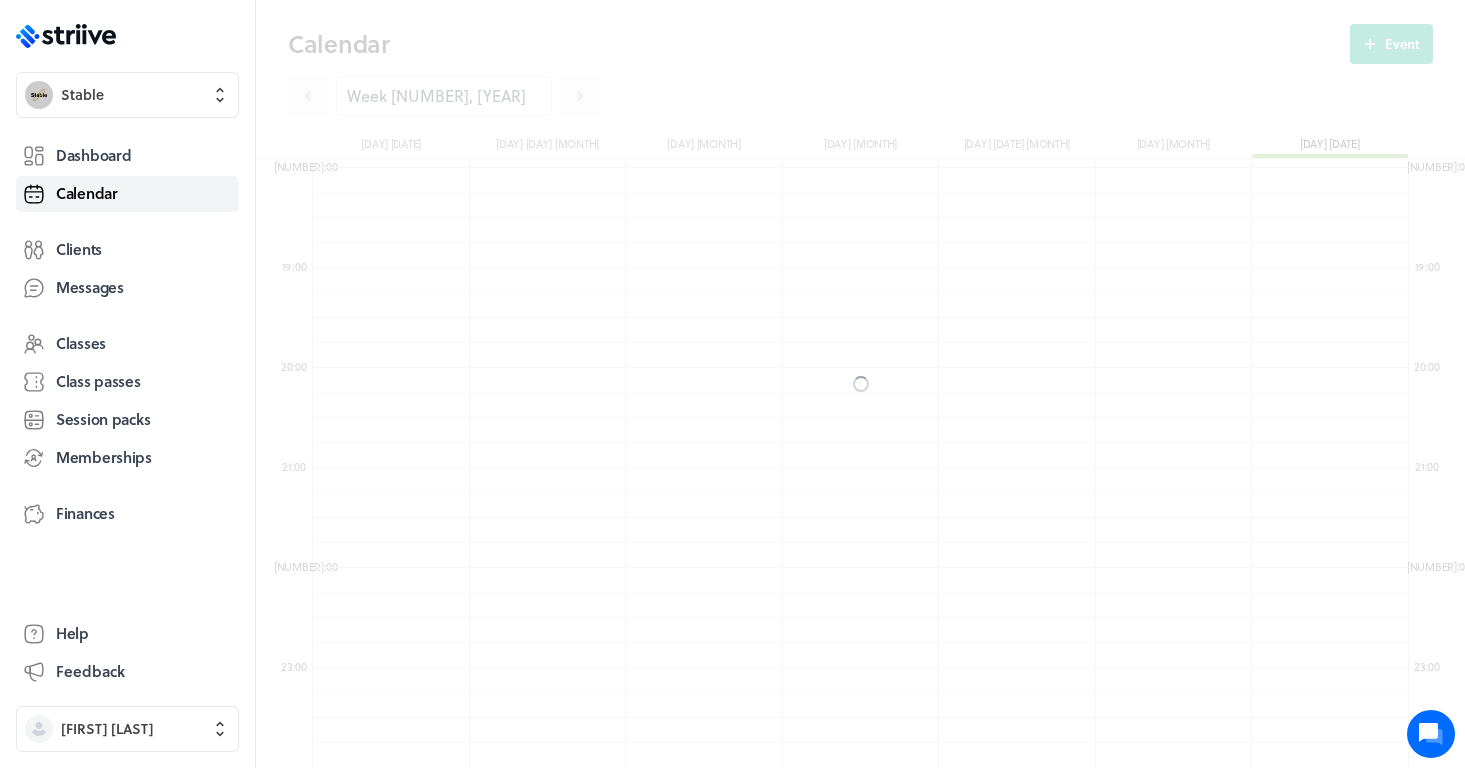 scroll, scrollTop: 600, scrollLeft: 0, axis: vertical 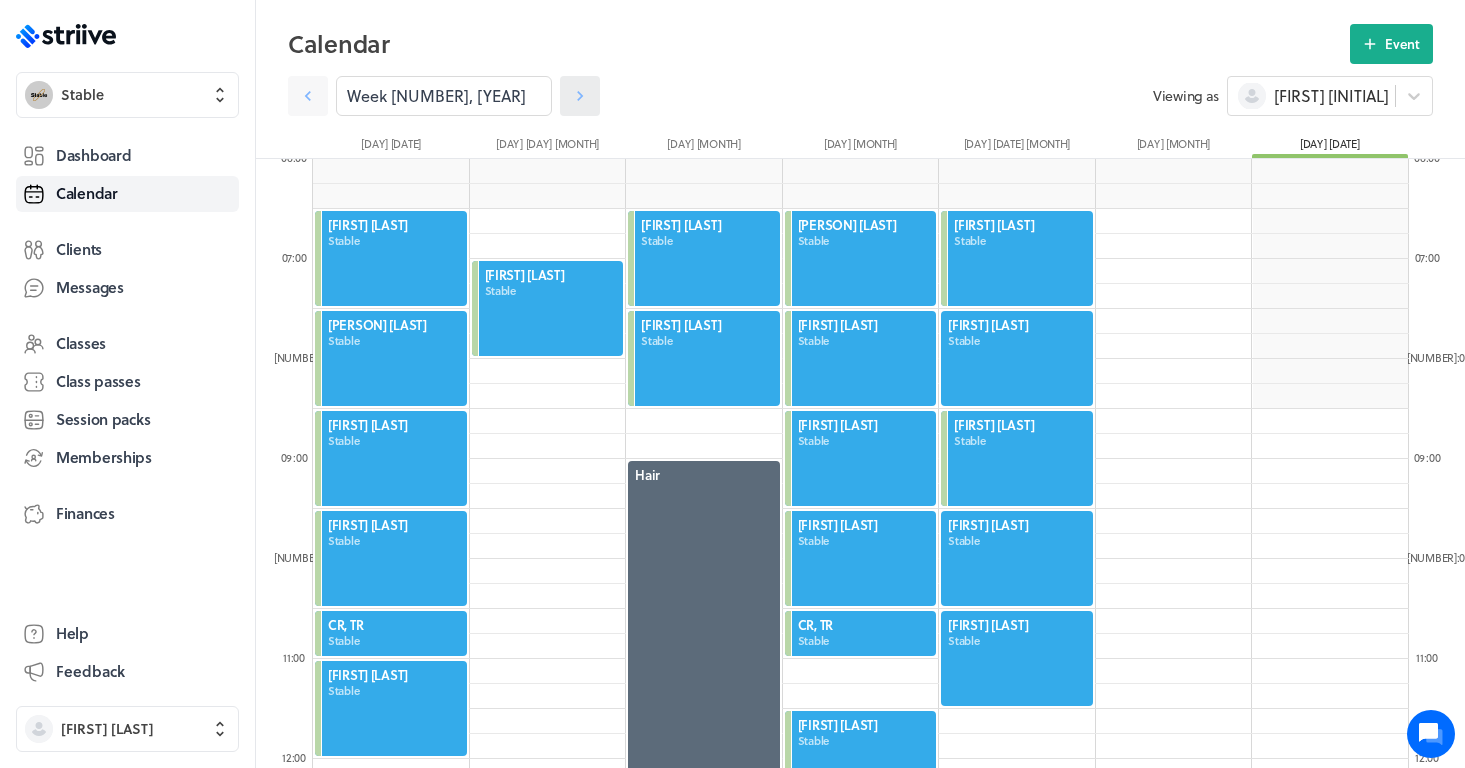 click 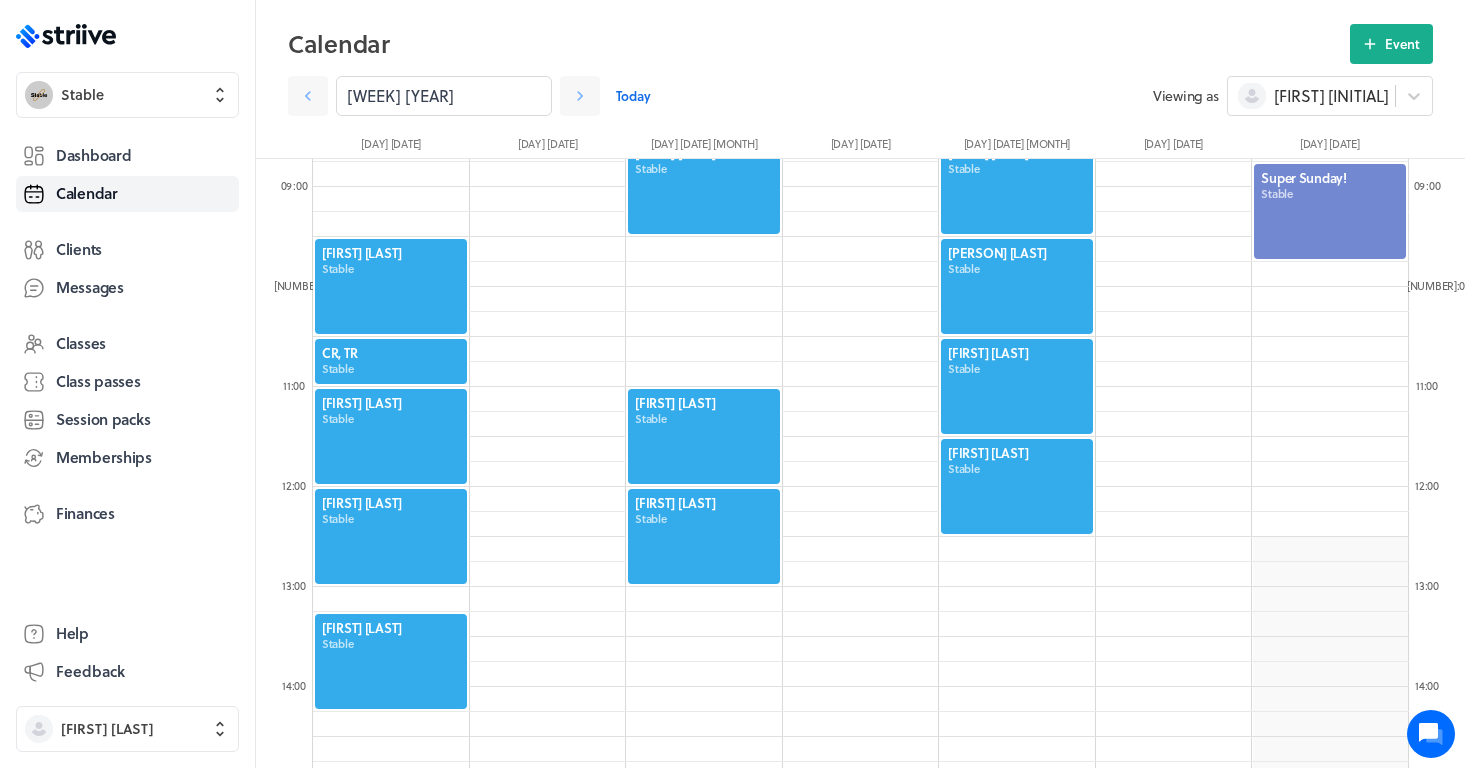 scroll, scrollTop: 949, scrollLeft: 0, axis: vertical 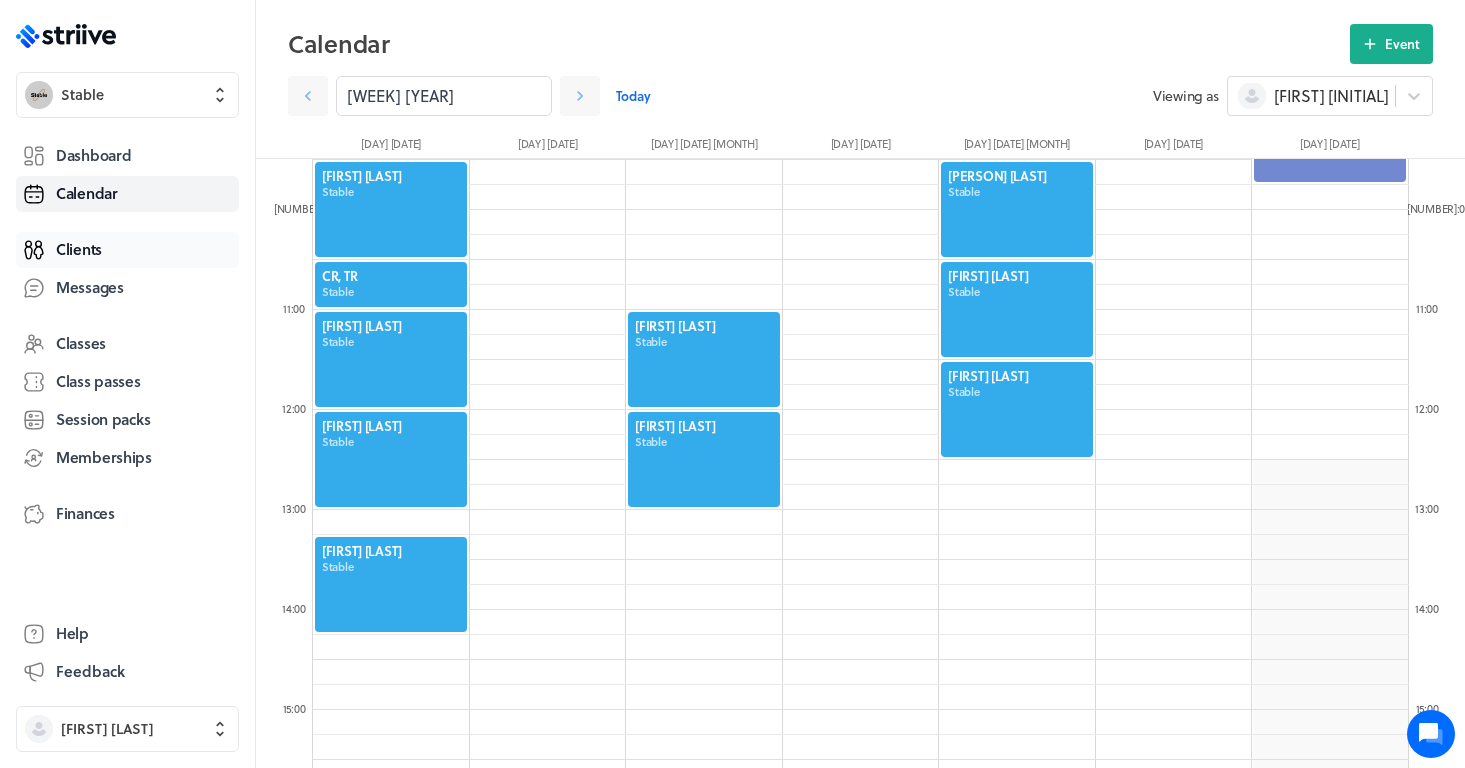 click on "Clients" at bounding box center (127, 250) 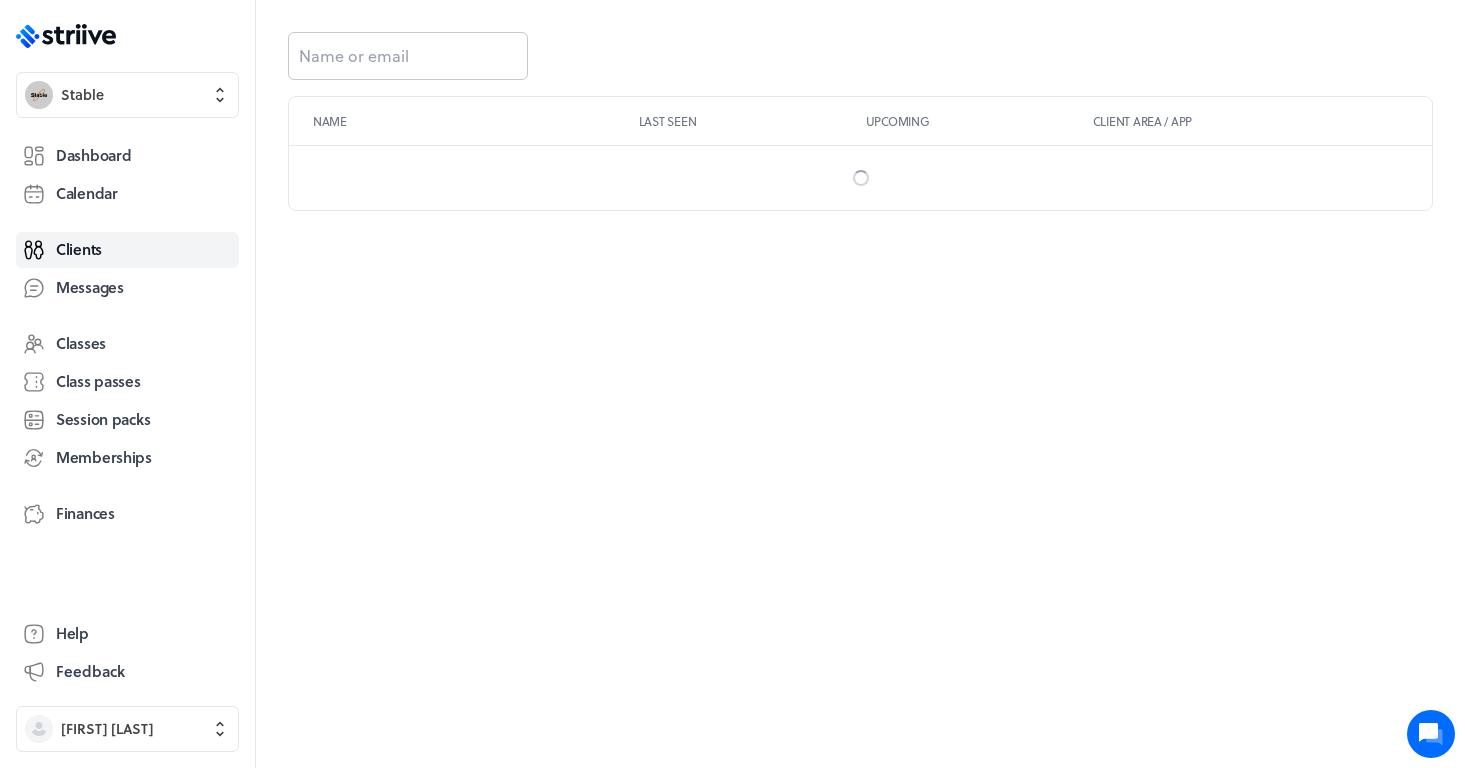scroll, scrollTop: 0, scrollLeft: 0, axis: both 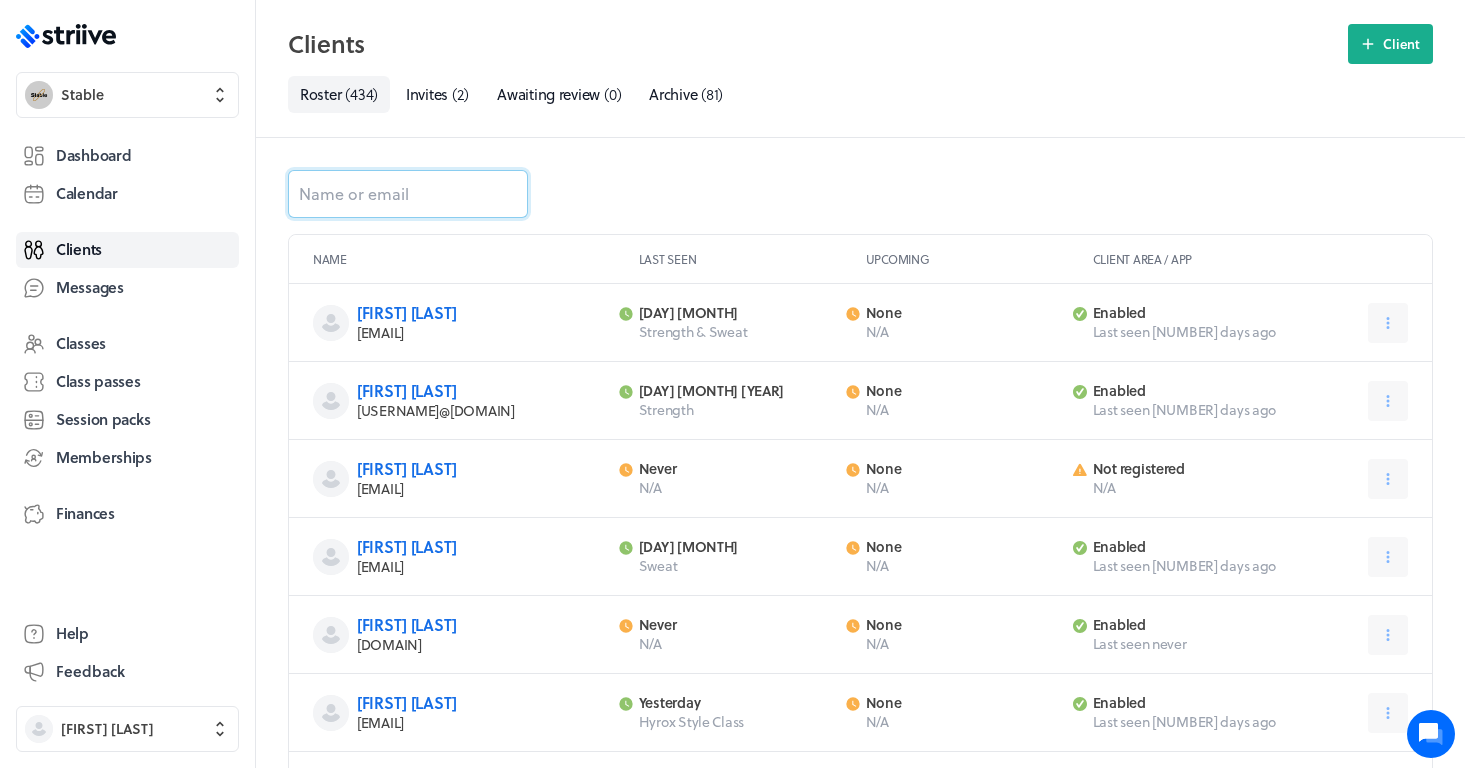 click at bounding box center [408, 194] 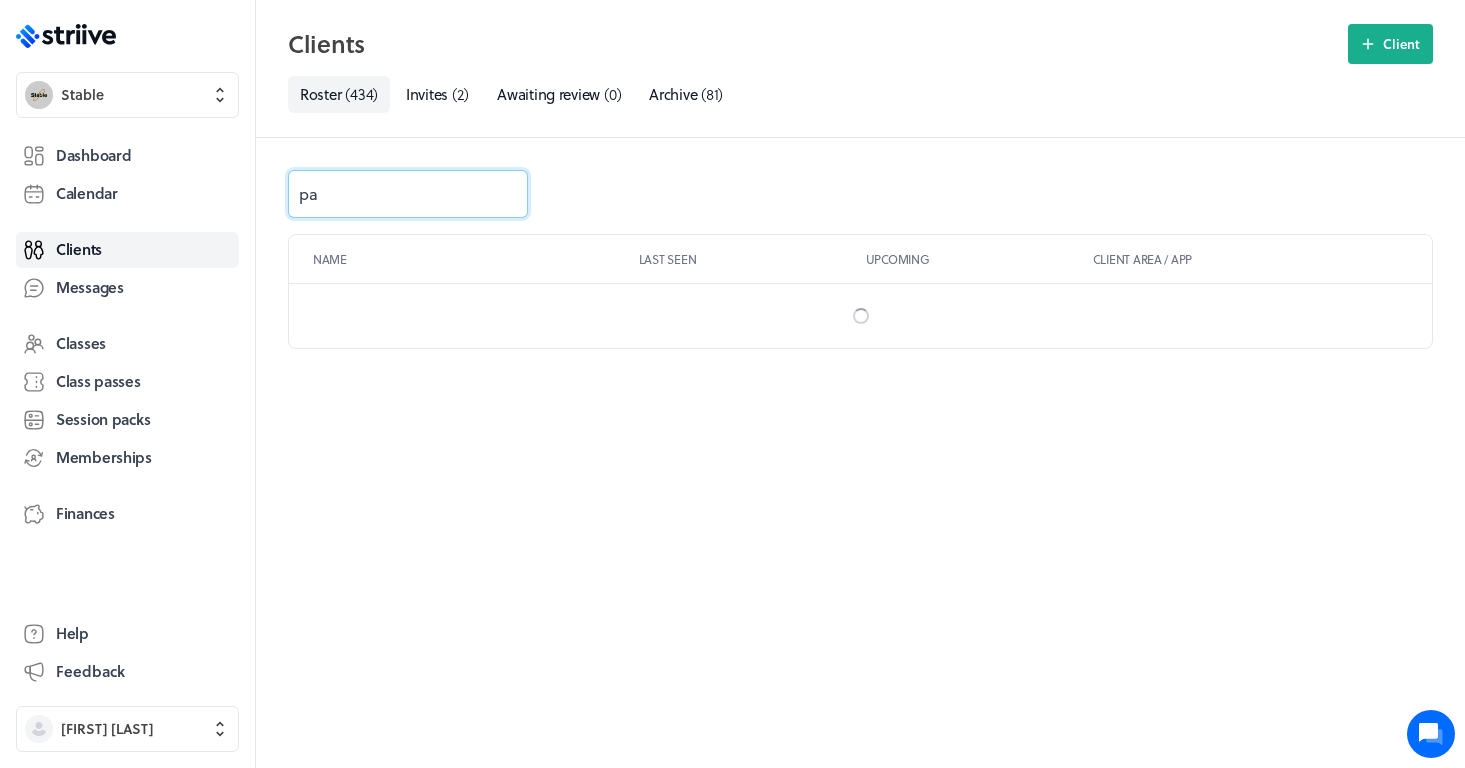 type on "pam" 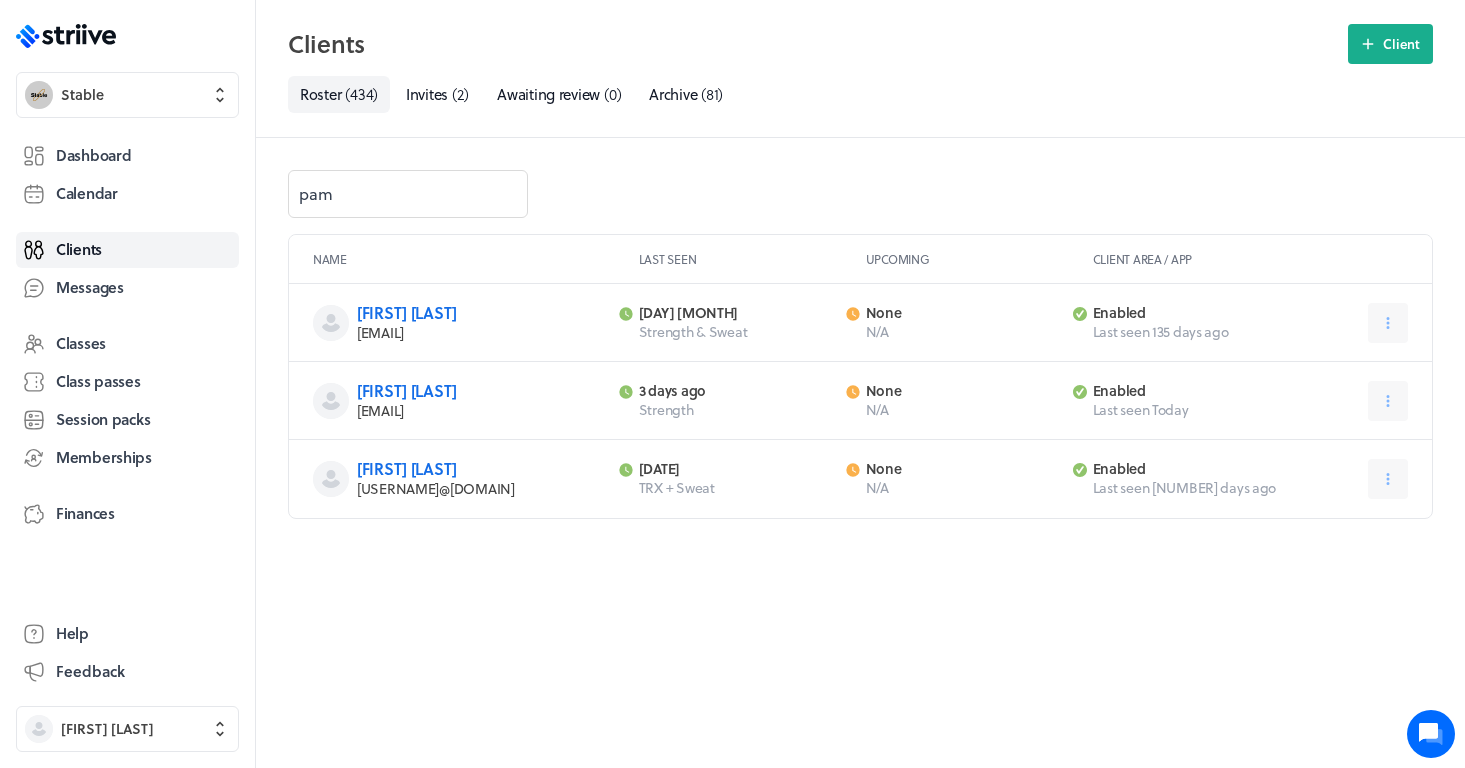 drag, startPoint x: 564, startPoint y: 416, endPoint x: 360, endPoint y: 407, distance: 204.19843 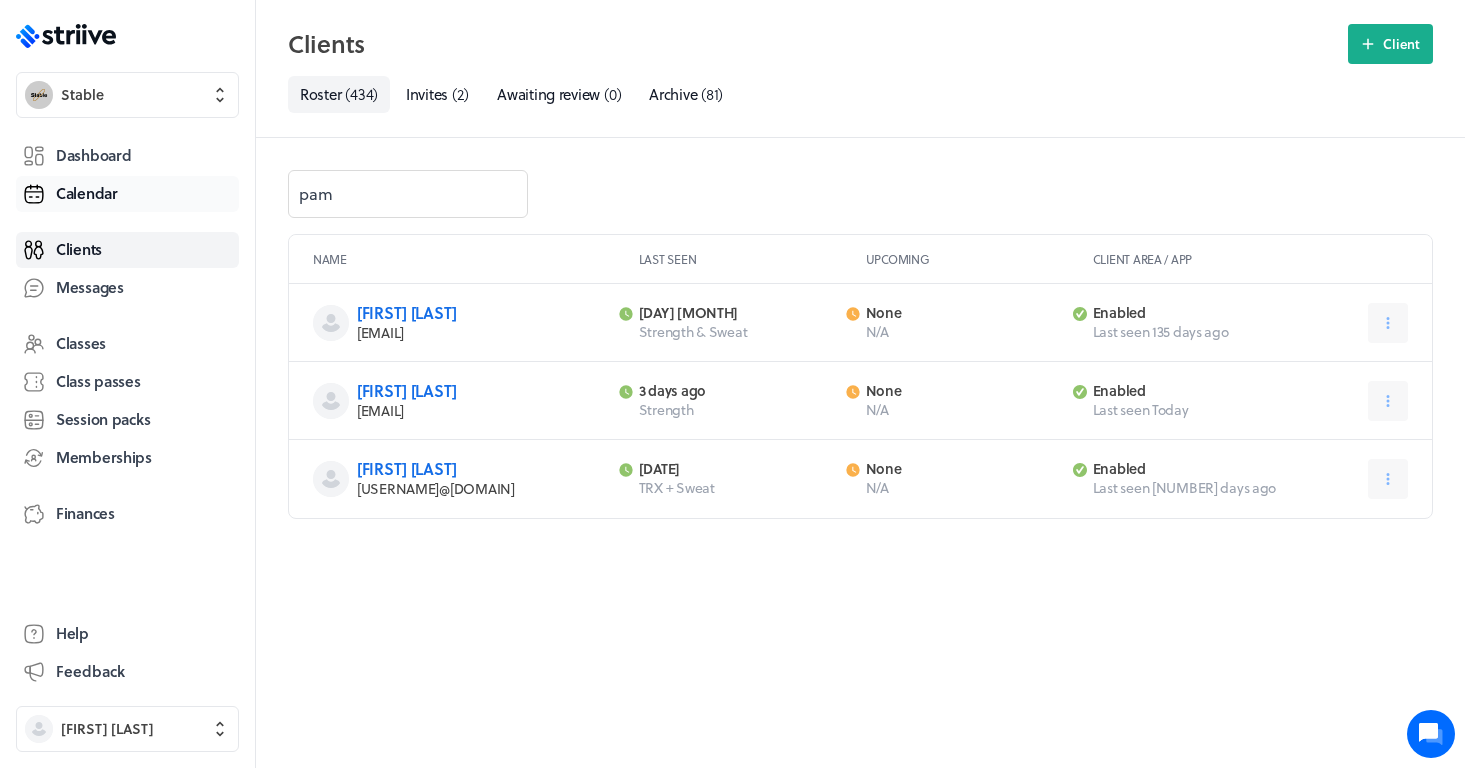 click on "Calendar" at bounding box center (127, 194) 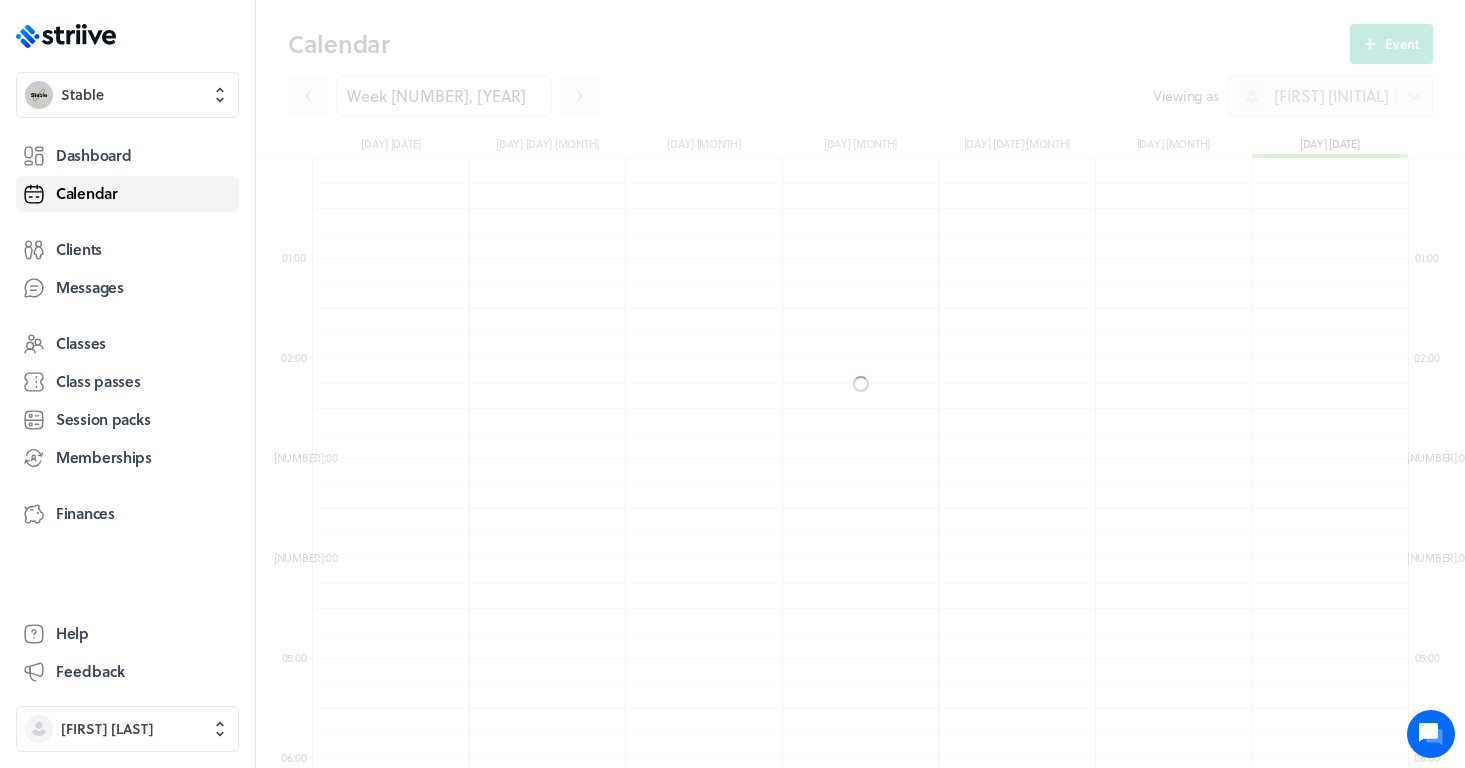 scroll, scrollTop: 600, scrollLeft: 0, axis: vertical 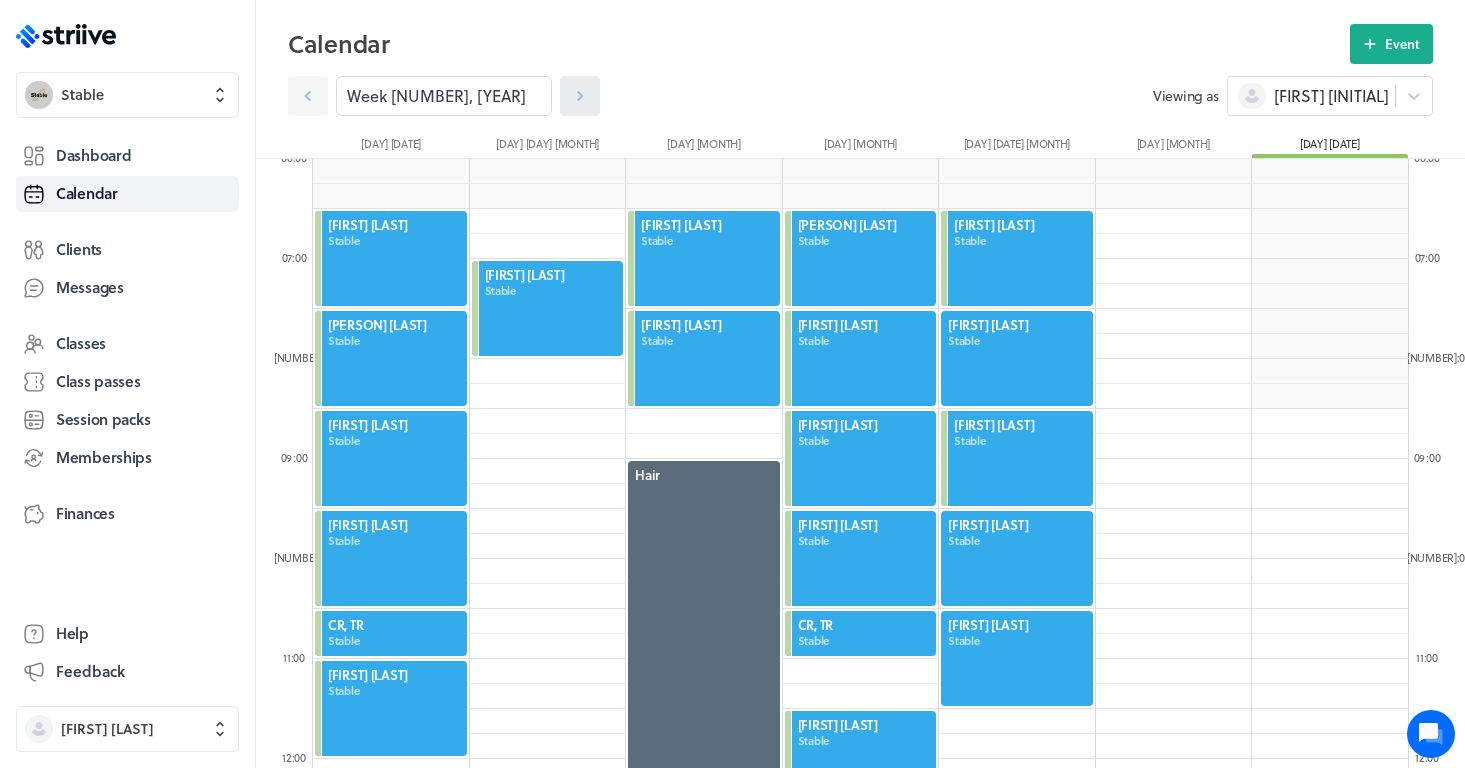 click 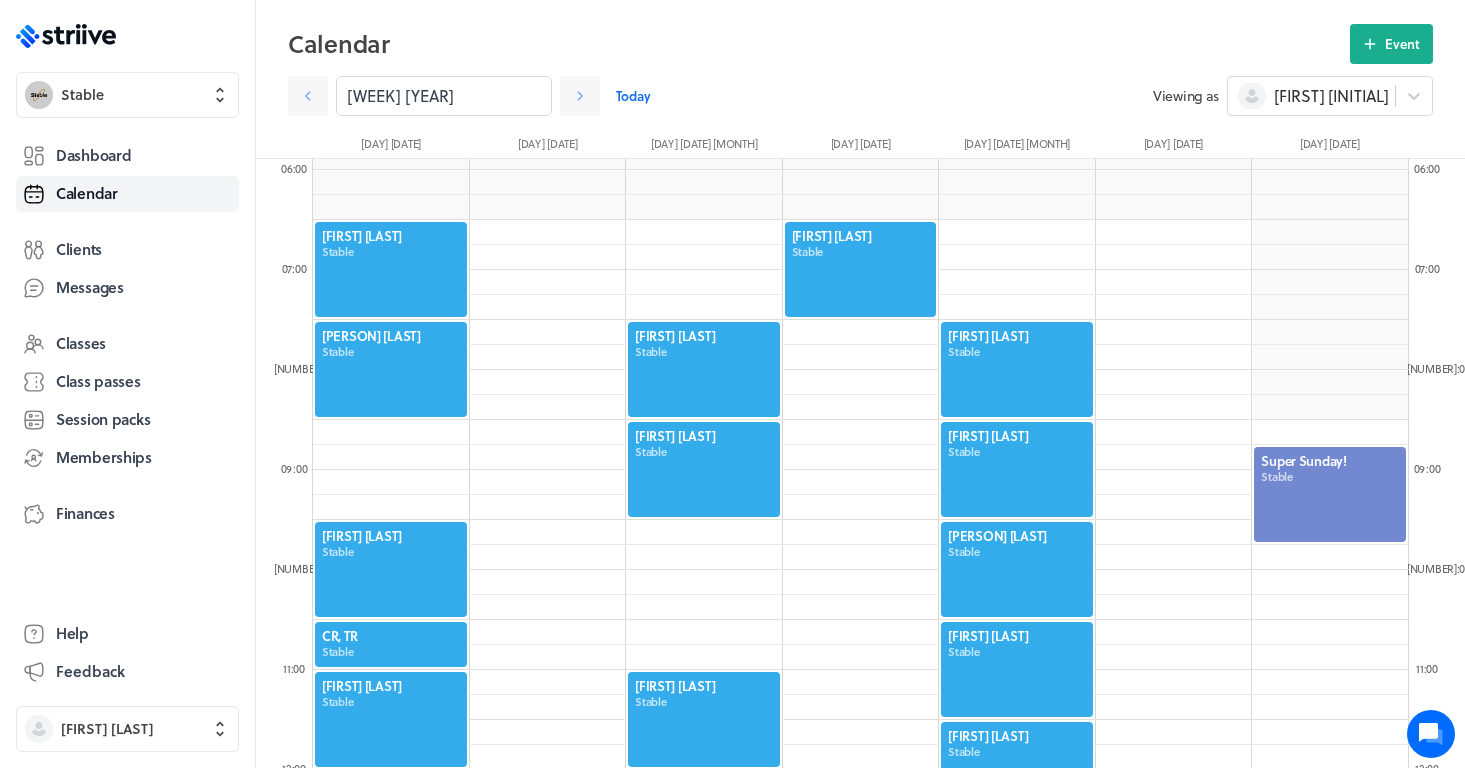scroll, scrollTop: 600, scrollLeft: 0, axis: vertical 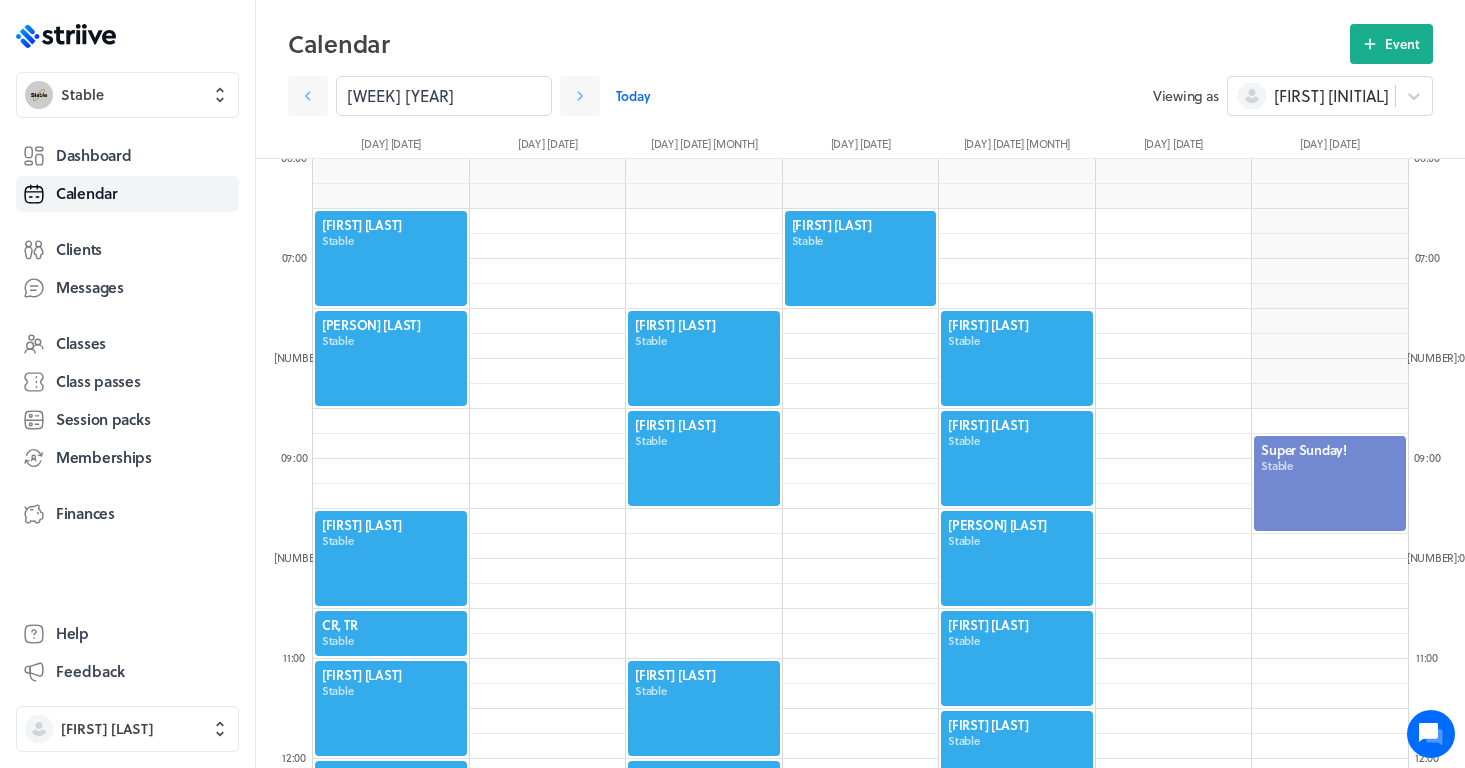 click at bounding box center (391, 558) 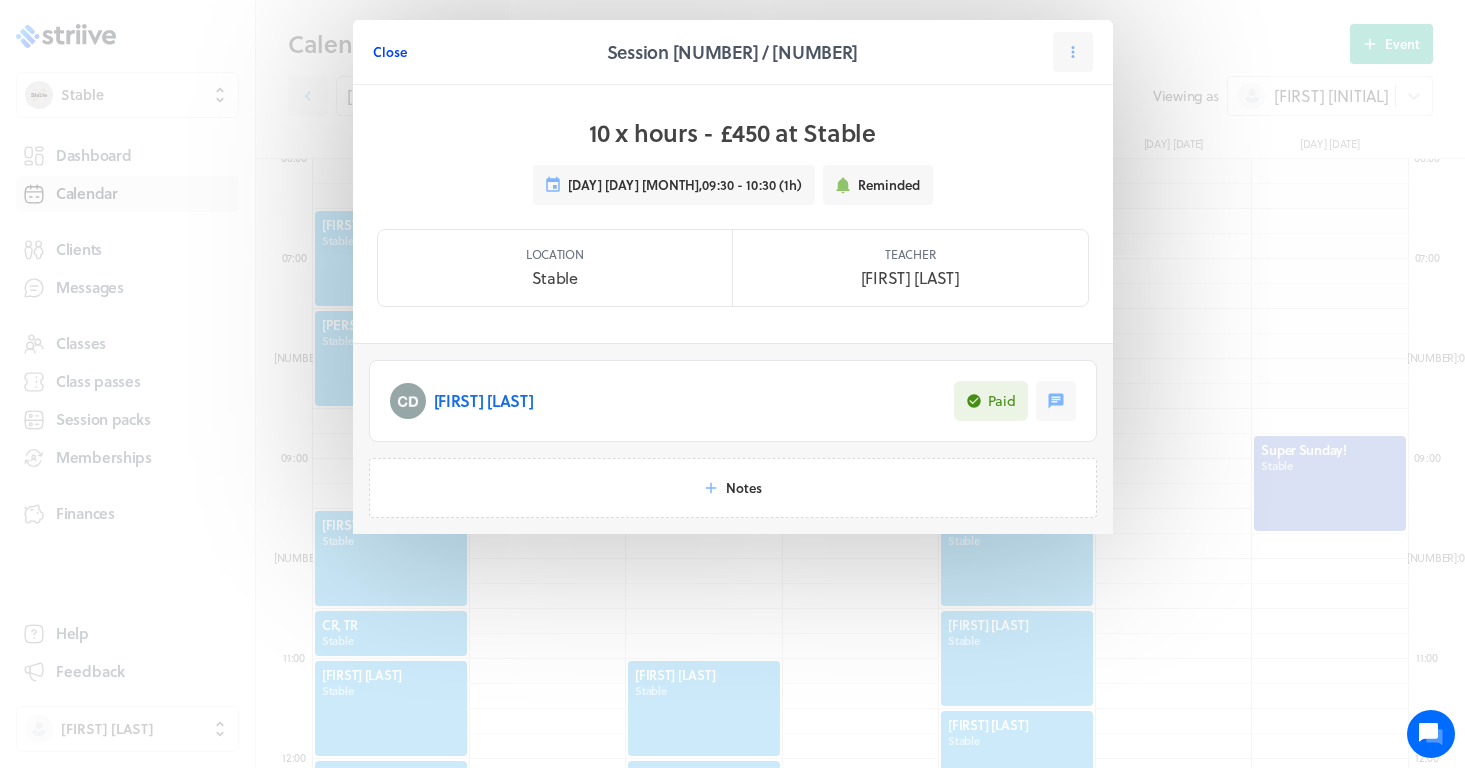 click on "Close" at bounding box center (390, 52) 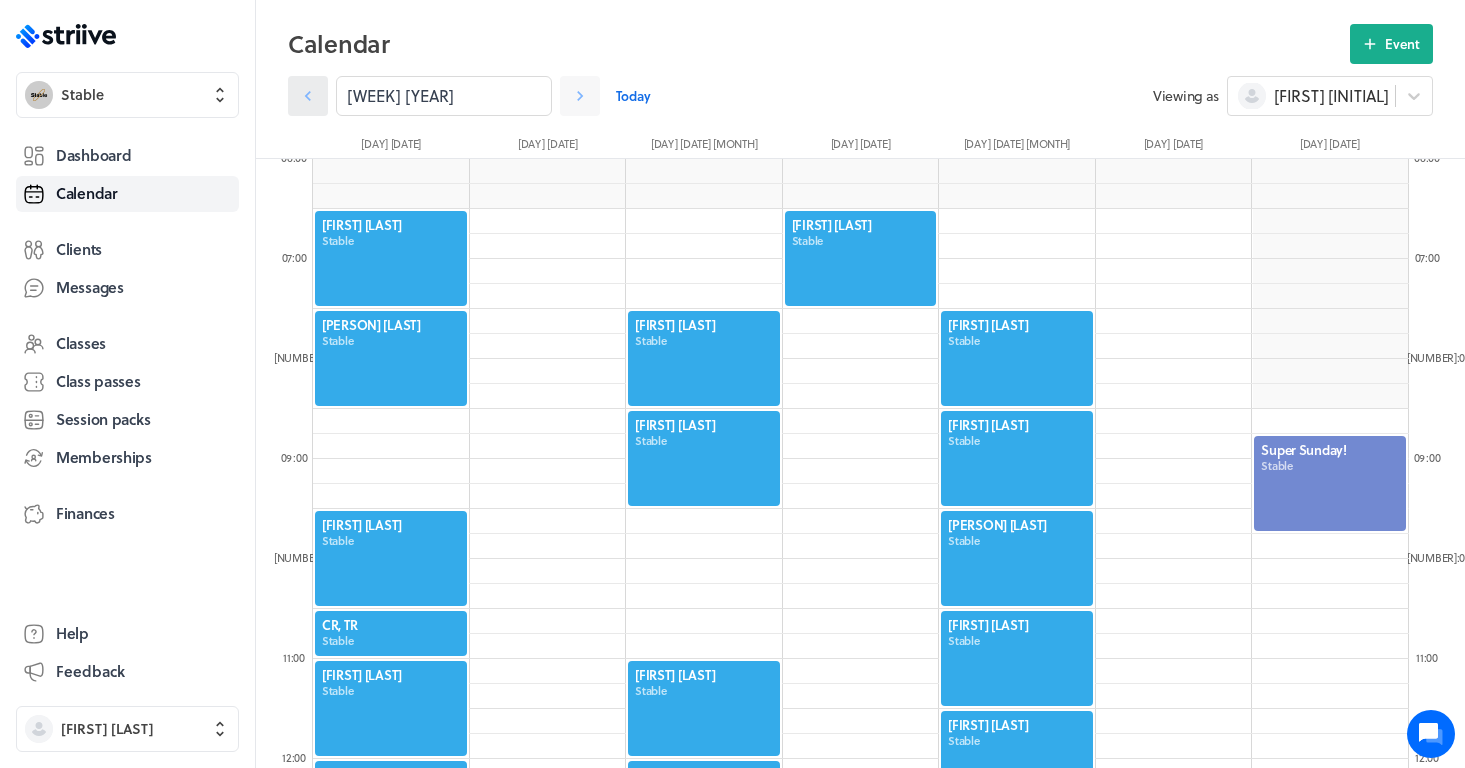 click at bounding box center (308, 96) 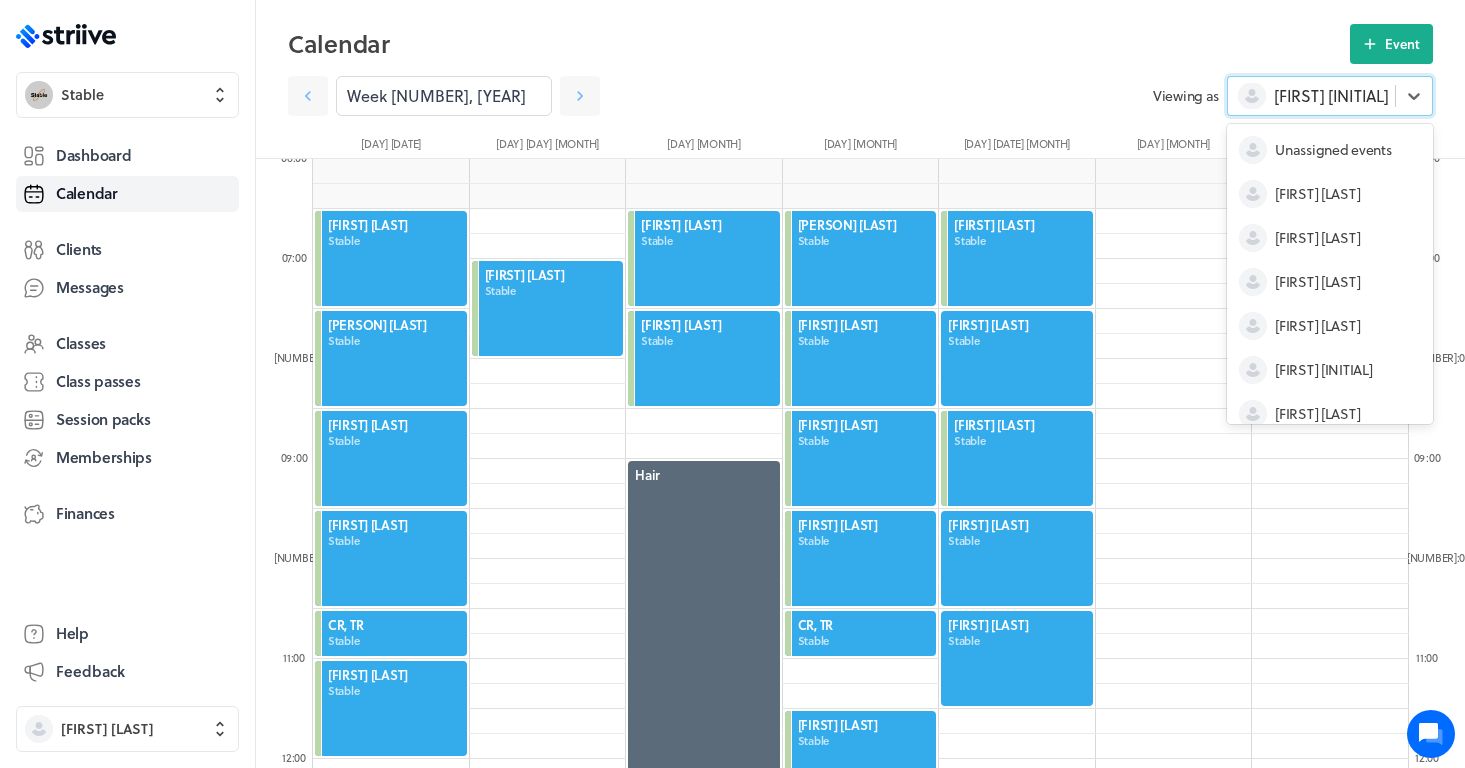 click on "[FIRST] [INITIAL]" at bounding box center (1311, 96) 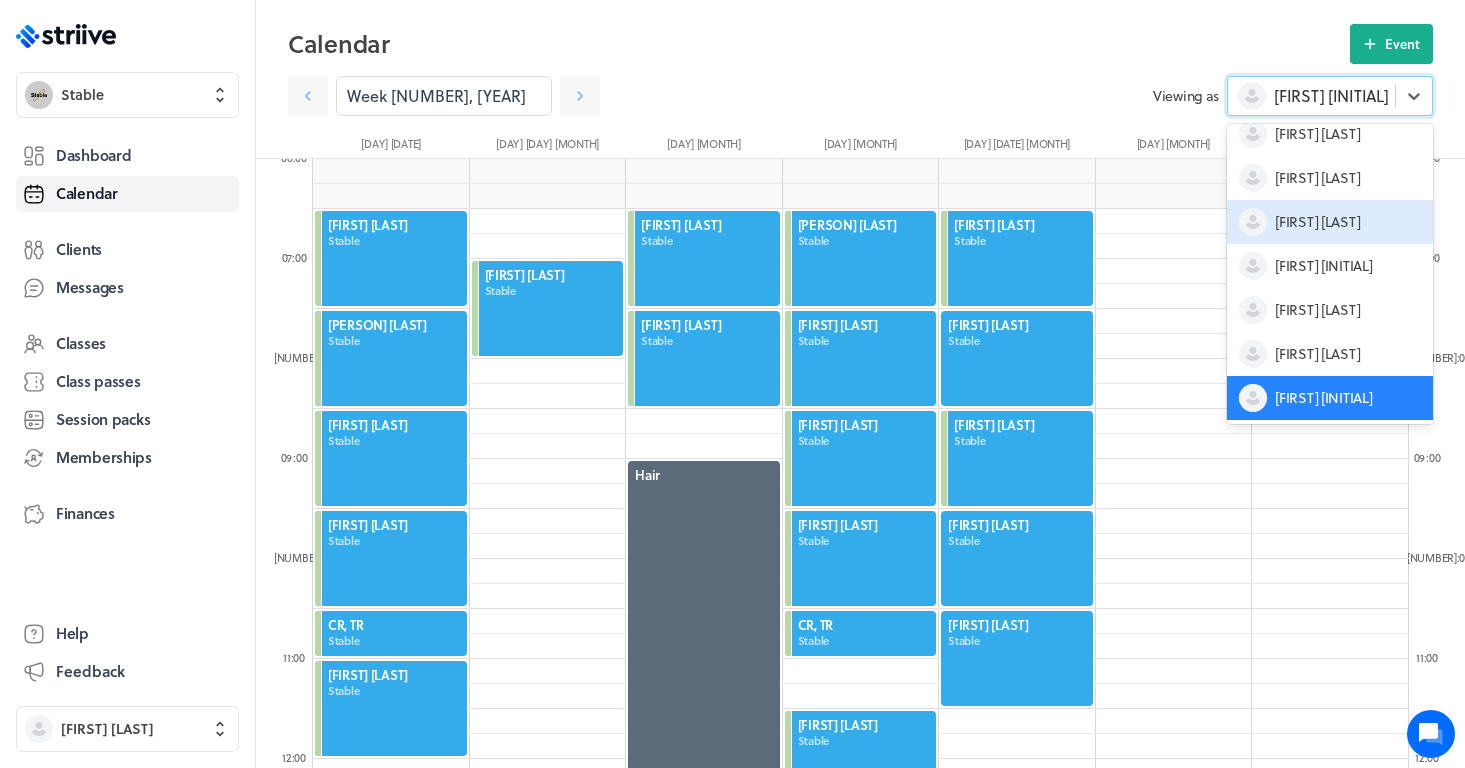 click on "[FIRST] [LAST]" at bounding box center [1317, 222] 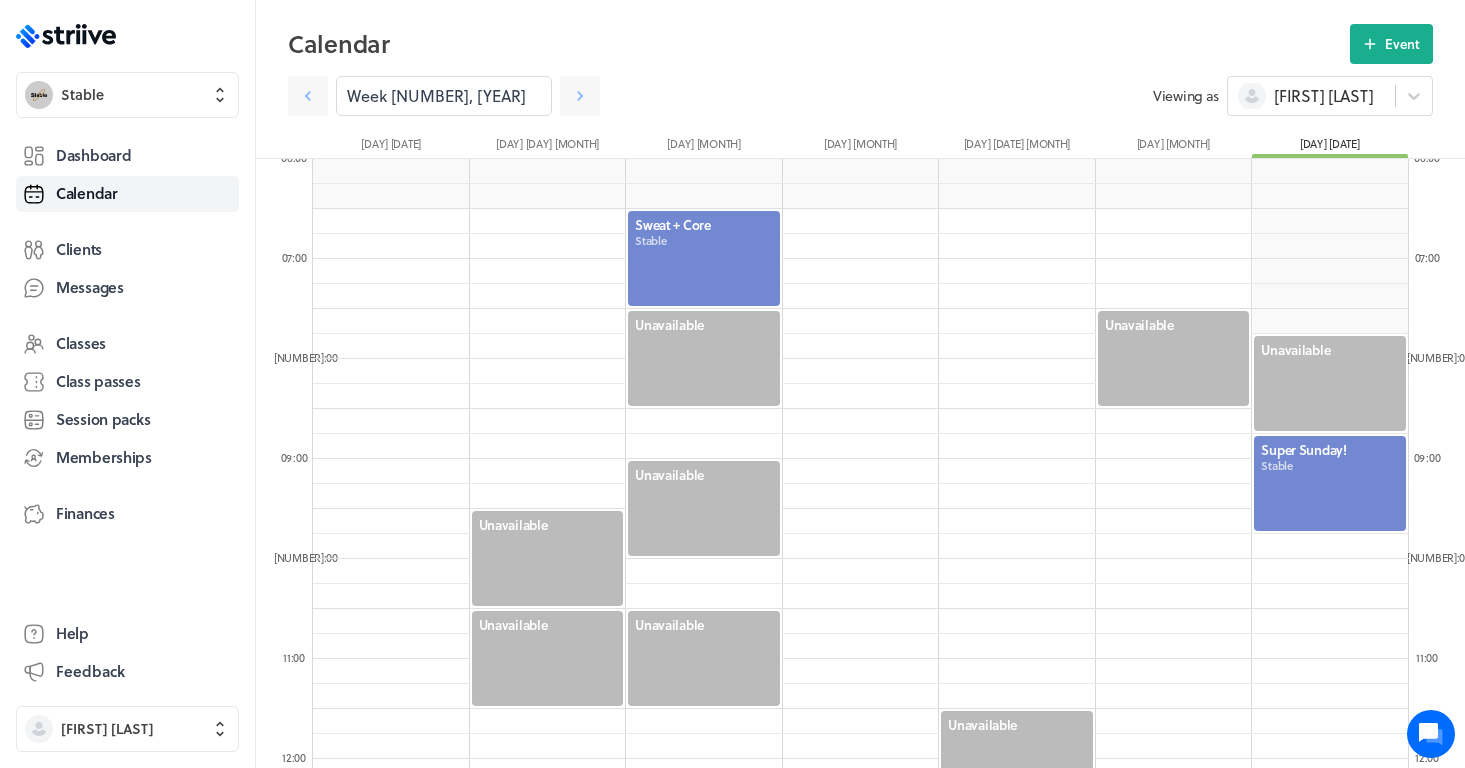 click at bounding box center (1330, 483) 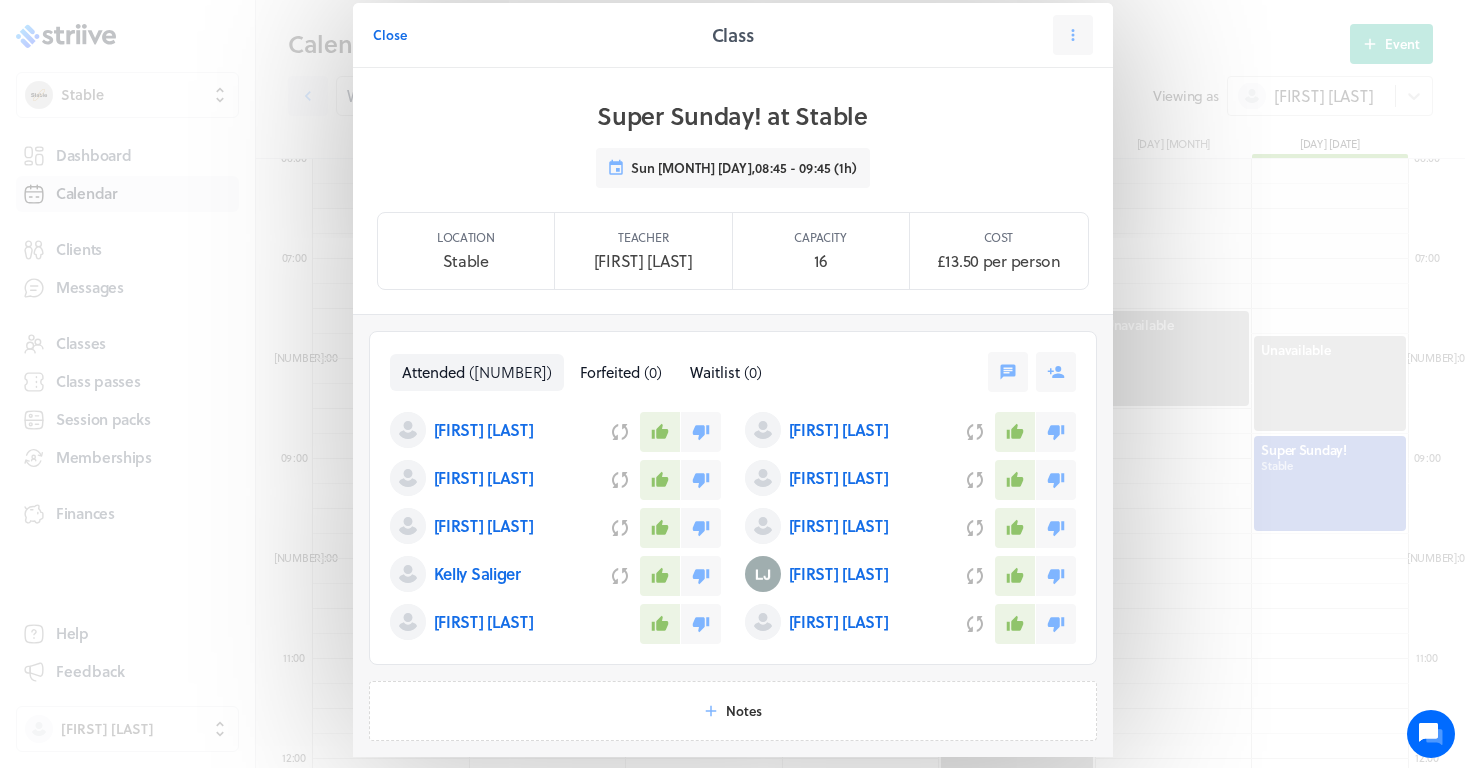 scroll, scrollTop: 15, scrollLeft: 0, axis: vertical 